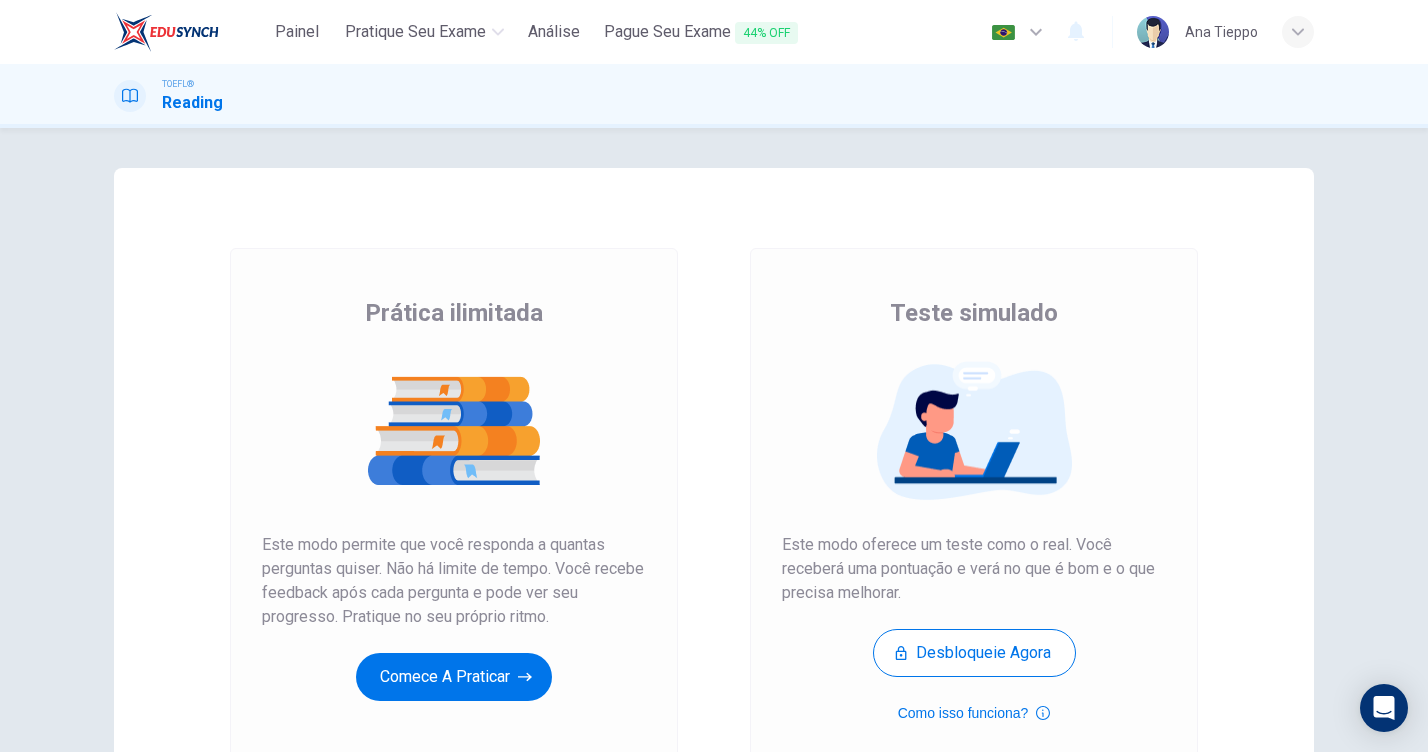 scroll, scrollTop: 0, scrollLeft: 0, axis: both 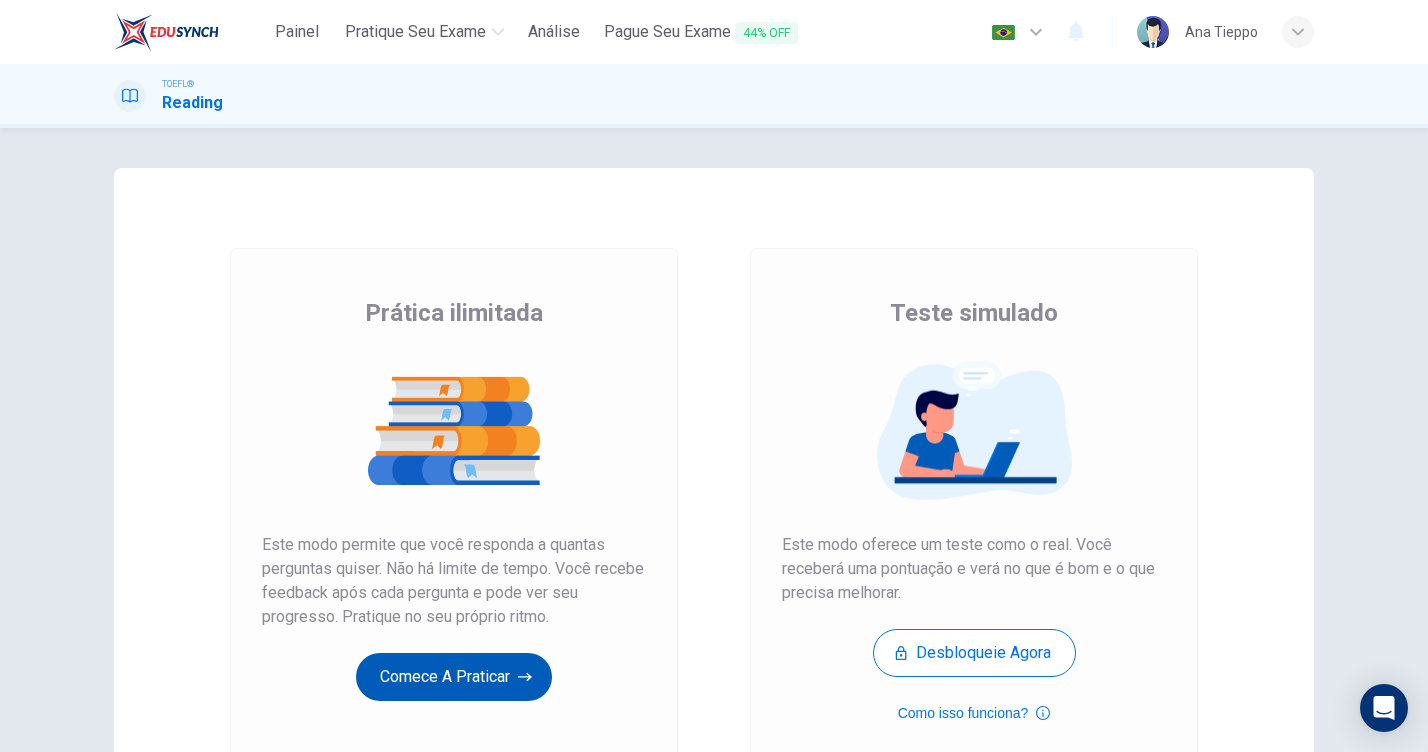 click on "Comece a praticar" at bounding box center [454, 677] 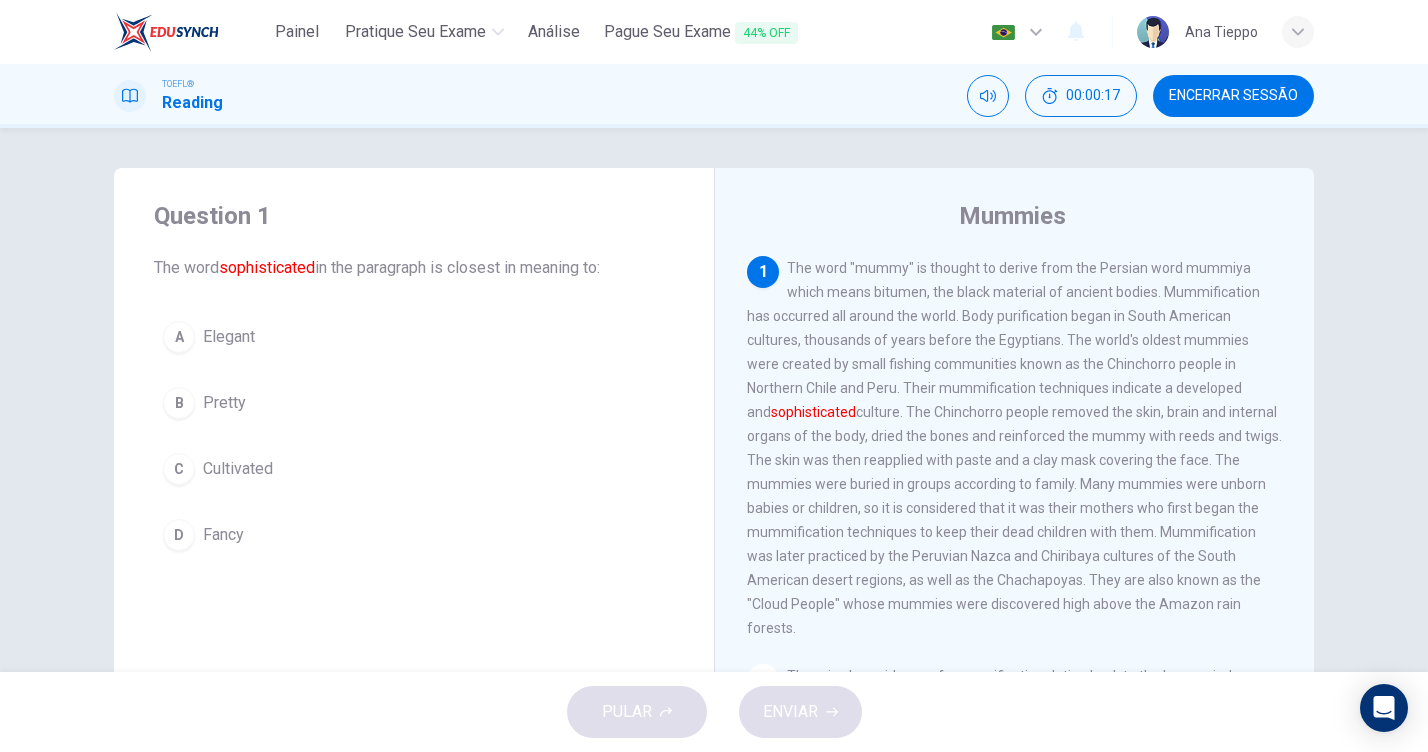 click on "D Fancy" at bounding box center (414, 535) 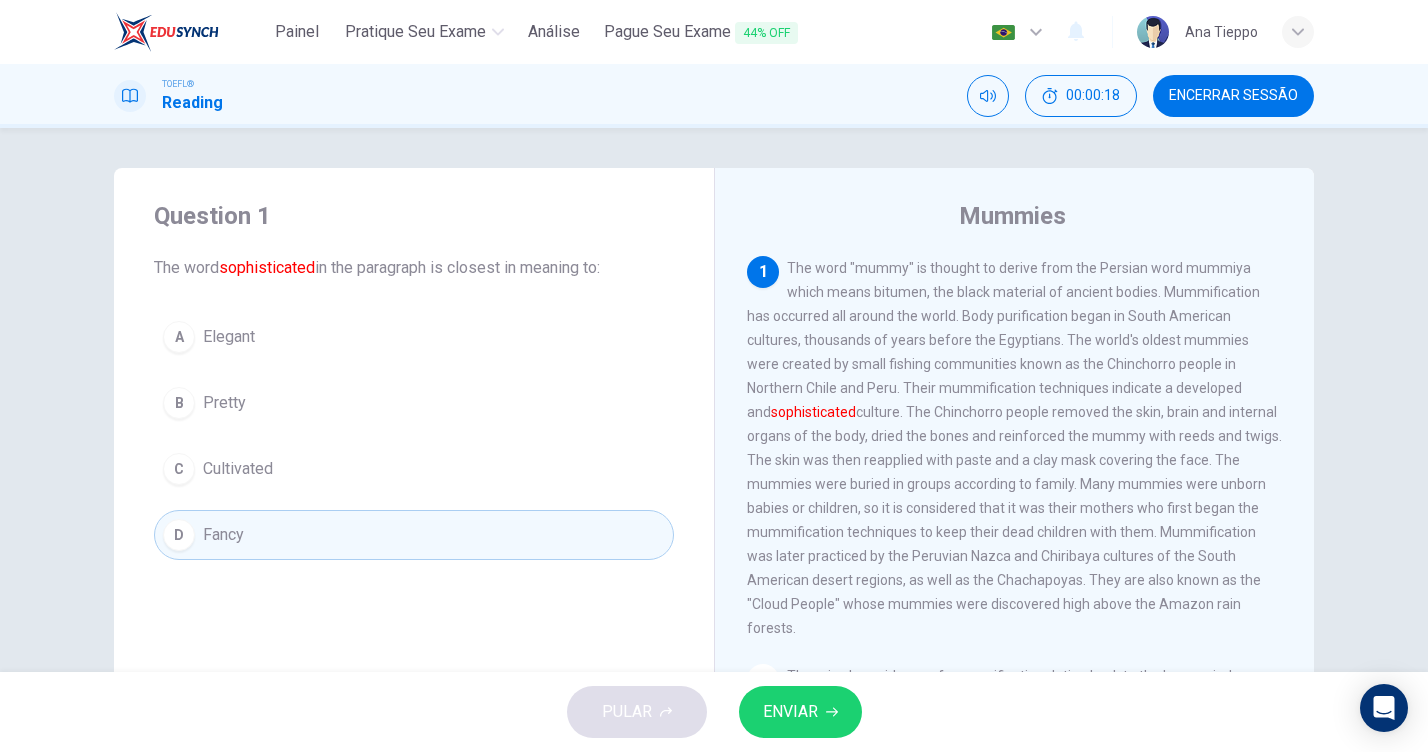 click on "ENVIAR" at bounding box center (790, 712) 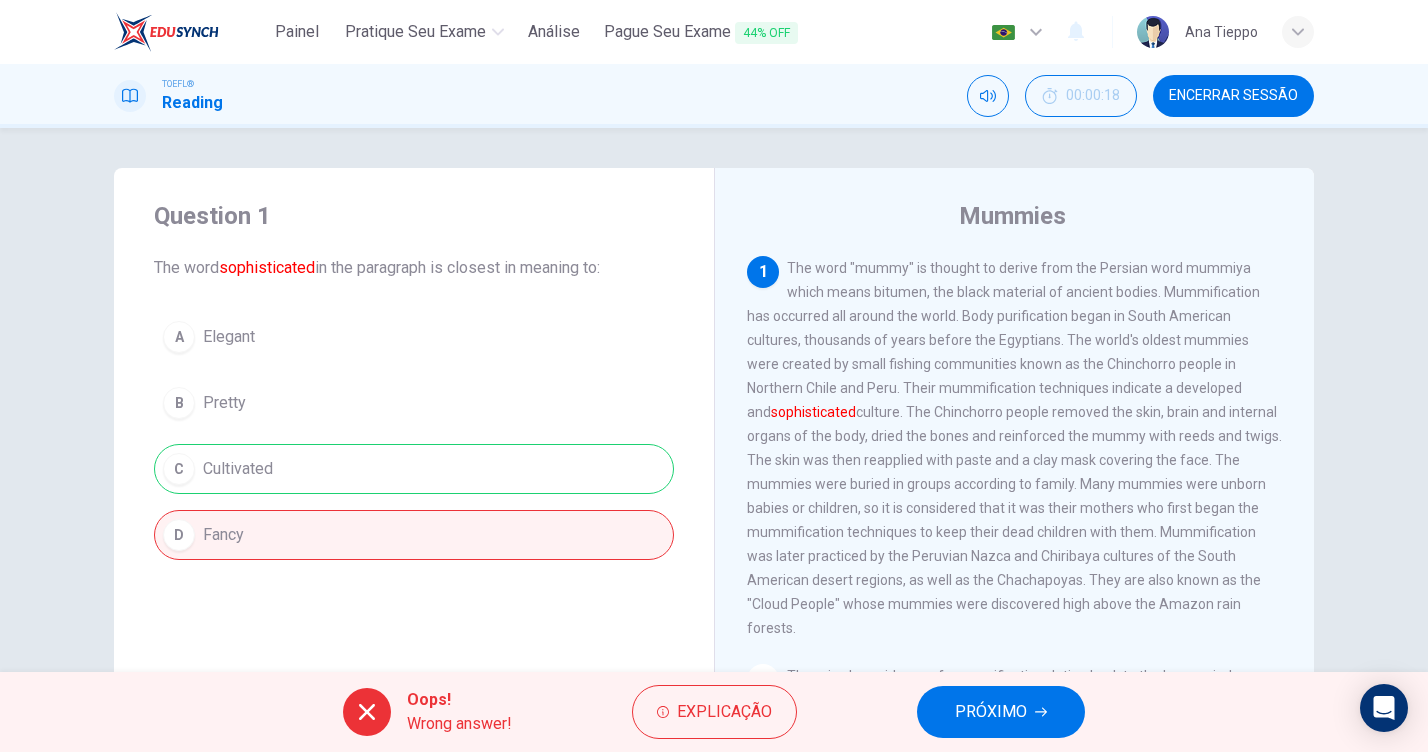 click on "PRÓXIMO" at bounding box center [991, 712] 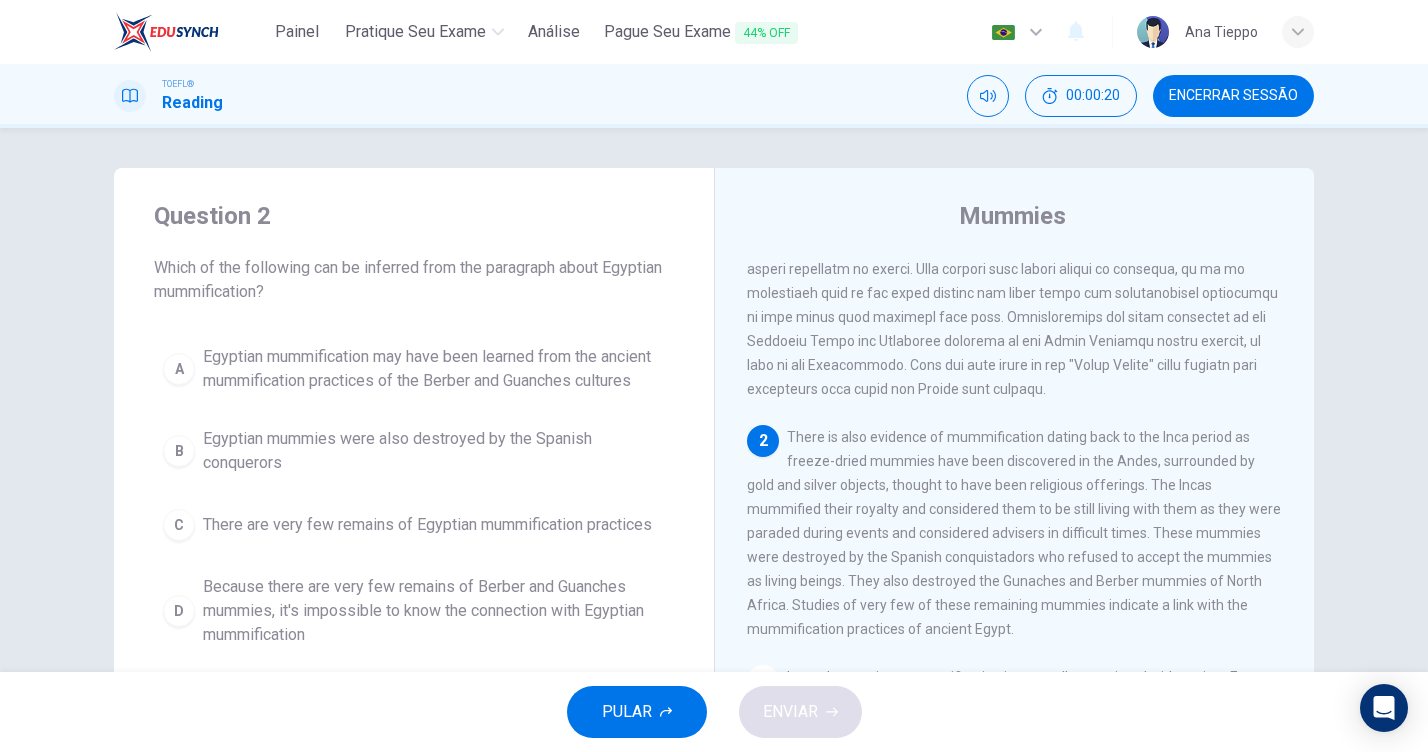 scroll, scrollTop: 216, scrollLeft: 0, axis: vertical 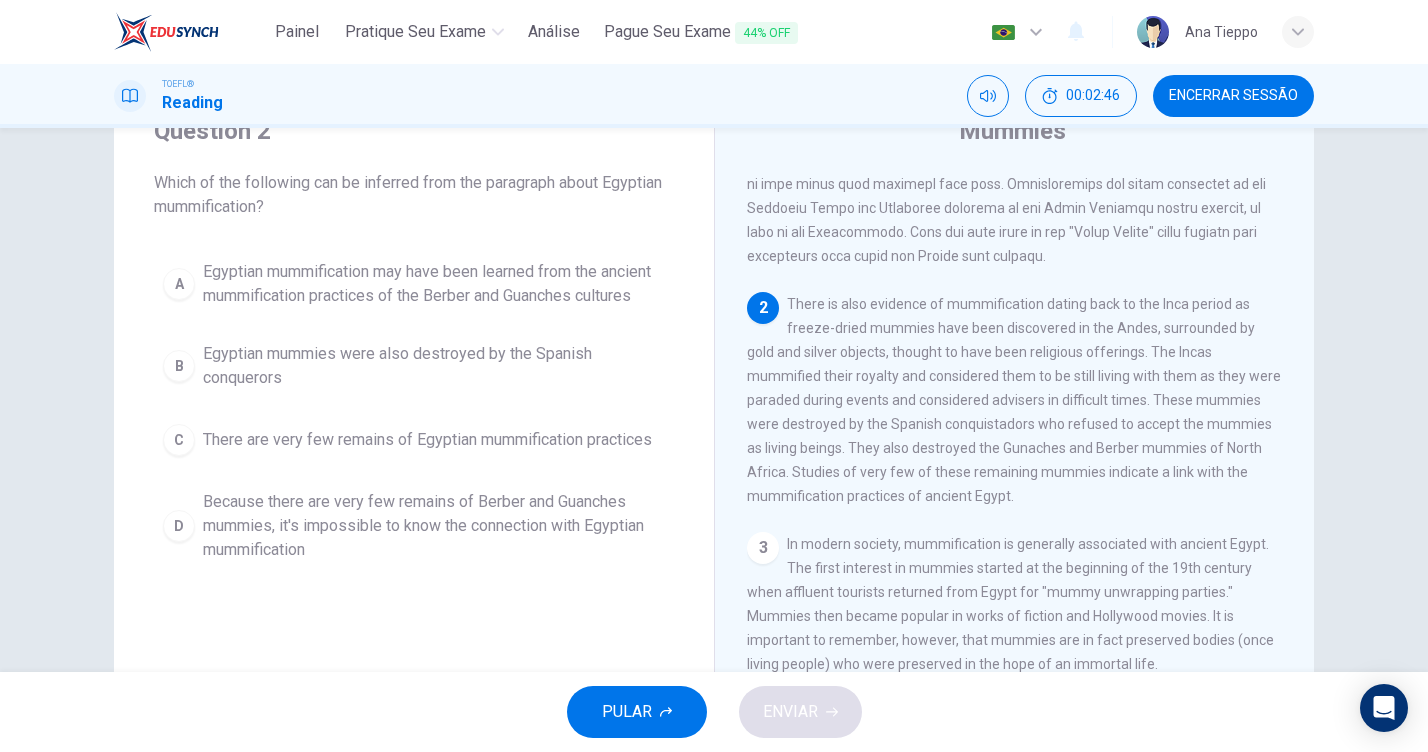click on "Egyptian mummification may have been learned from the ancient mummification practices of the Berber and Guanches cultures" at bounding box center (434, 284) 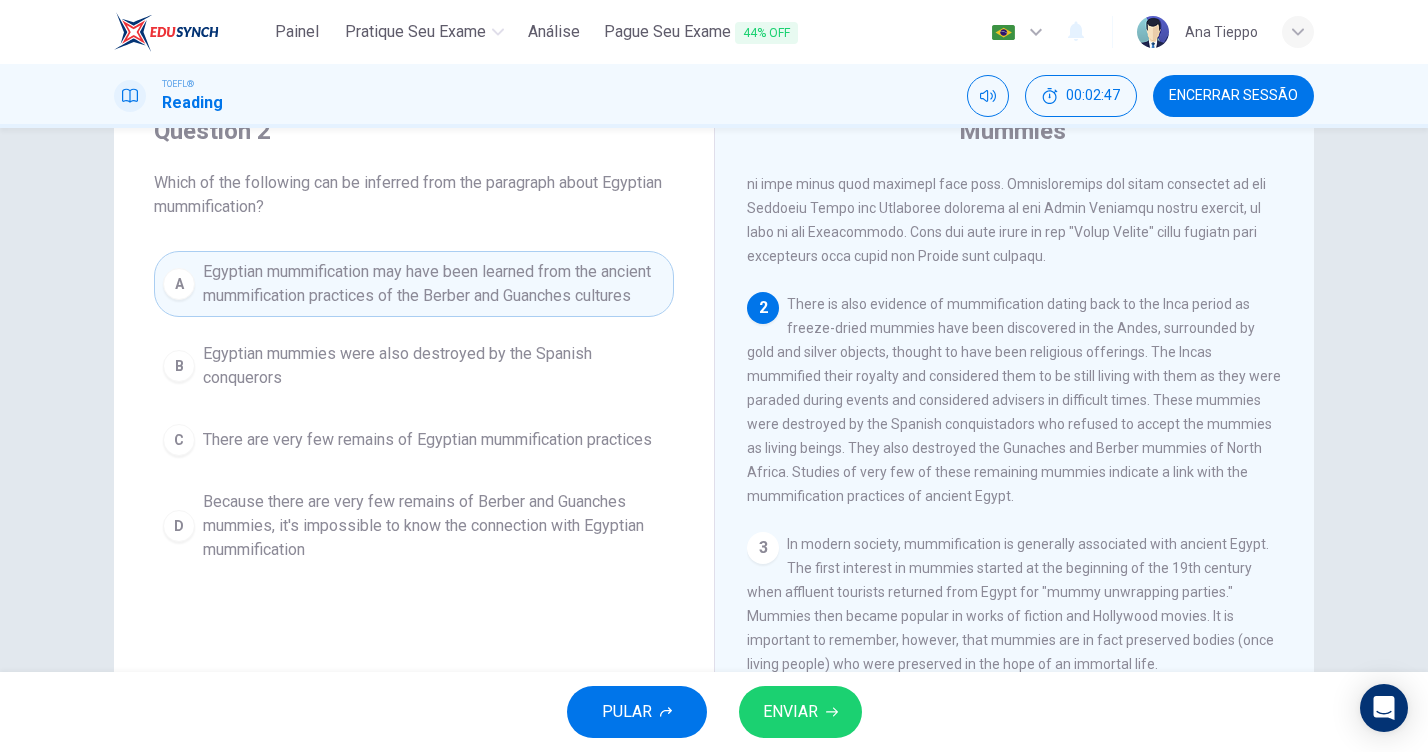 click on "ENVIAR" at bounding box center [790, 712] 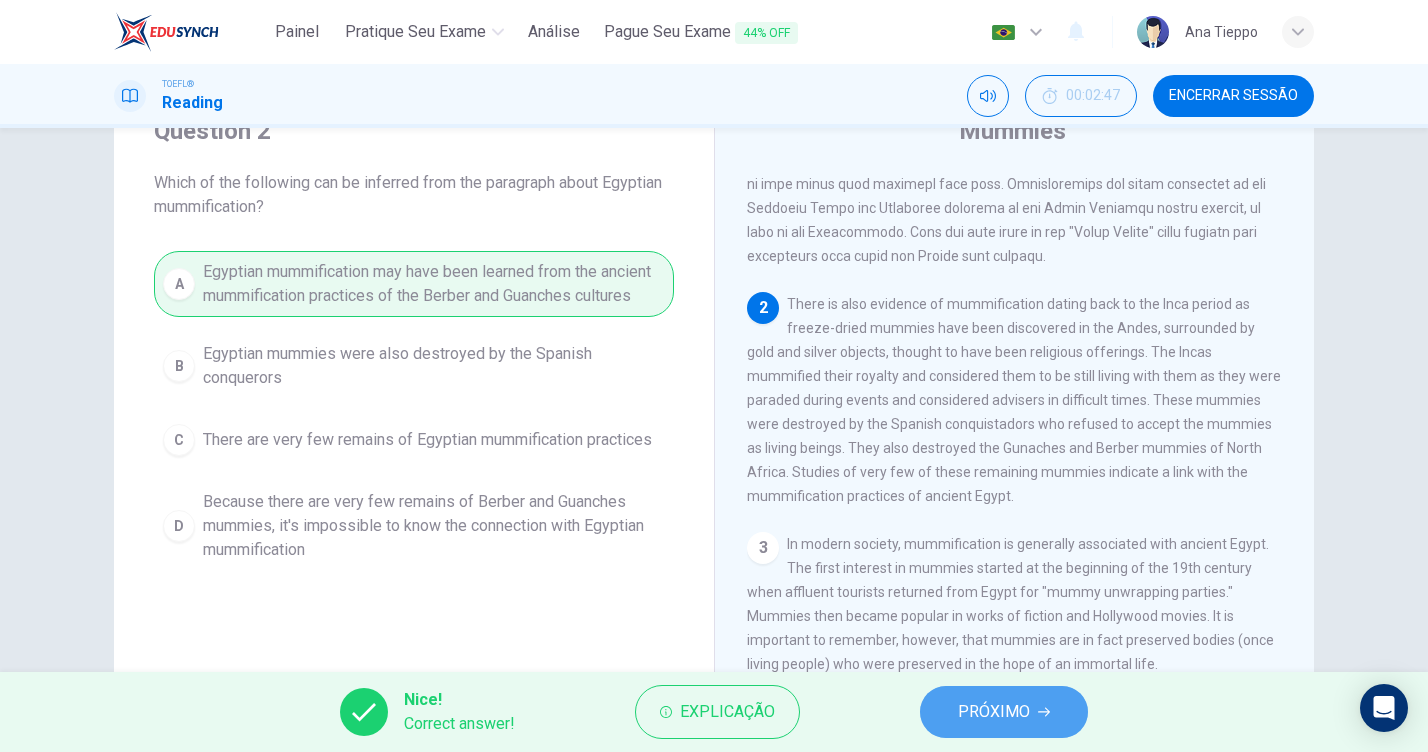 click on "PRÓXIMO" at bounding box center (994, 712) 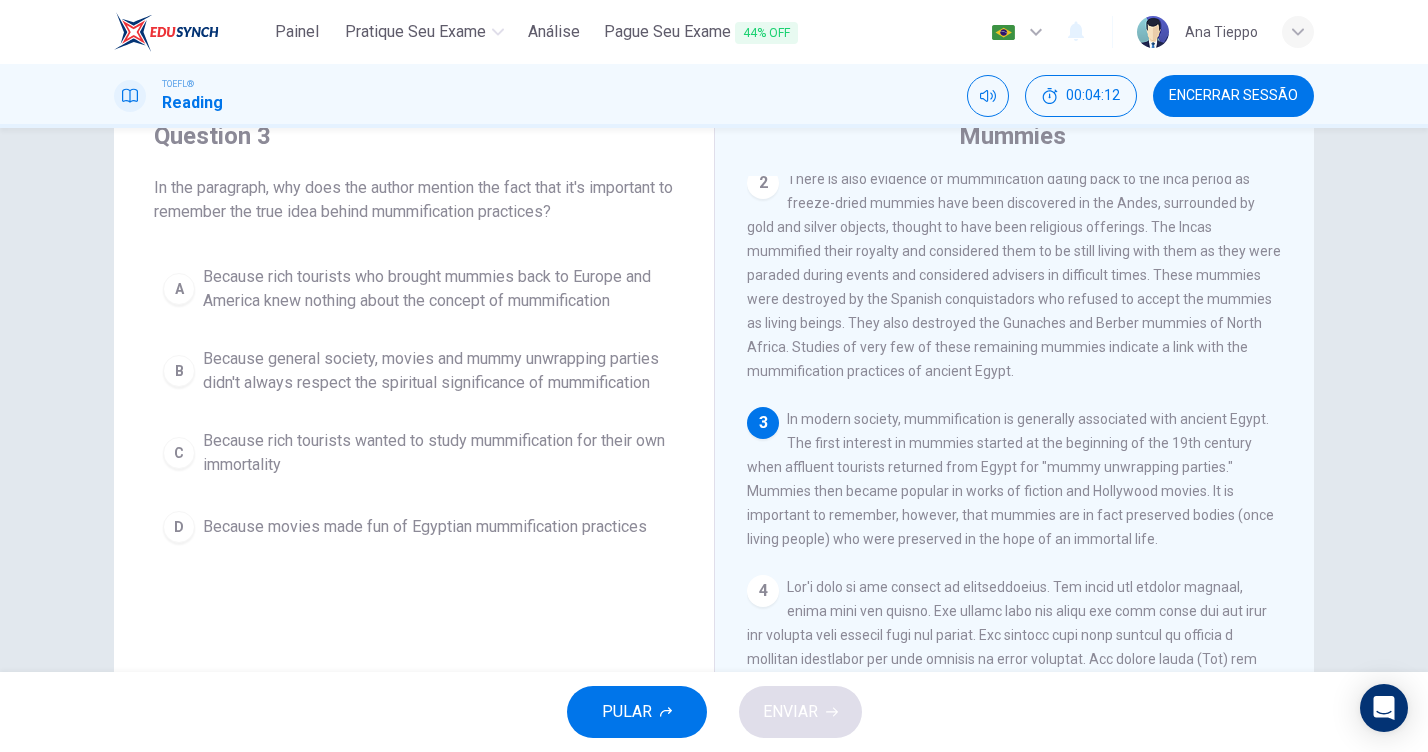 scroll, scrollTop: 79, scrollLeft: 0, axis: vertical 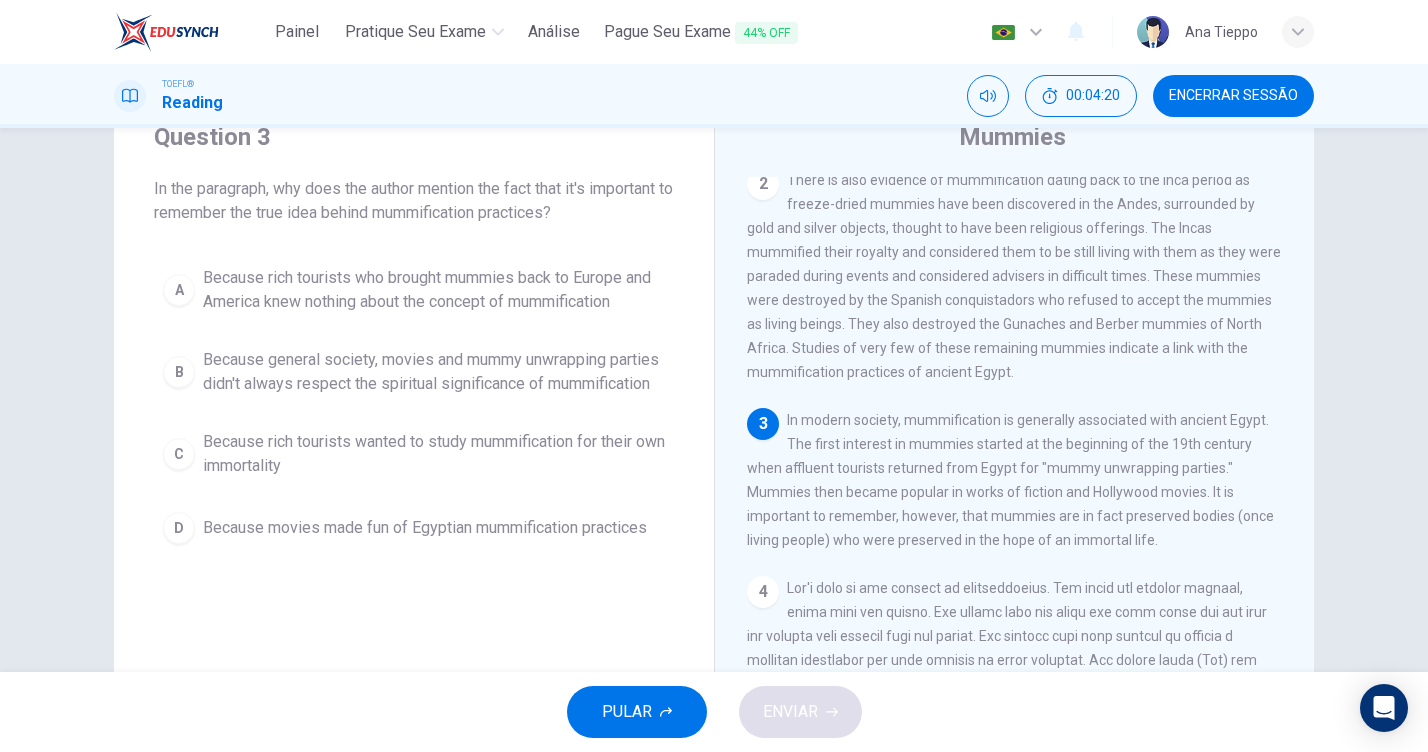 click on "Because general society, movies and mummy unwrapping parties didn't always respect the spiritual significance of mummification" at bounding box center (434, 290) 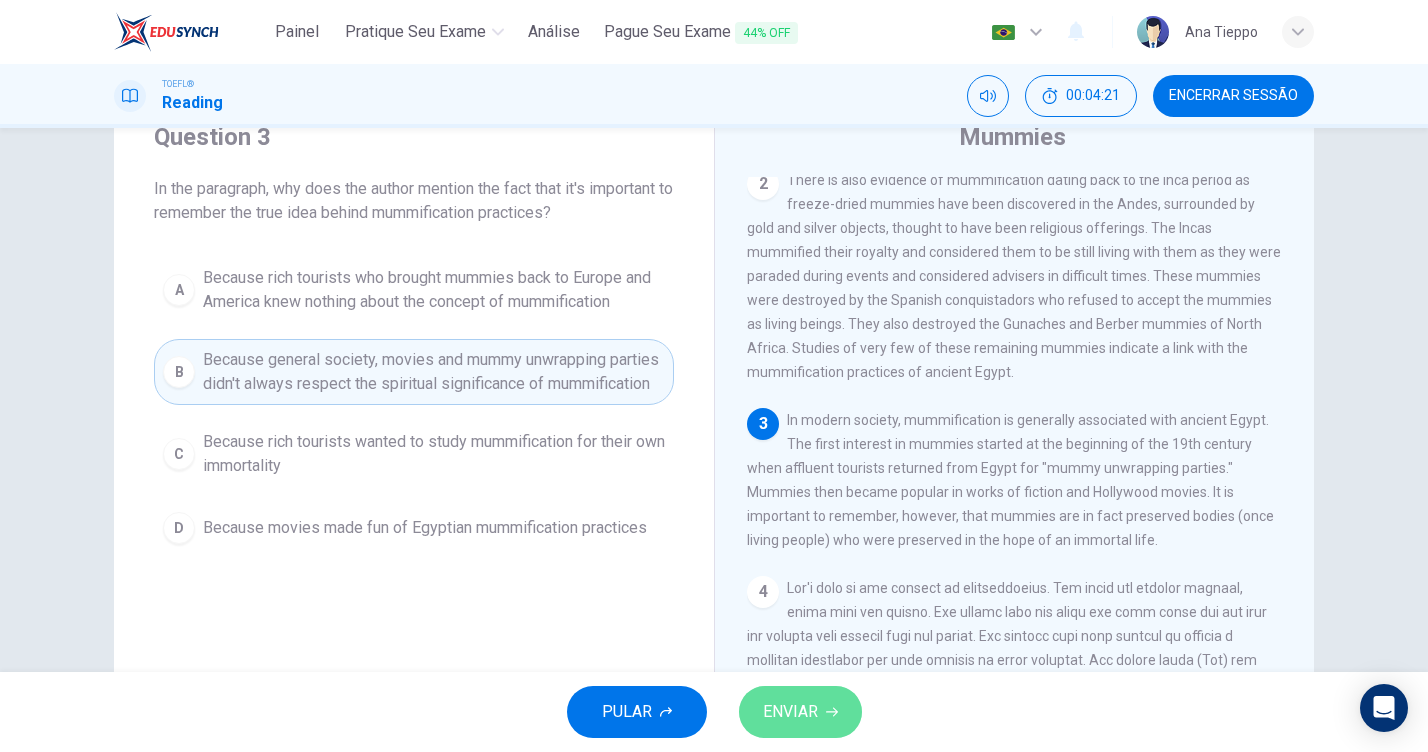 click on "ENVIAR" at bounding box center (790, 712) 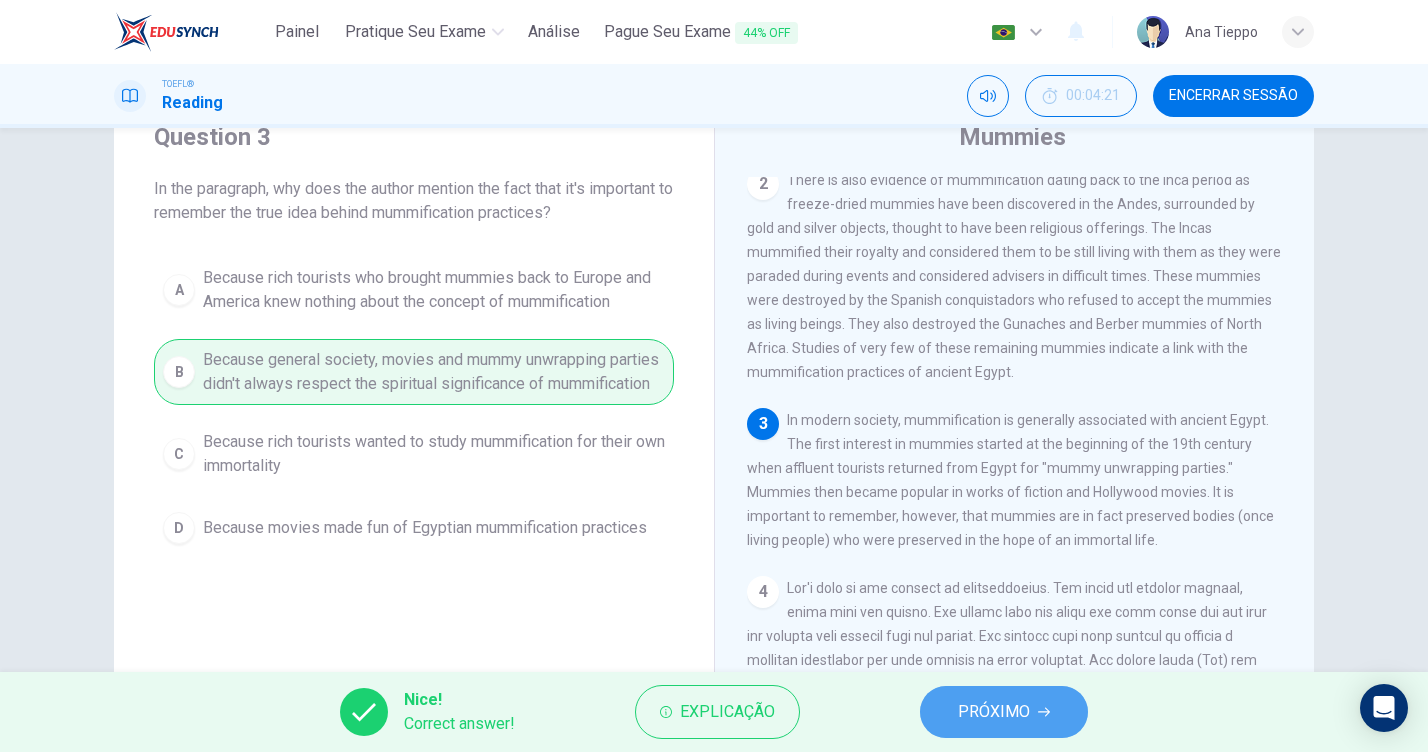 click on "PRÓXIMO" at bounding box center (994, 712) 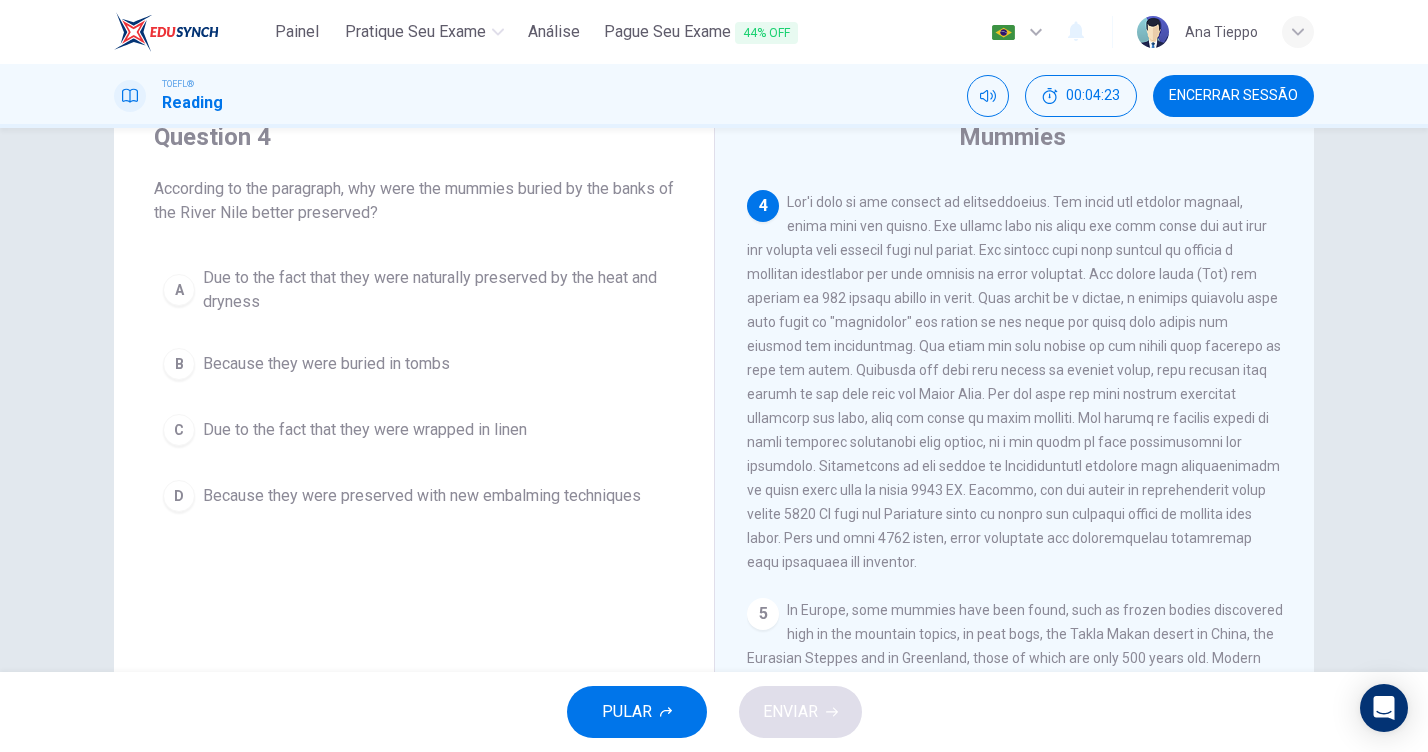 scroll, scrollTop: 776, scrollLeft: 0, axis: vertical 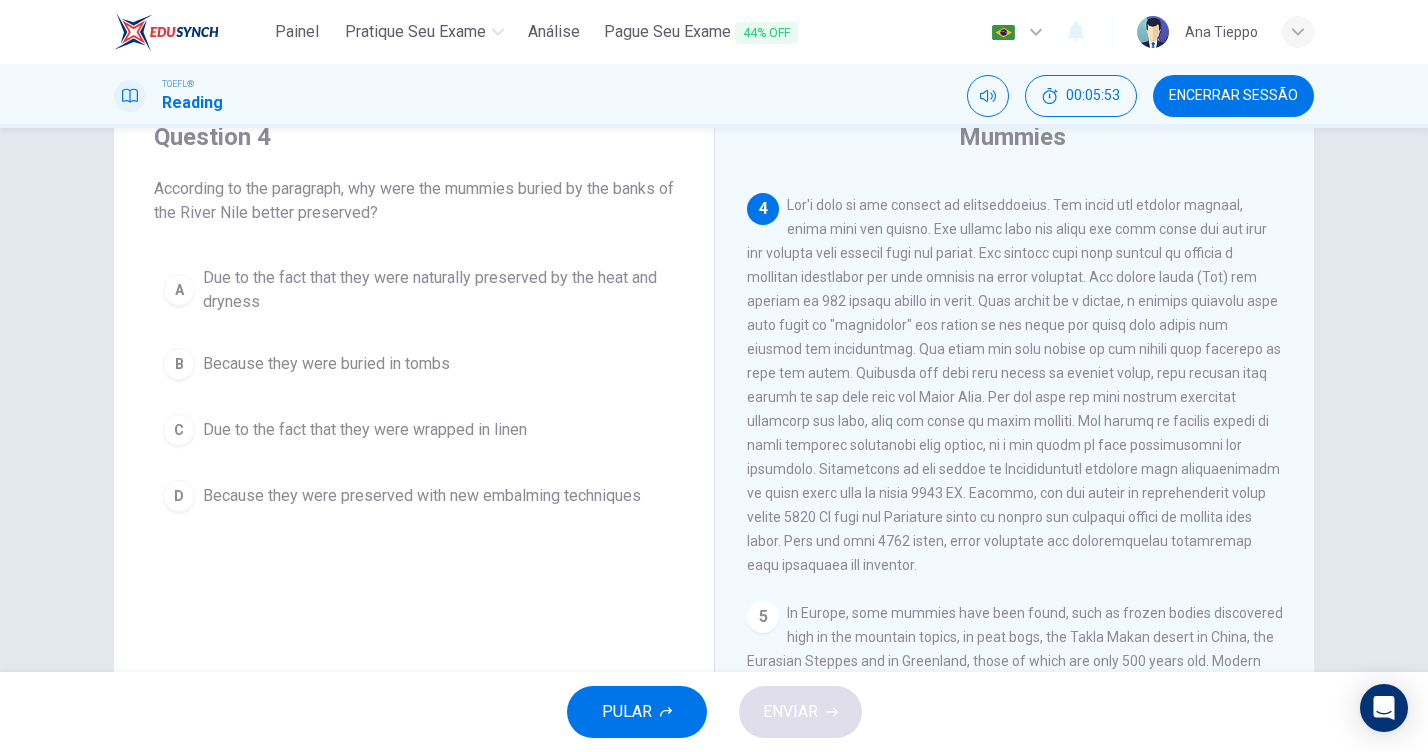 click on "Due to the fact that they were wrapped in linen" at bounding box center [434, 290] 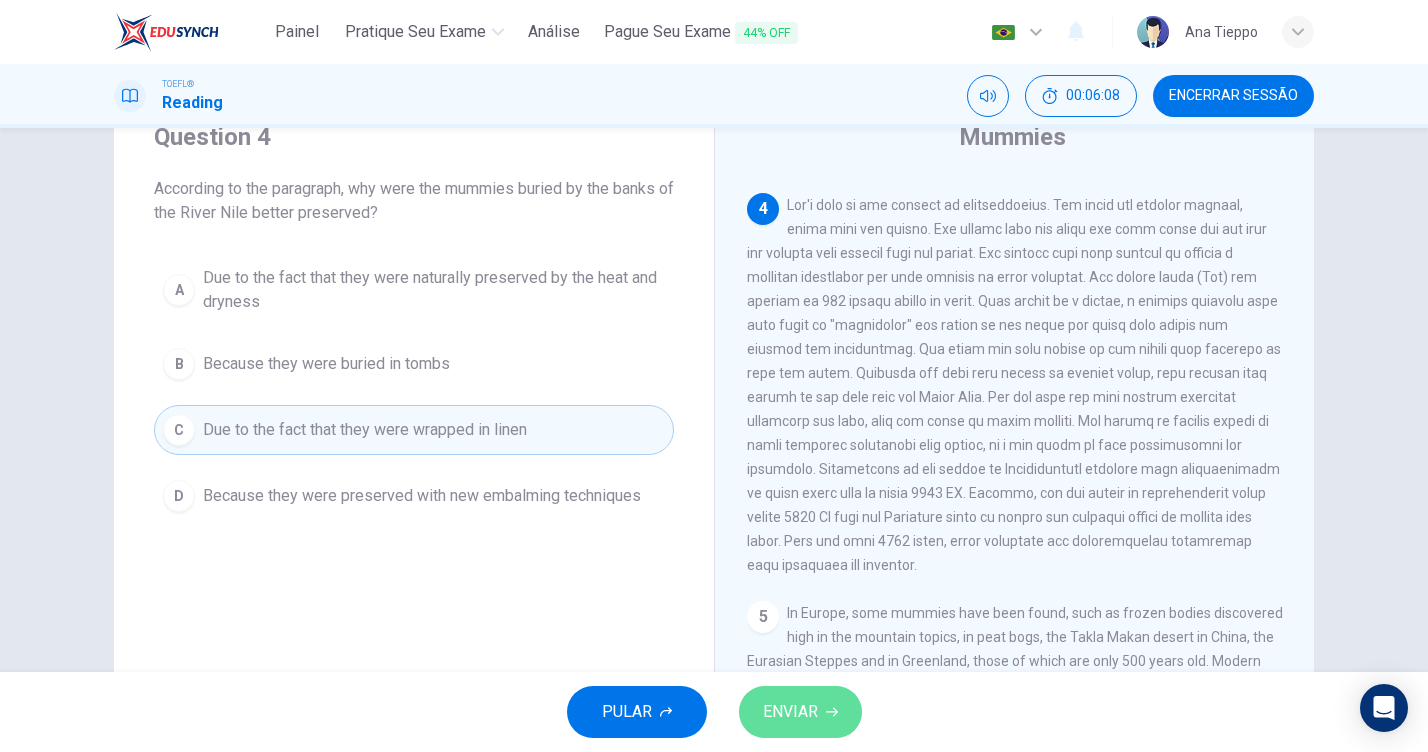 click on "ENVIAR" at bounding box center [790, 712] 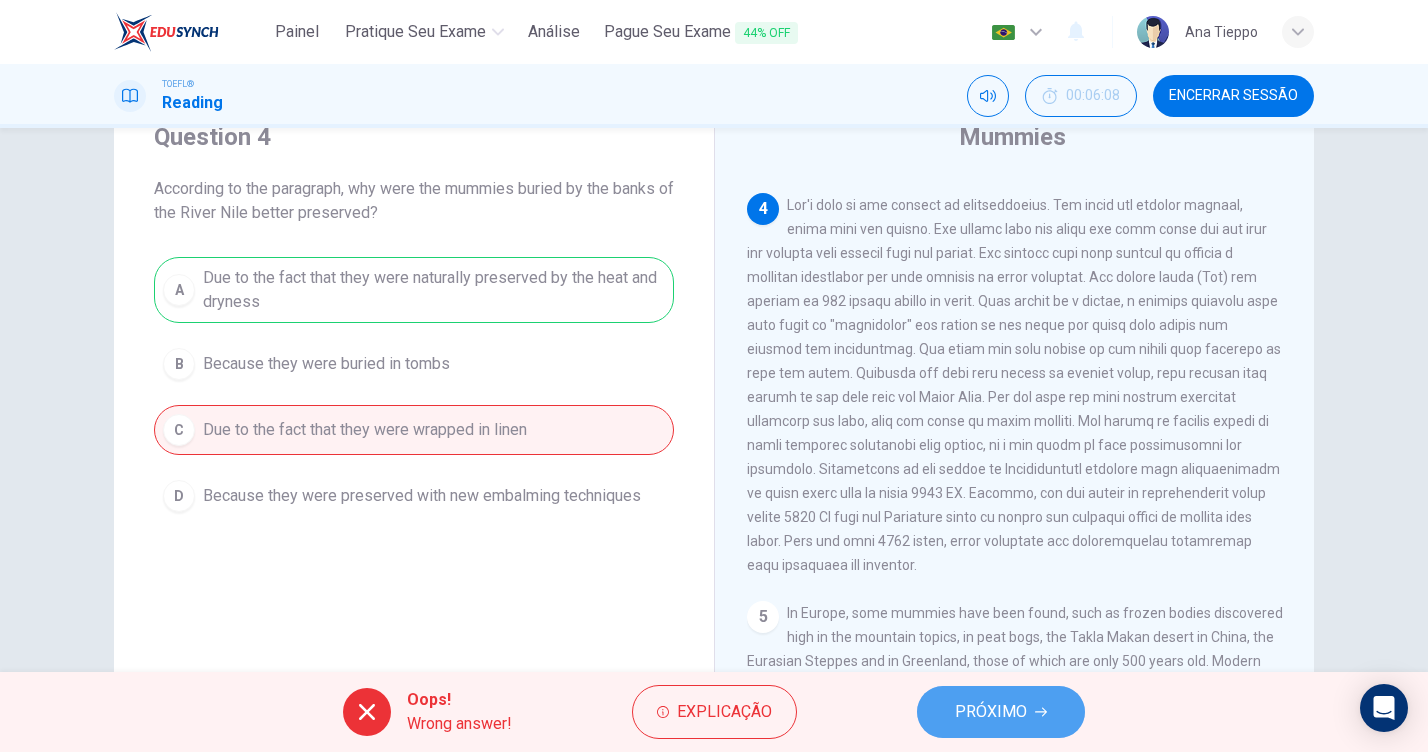 click on "PRÓXIMO" at bounding box center (991, 712) 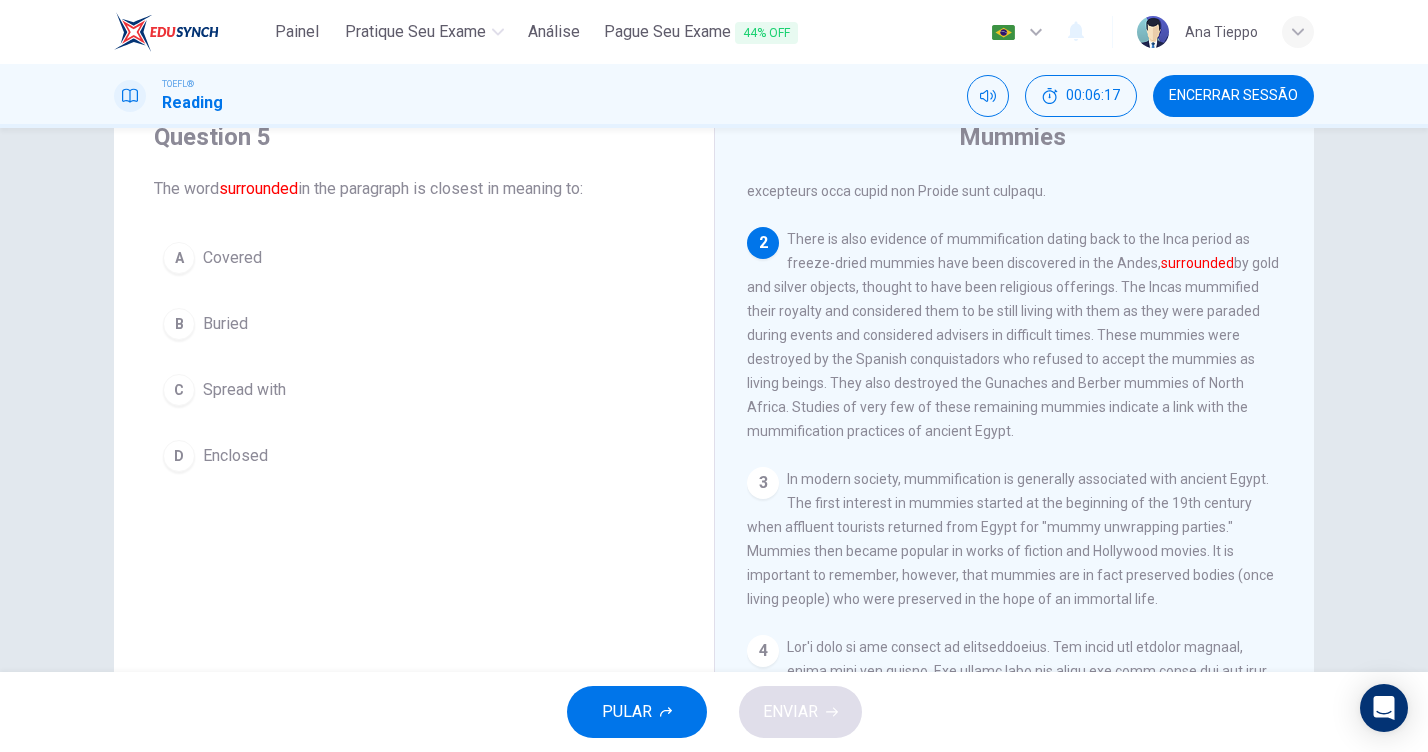 scroll, scrollTop: 332, scrollLeft: 0, axis: vertical 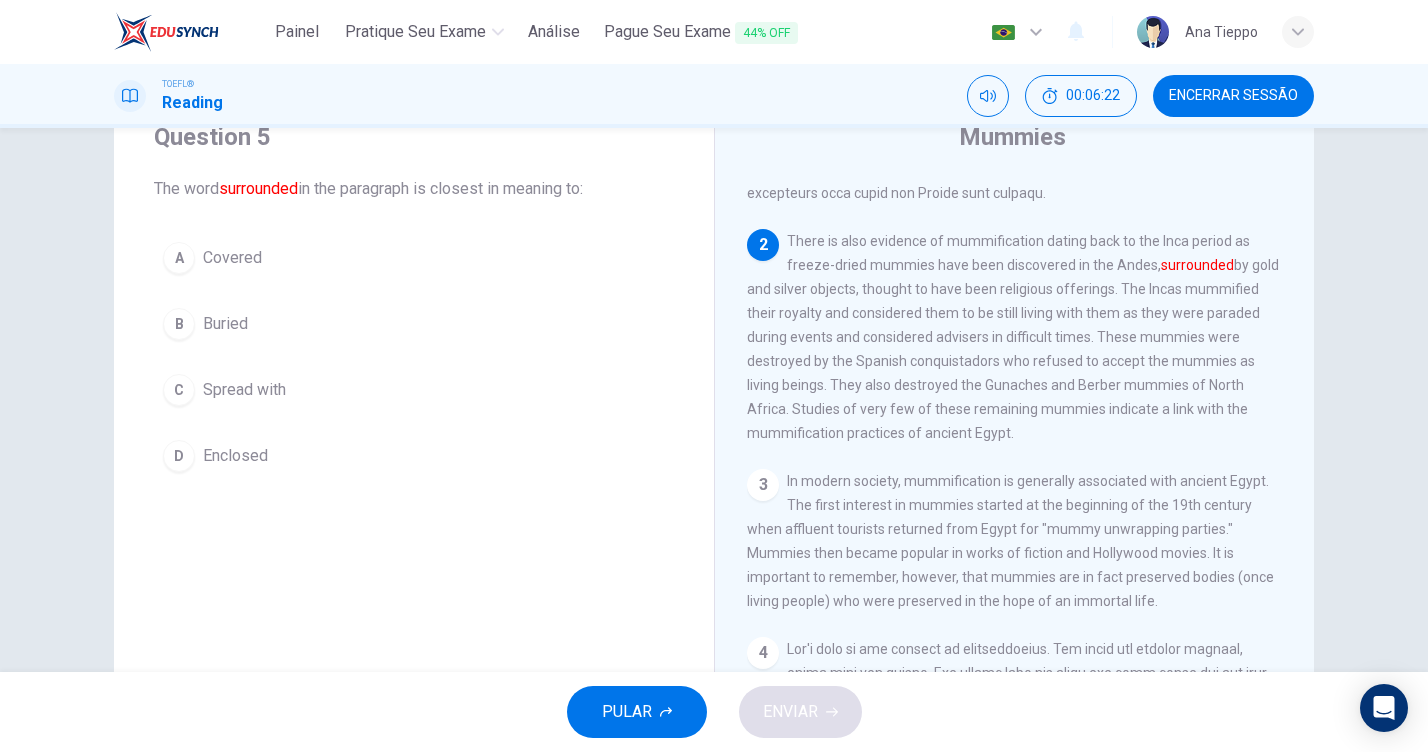 click on "Covered" at bounding box center (232, 258) 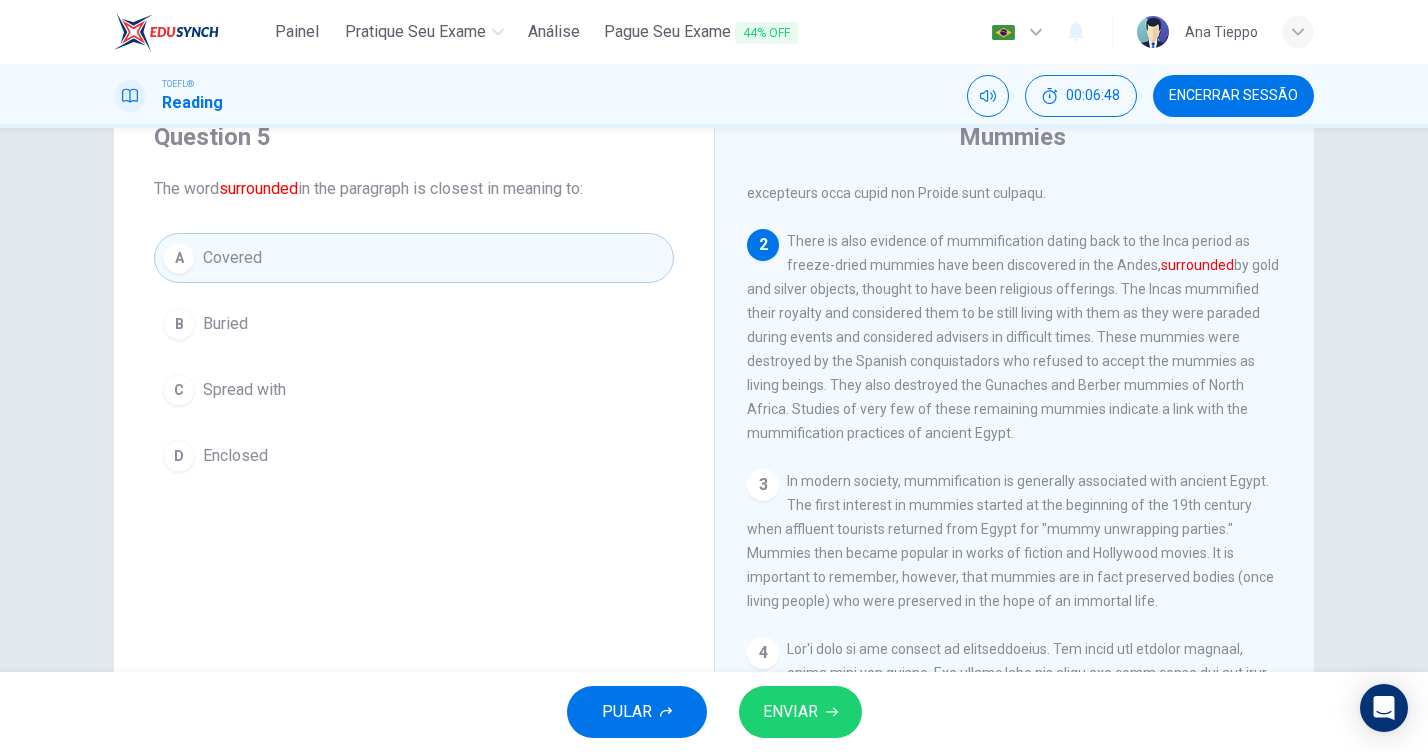 click on "ENVIAR" at bounding box center (800, 712) 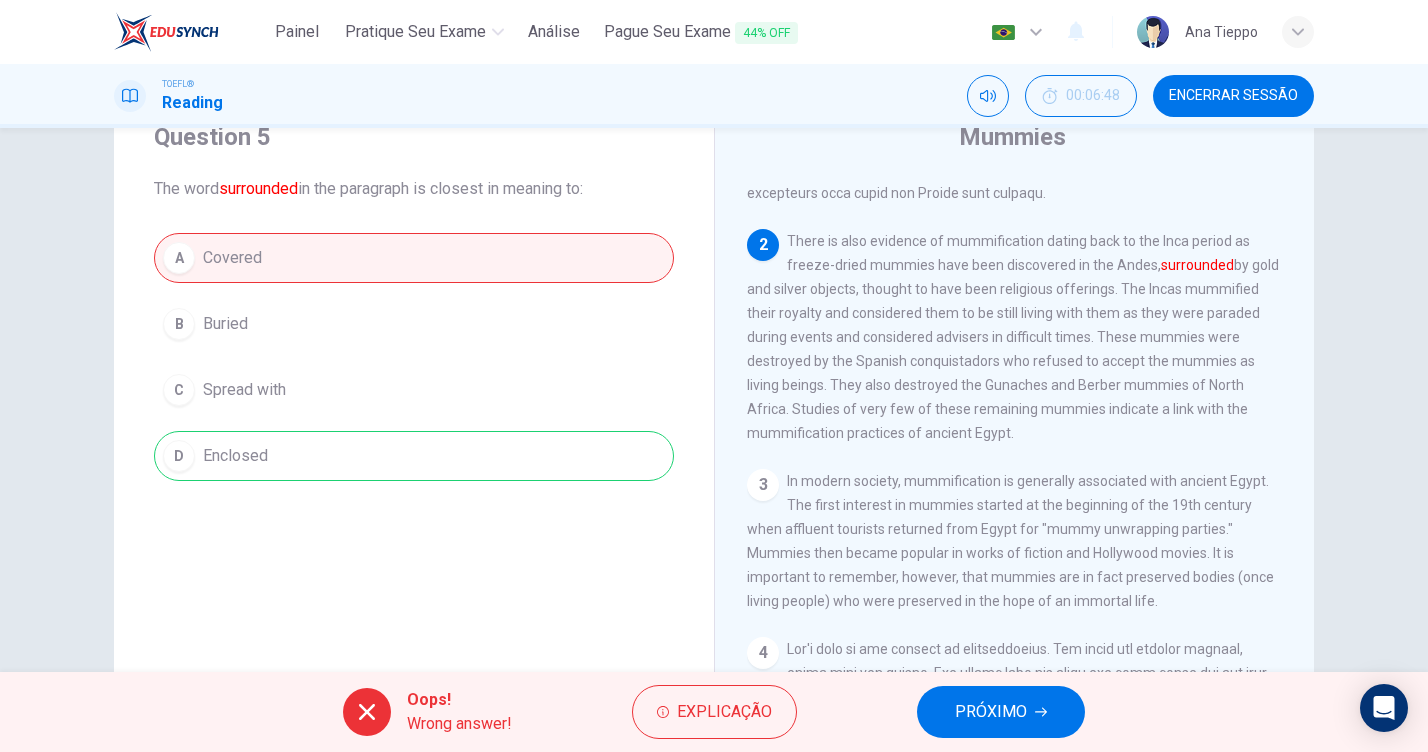 click on "PRÓXIMO" at bounding box center [991, 712] 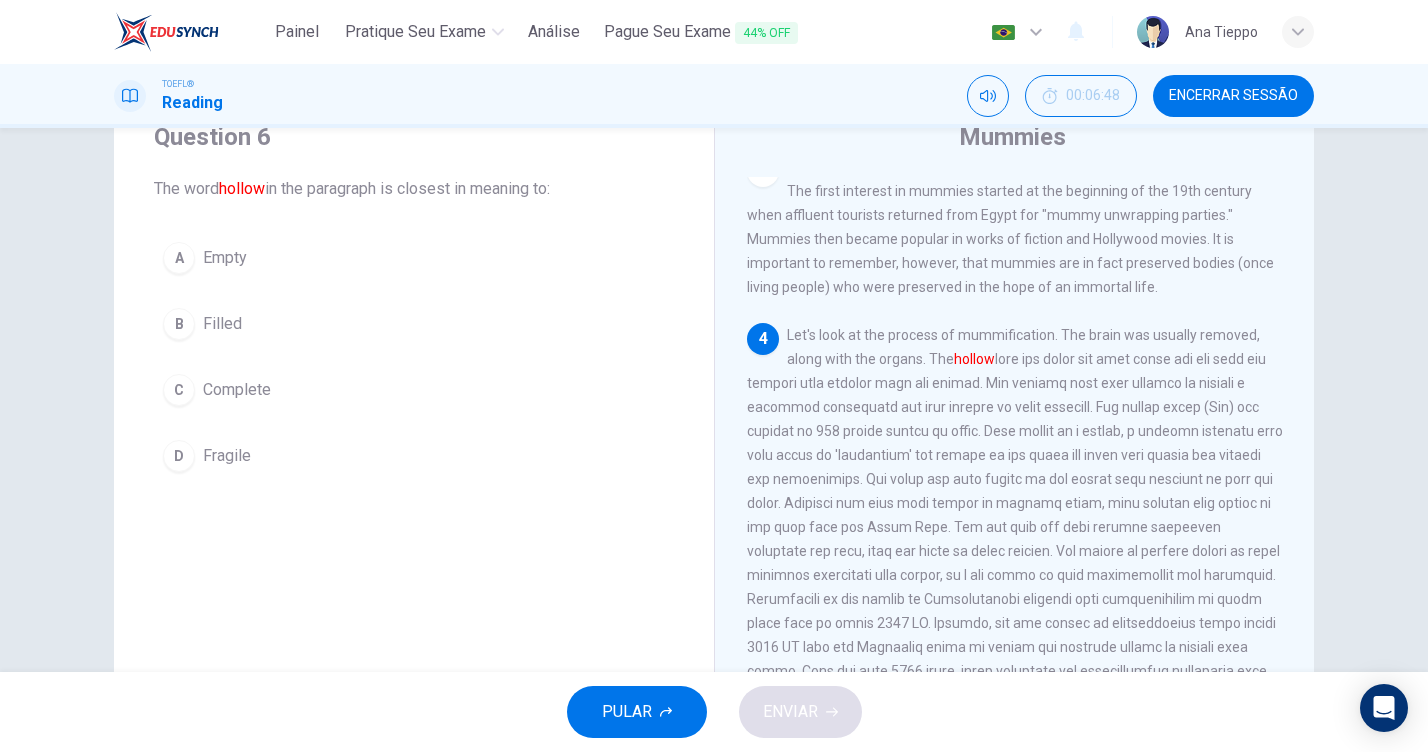 scroll, scrollTop: 801, scrollLeft: 0, axis: vertical 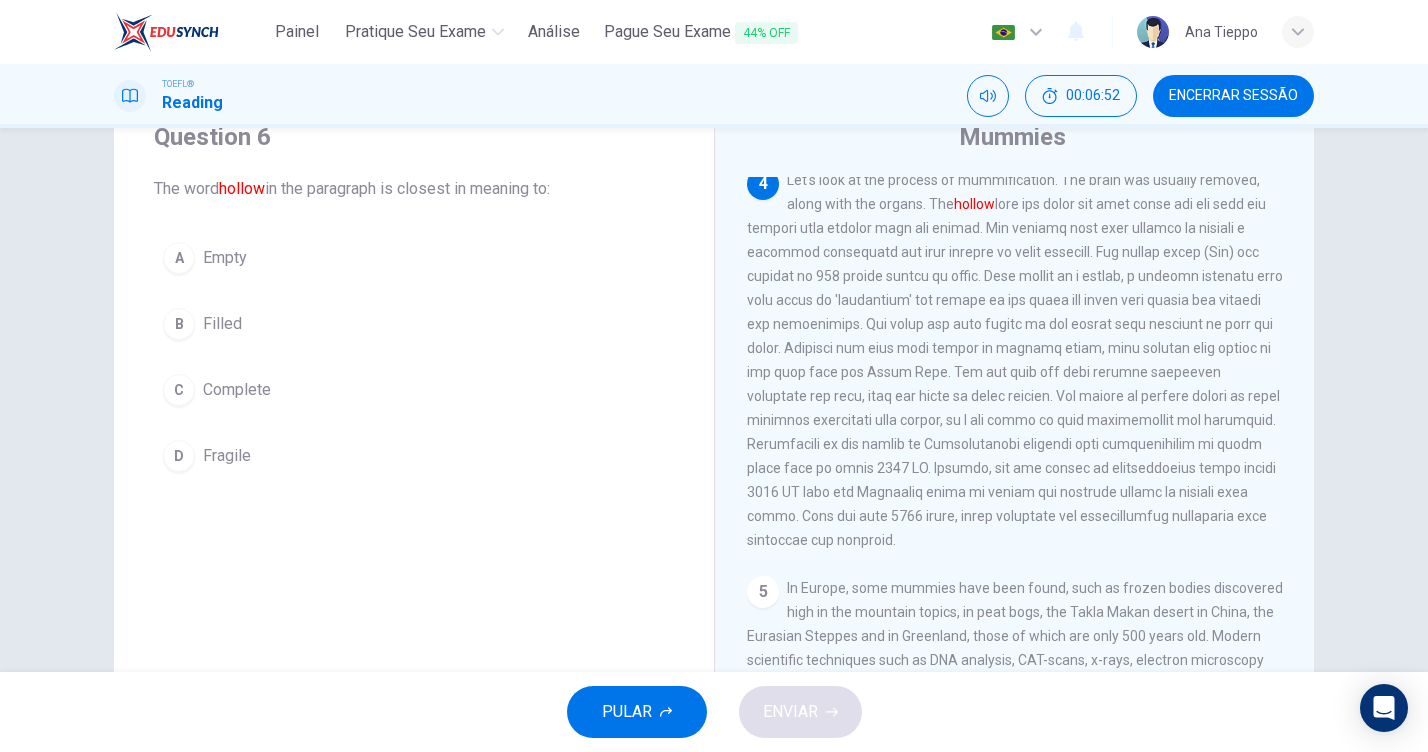 click on "Empty" at bounding box center (225, 258) 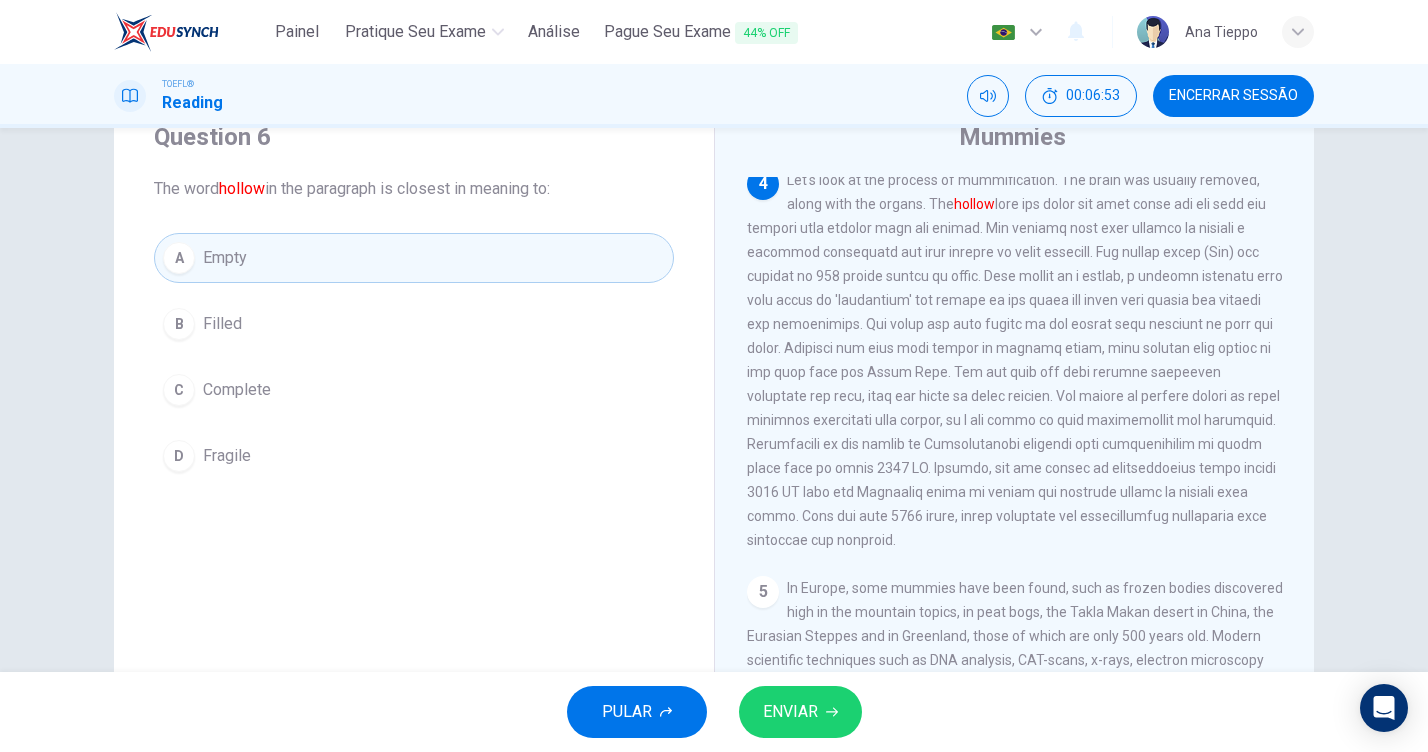 click on "ENVIAR" at bounding box center (790, 712) 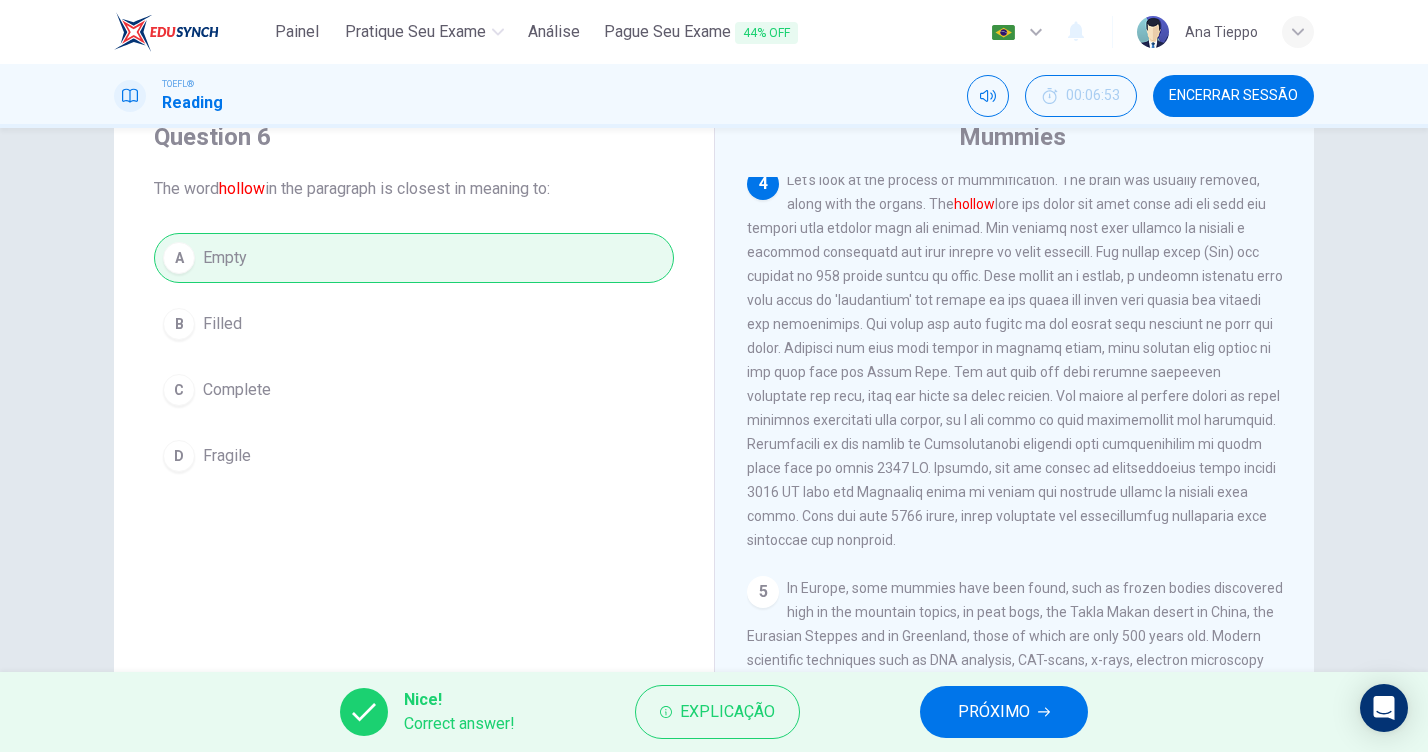click on "PRÓXIMO" at bounding box center [994, 712] 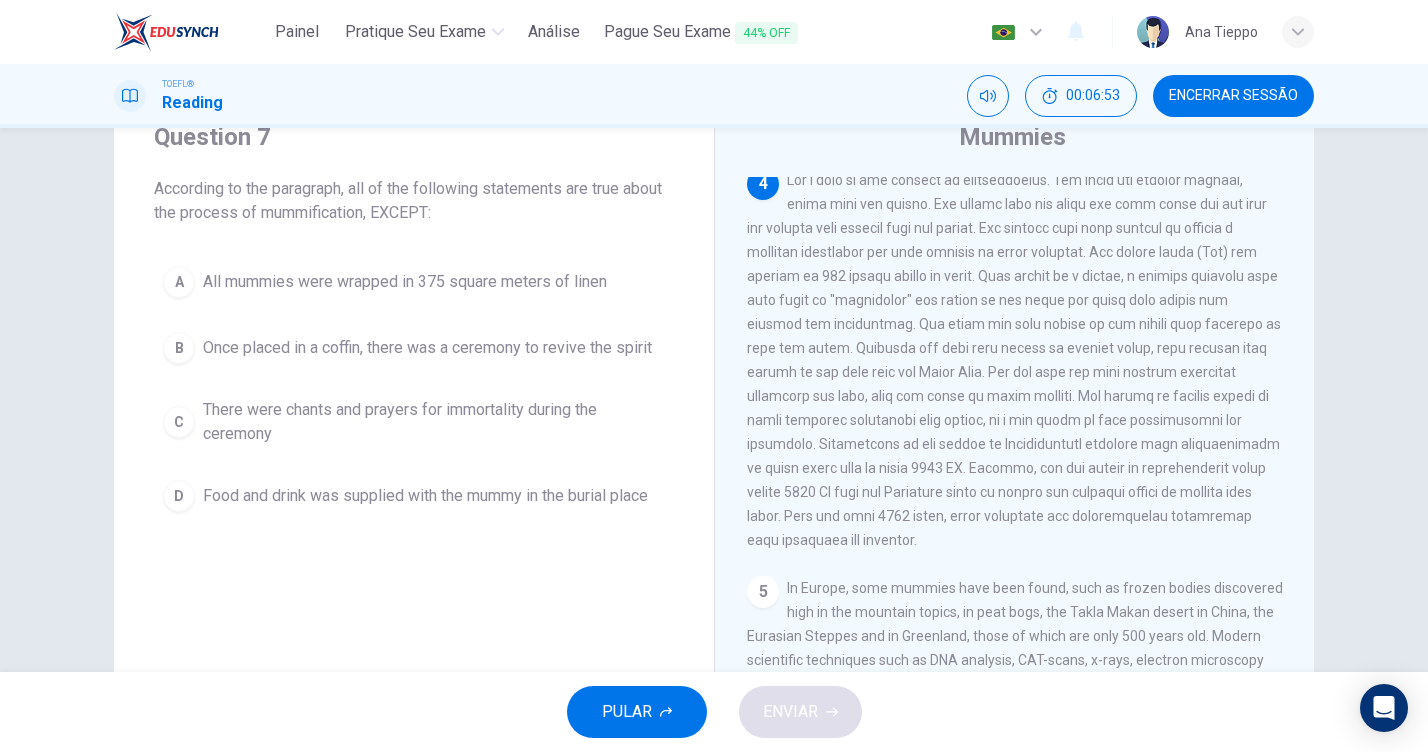 scroll, scrollTop: 792, scrollLeft: 0, axis: vertical 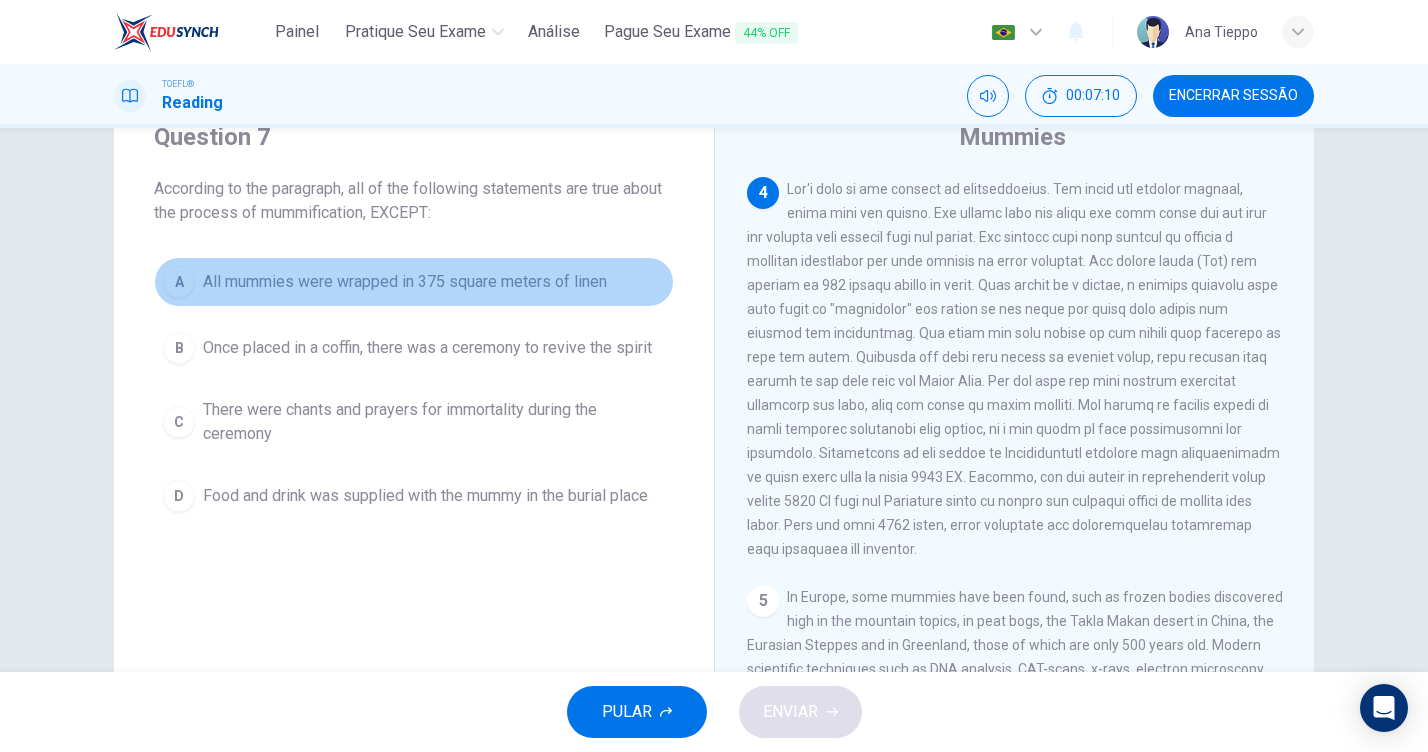 click on "A All mummies were wrapped in 375 square meters of linen" at bounding box center [414, 282] 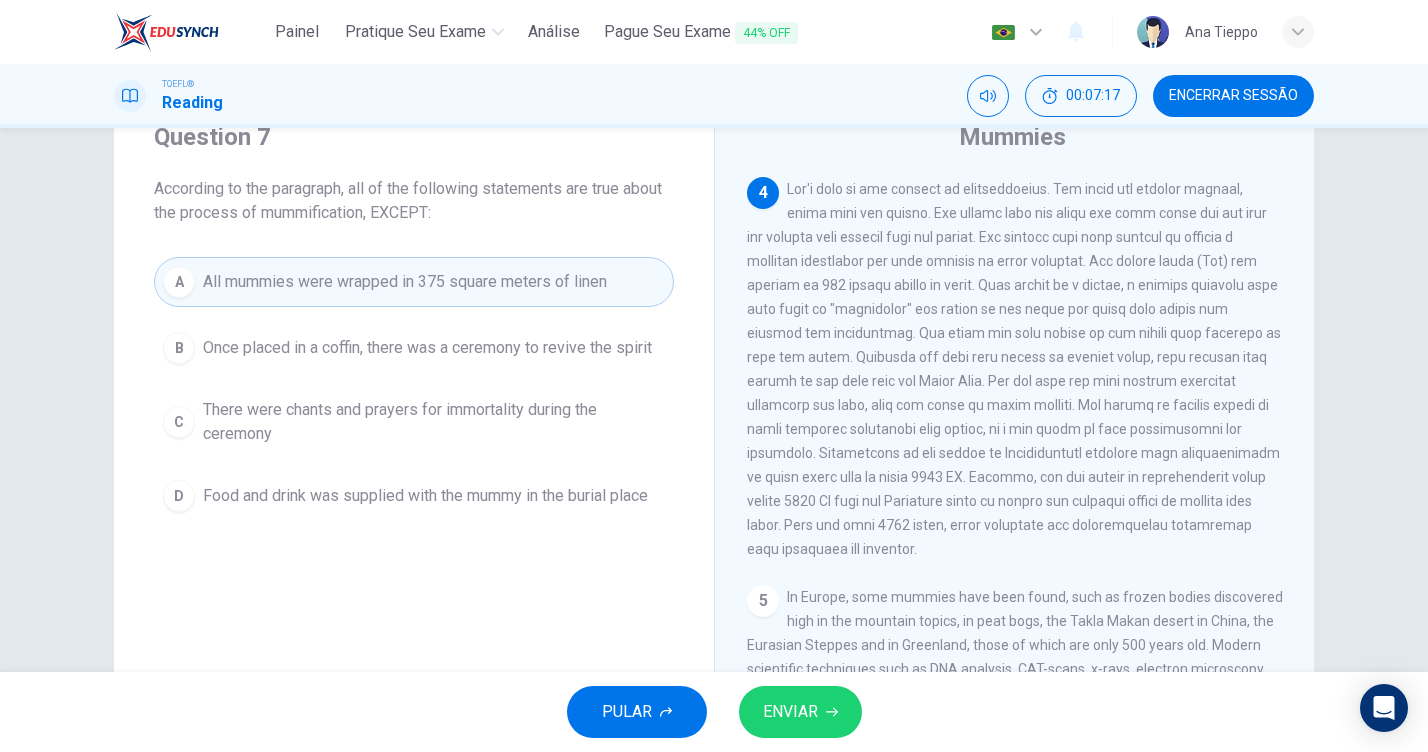 click on "ENVIAR" at bounding box center [790, 712] 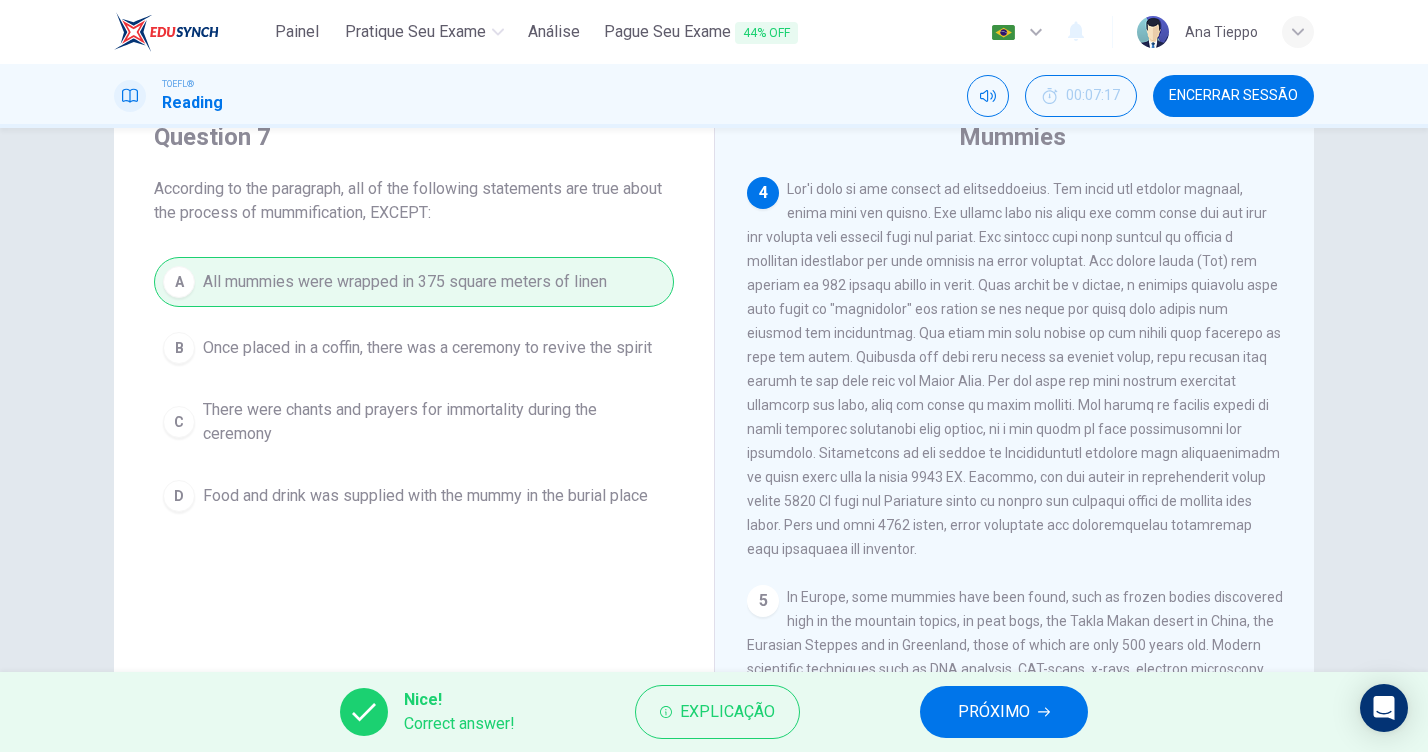 click on "PRÓXIMO" at bounding box center [994, 712] 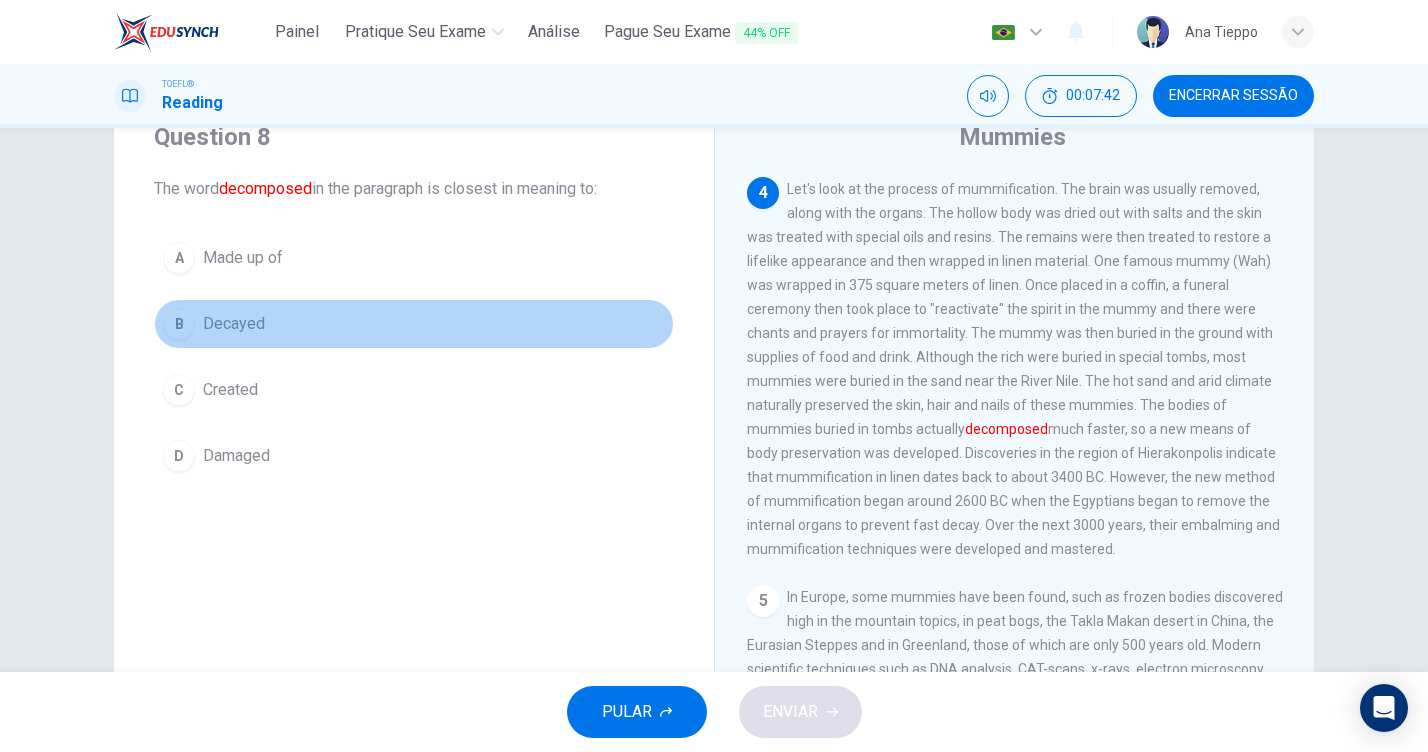 click on "Decayed" at bounding box center [243, 258] 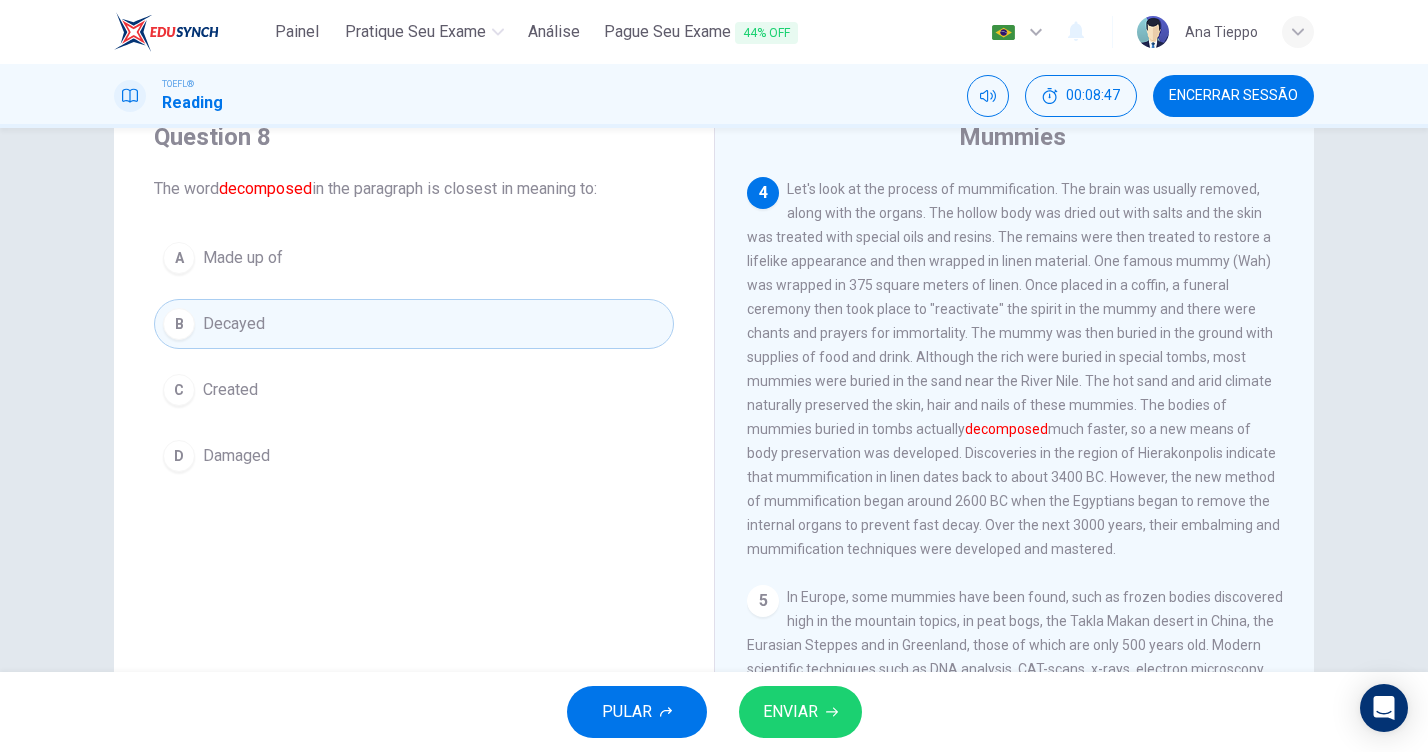 click on "D Damaged" at bounding box center (414, 456) 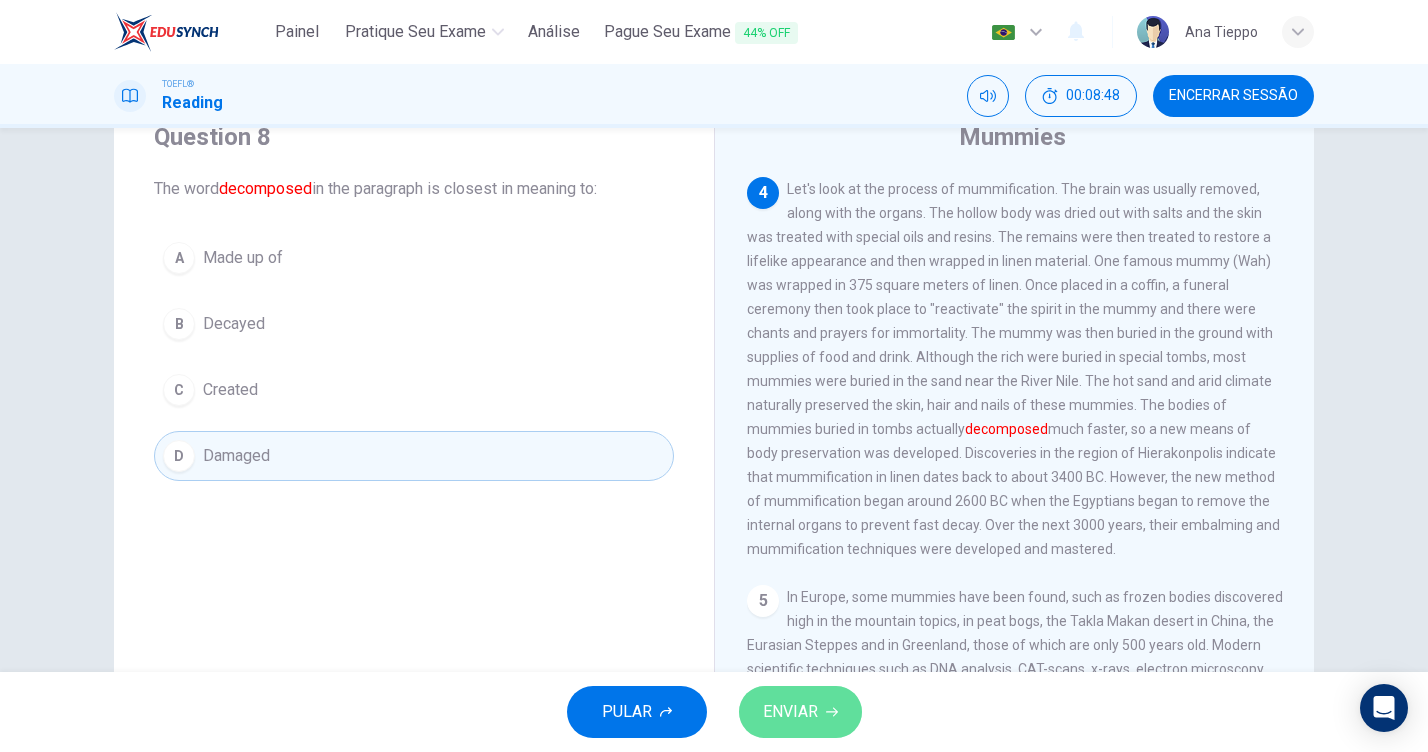 click on "ENVIAR" at bounding box center [790, 712] 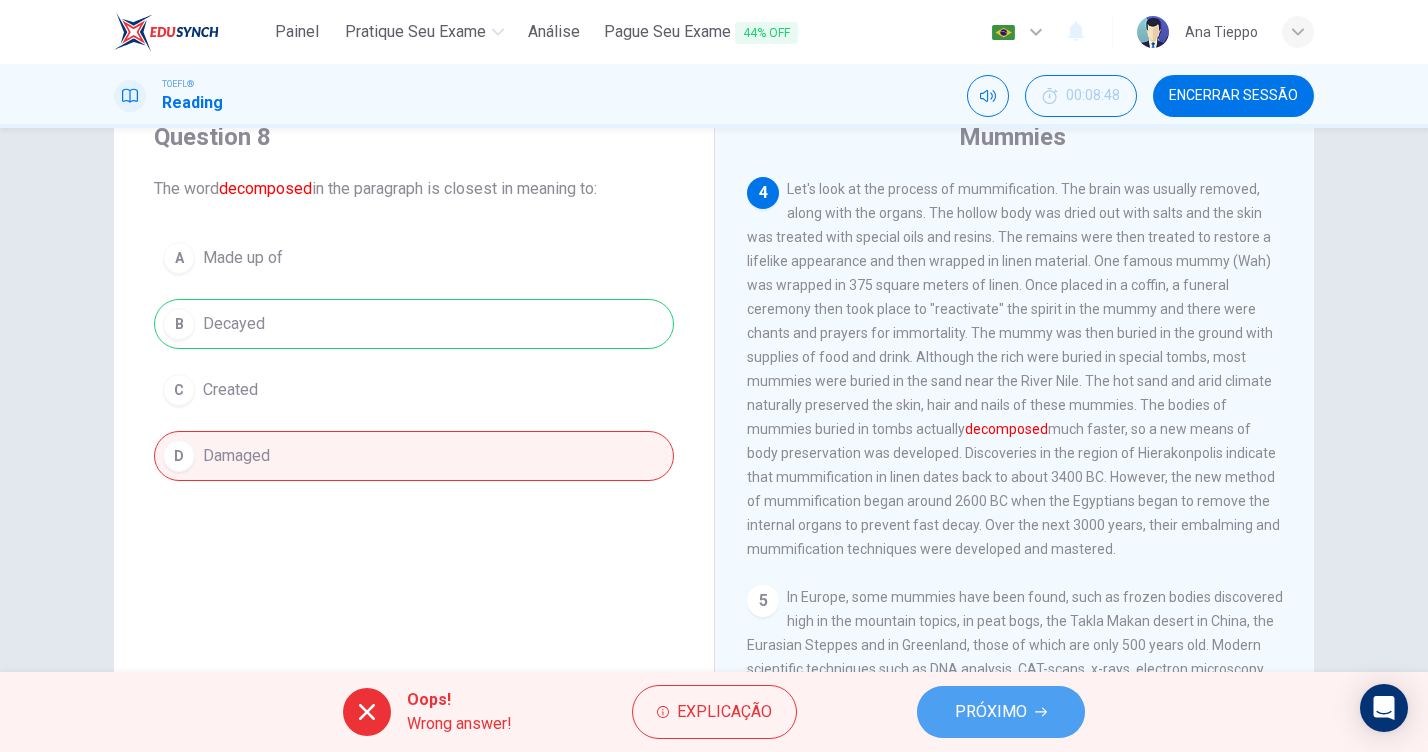 click on "PRÓXIMO" at bounding box center [991, 712] 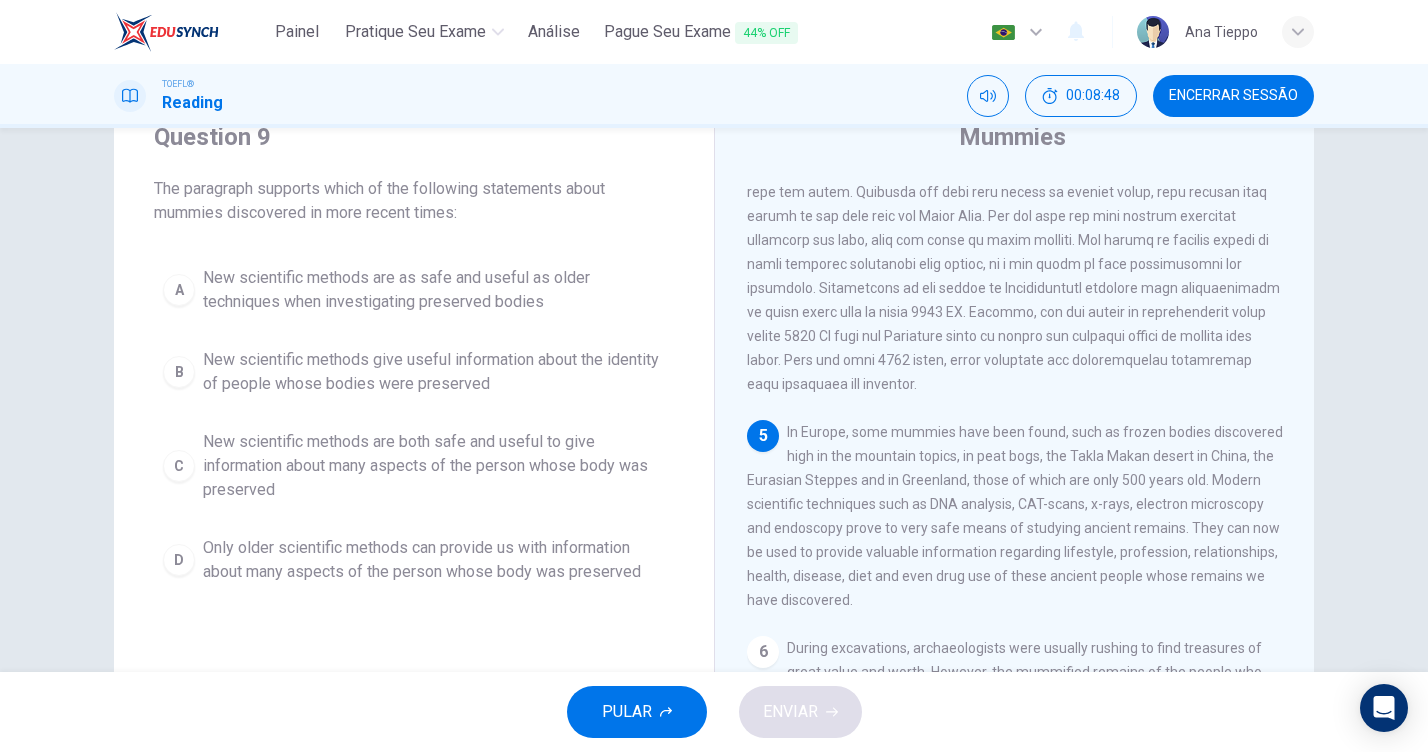 scroll, scrollTop: 961, scrollLeft: 0, axis: vertical 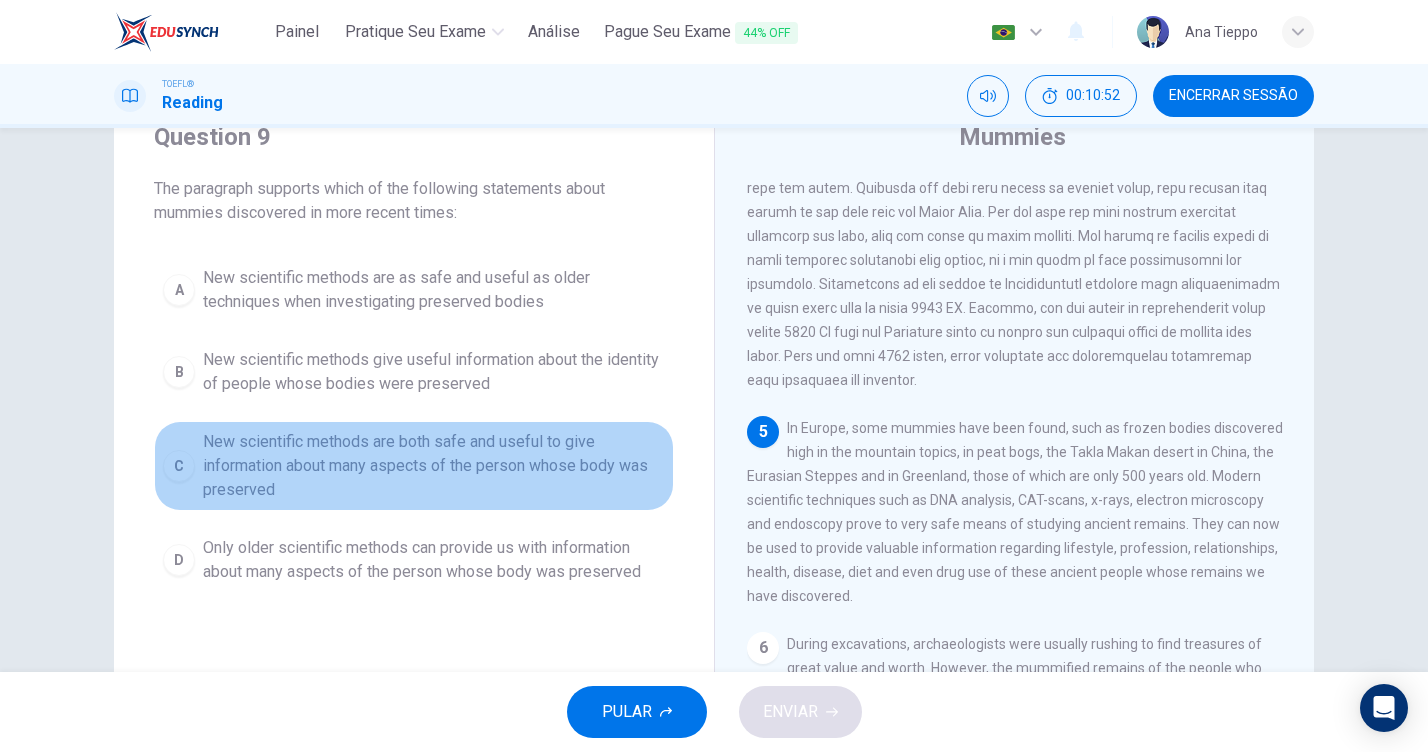 click on "New scientific methods are both safe and useful to give information about many aspects of the person whose body was preserved" at bounding box center [434, 290] 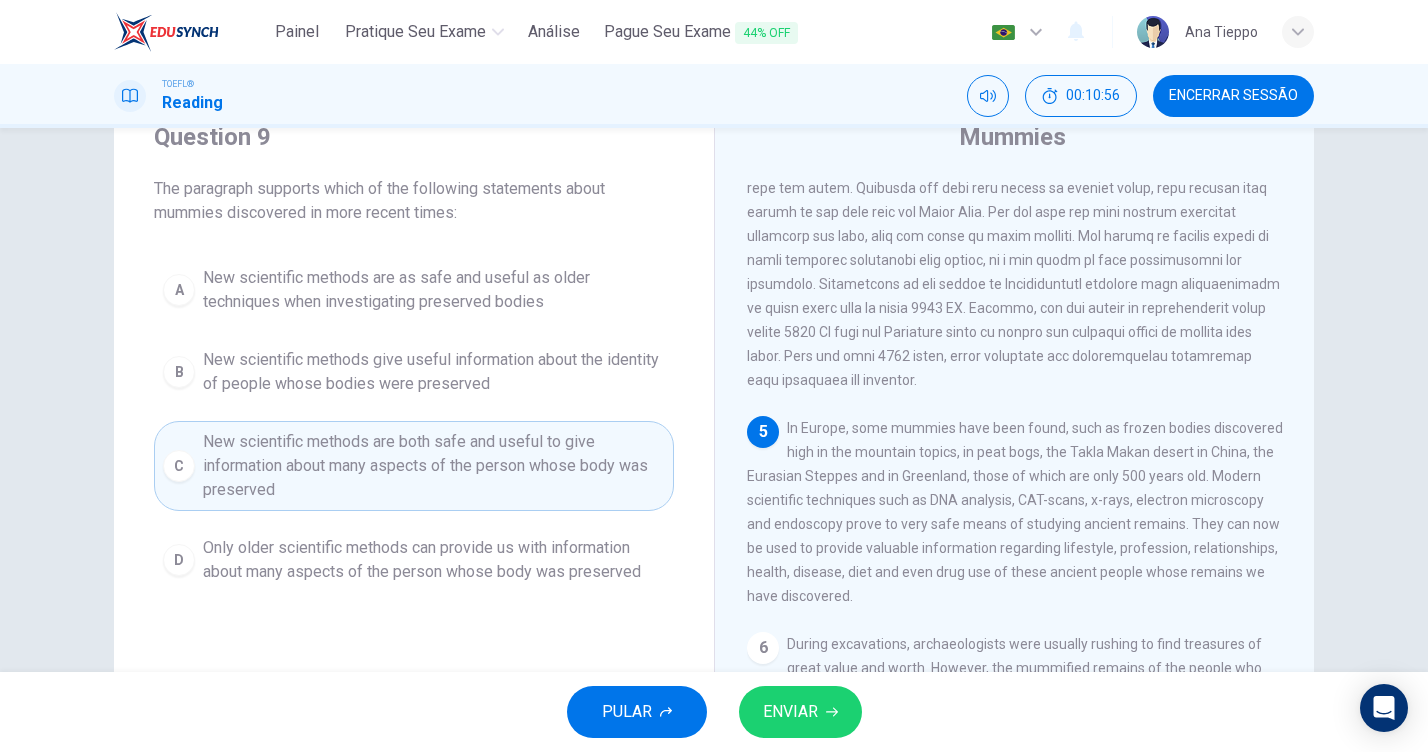 click on "ENVIAR" at bounding box center (790, 712) 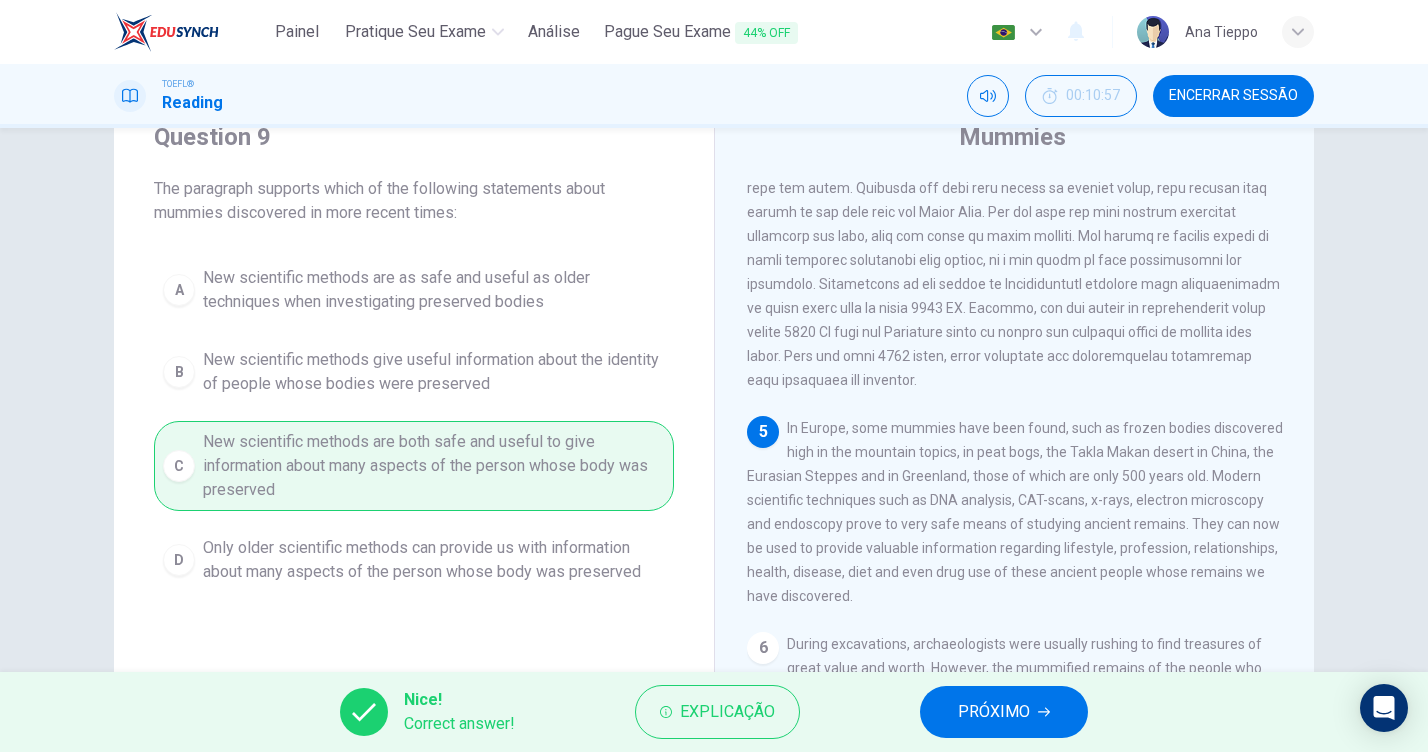 click on "PRÓXIMO" at bounding box center (1004, 712) 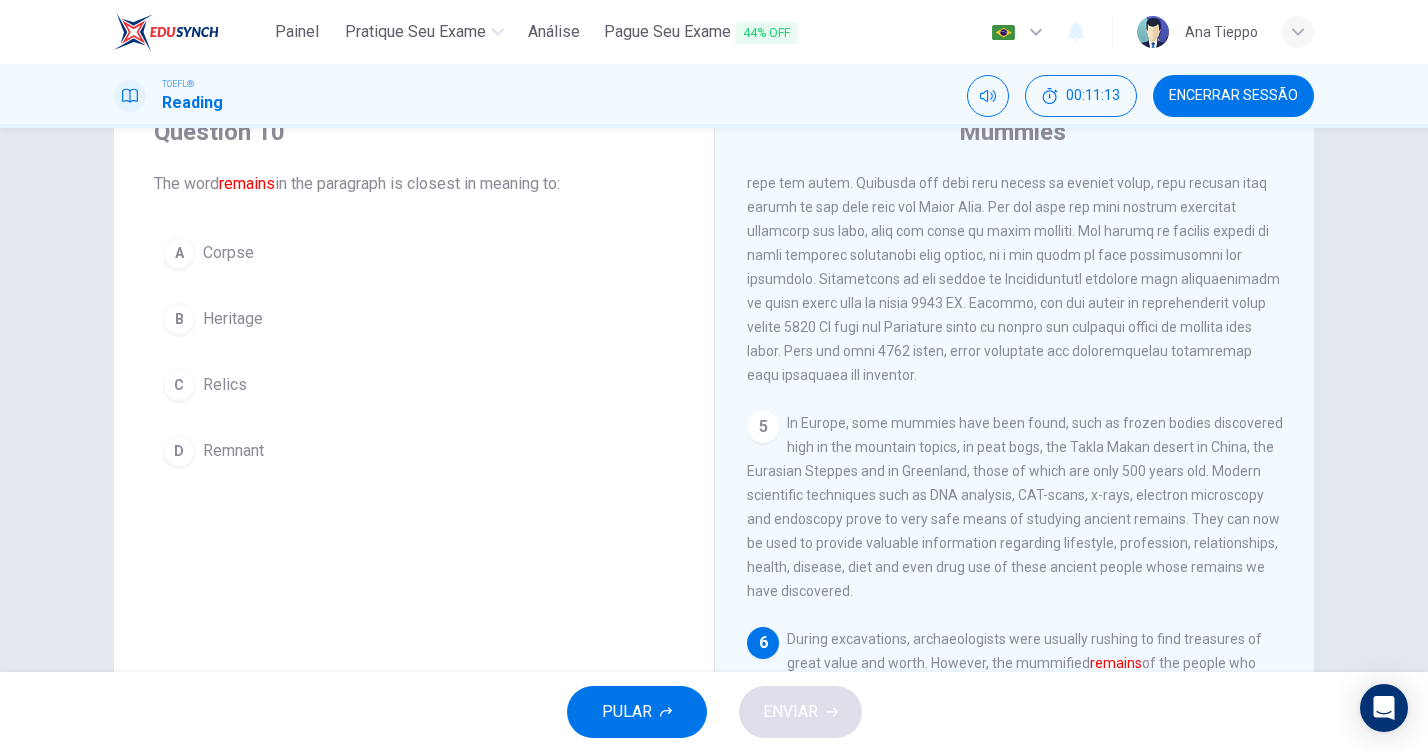scroll, scrollTop: 78, scrollLeft: 0, axis: vertical 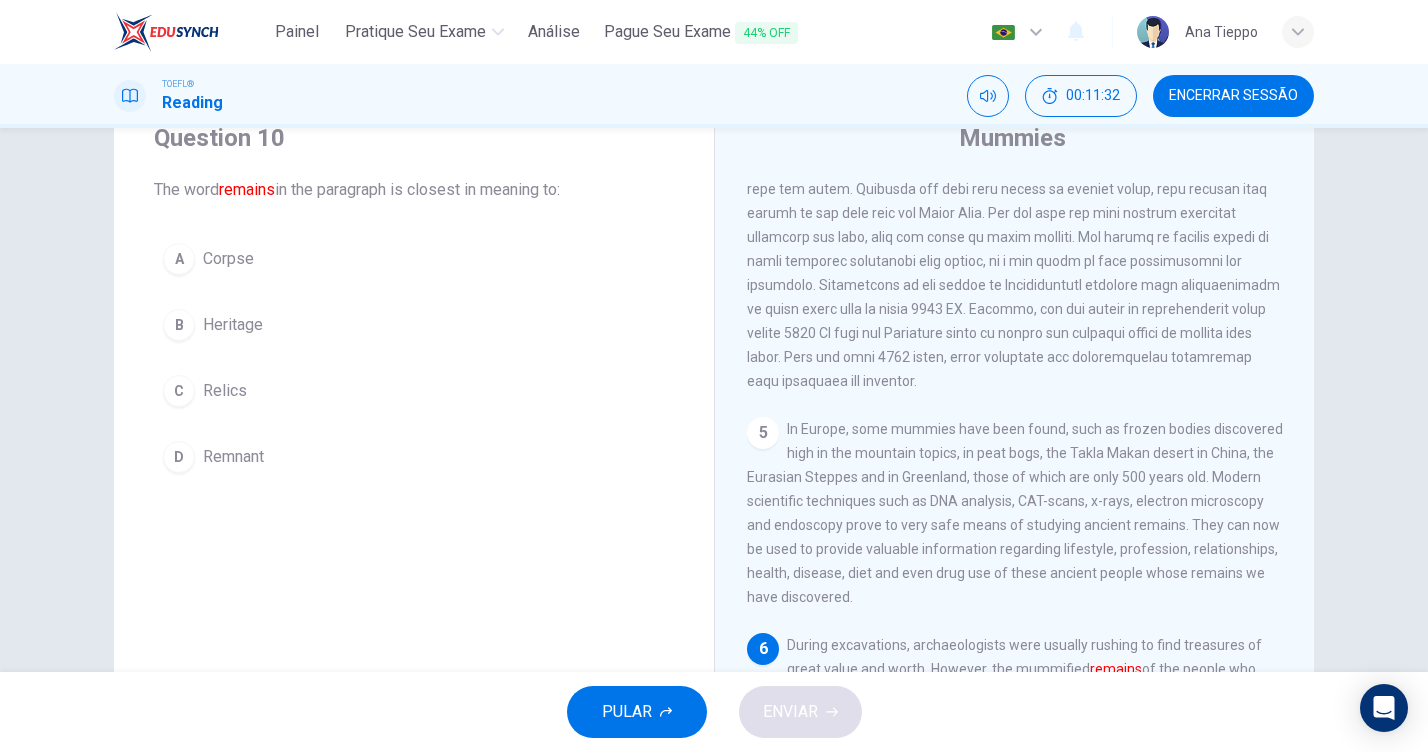 click on "Remnant" at bounding box center (228, 259) 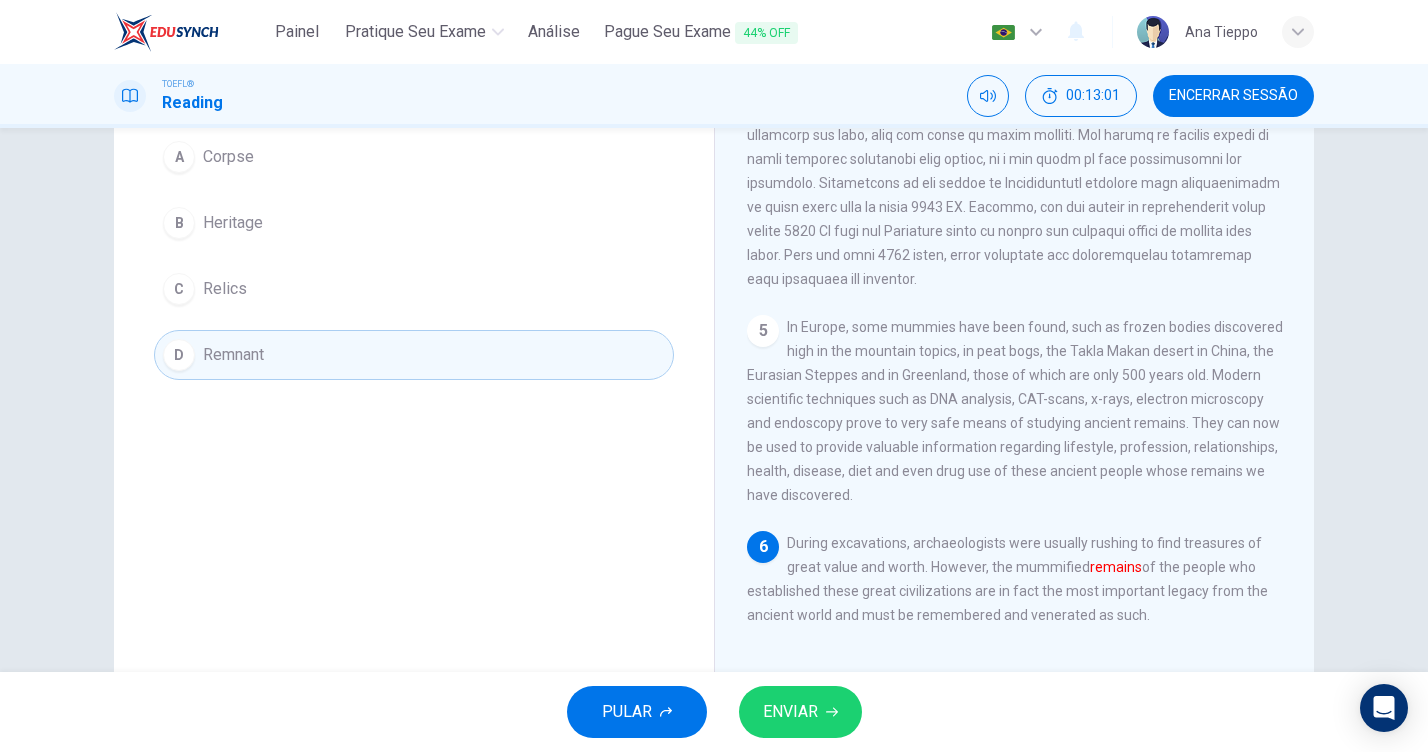 scroll, scrollTop: 183, scrollLeft: 0, axis: vertical 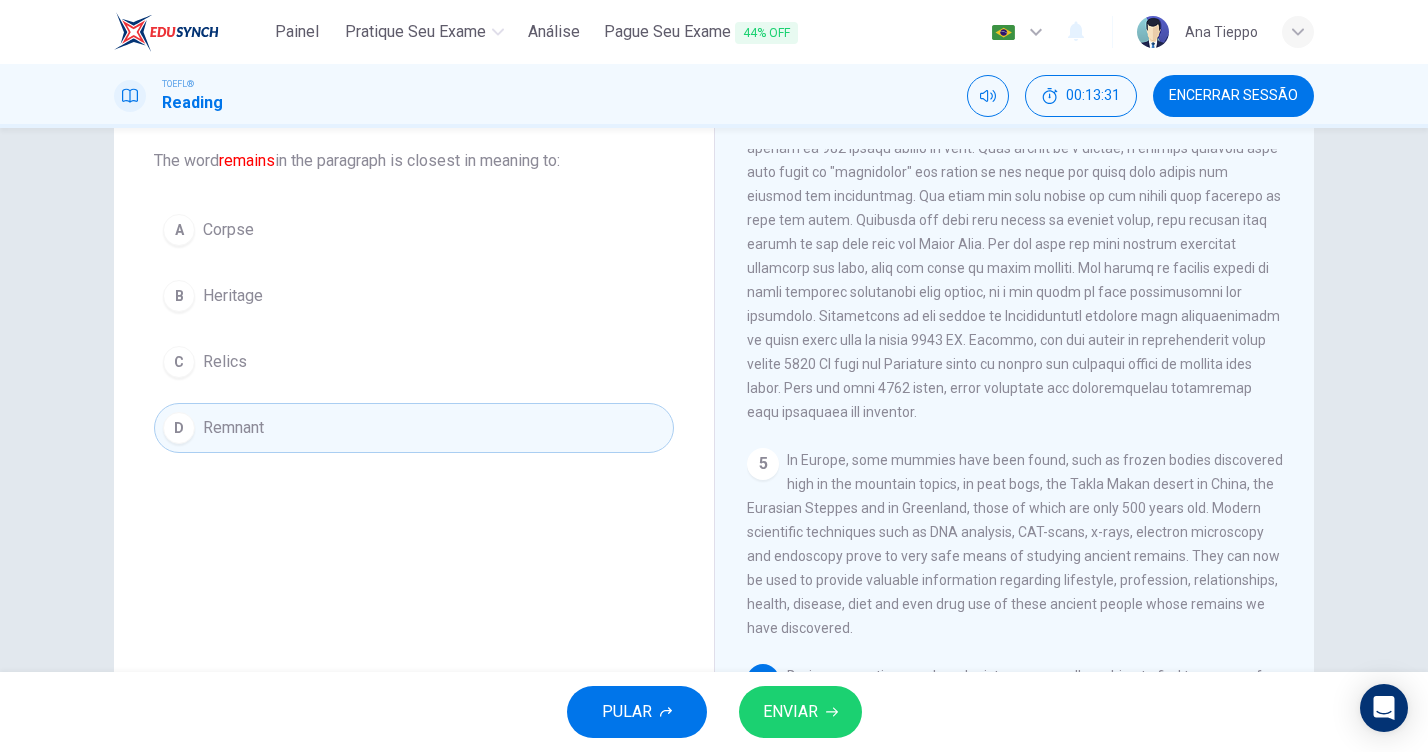 click on "B Heritage" at bounding box center (414, 296) 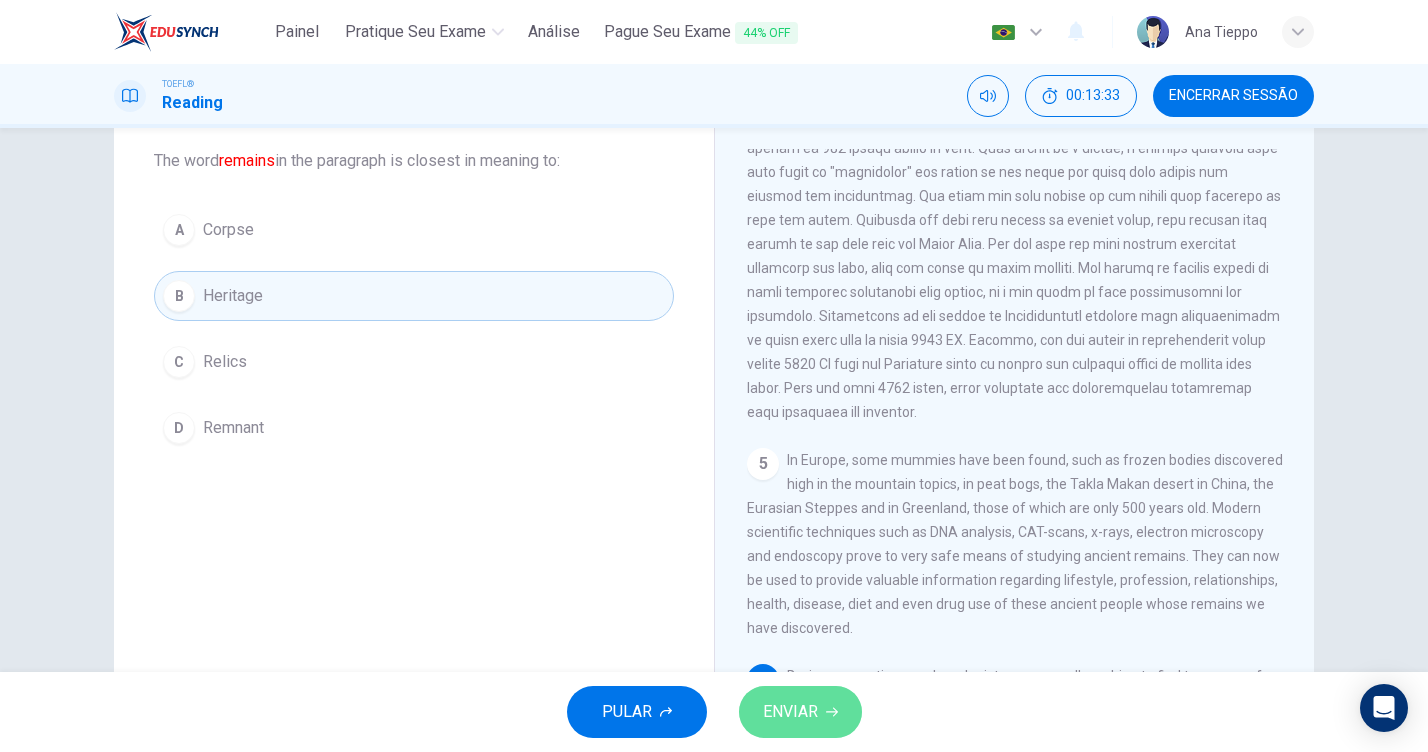 click on "ENVIAR" at bounding box center (790, 712) 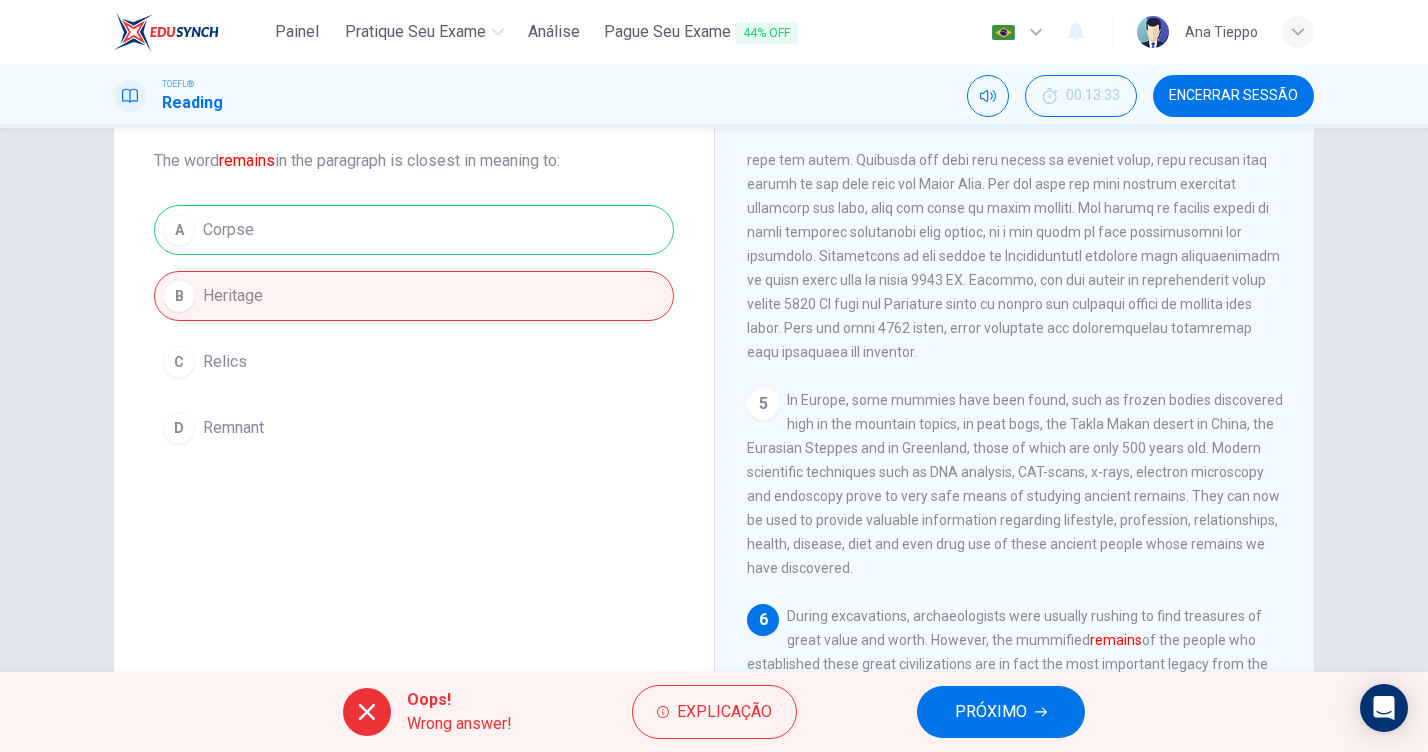 scroll, scrollTop: 961, scrollLeft: 0, axis: vertical 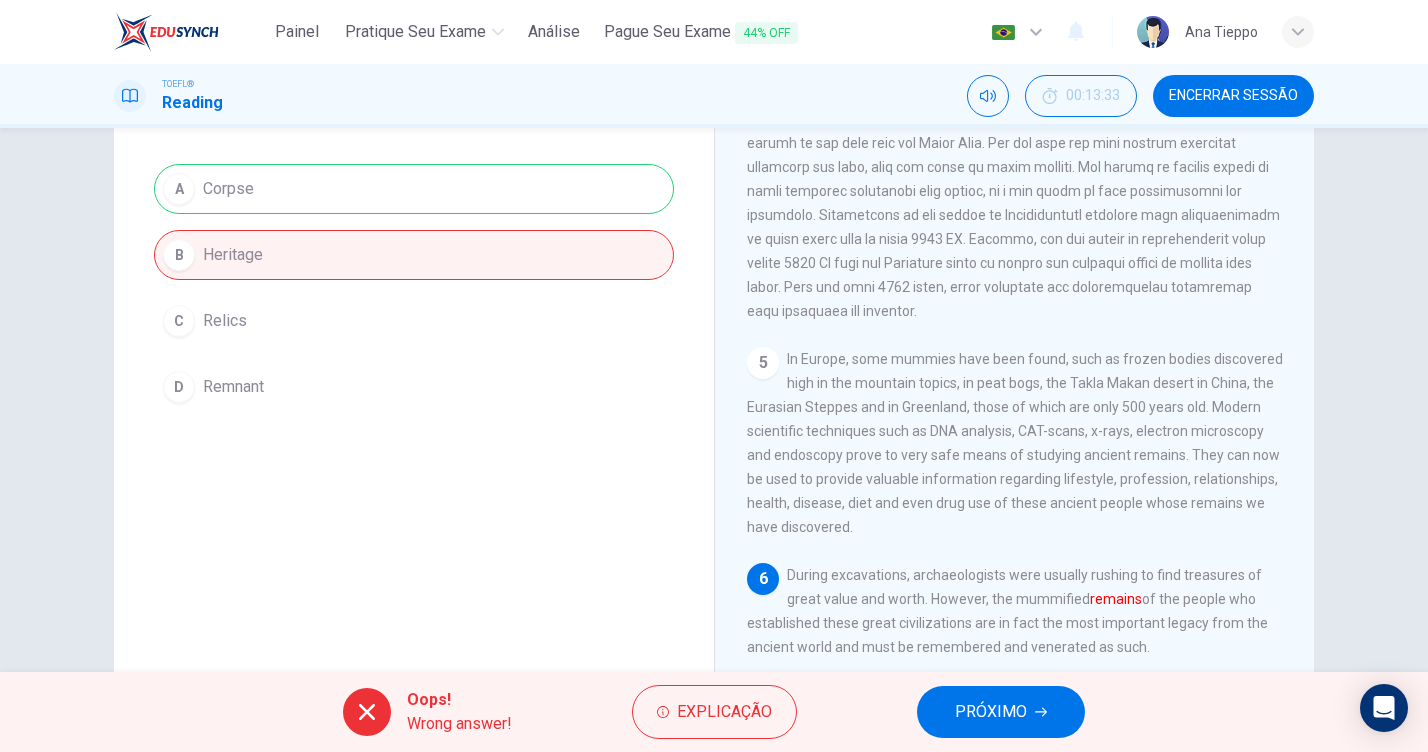 click on "PRÓXIMO" at bounding box center (1001, 712) 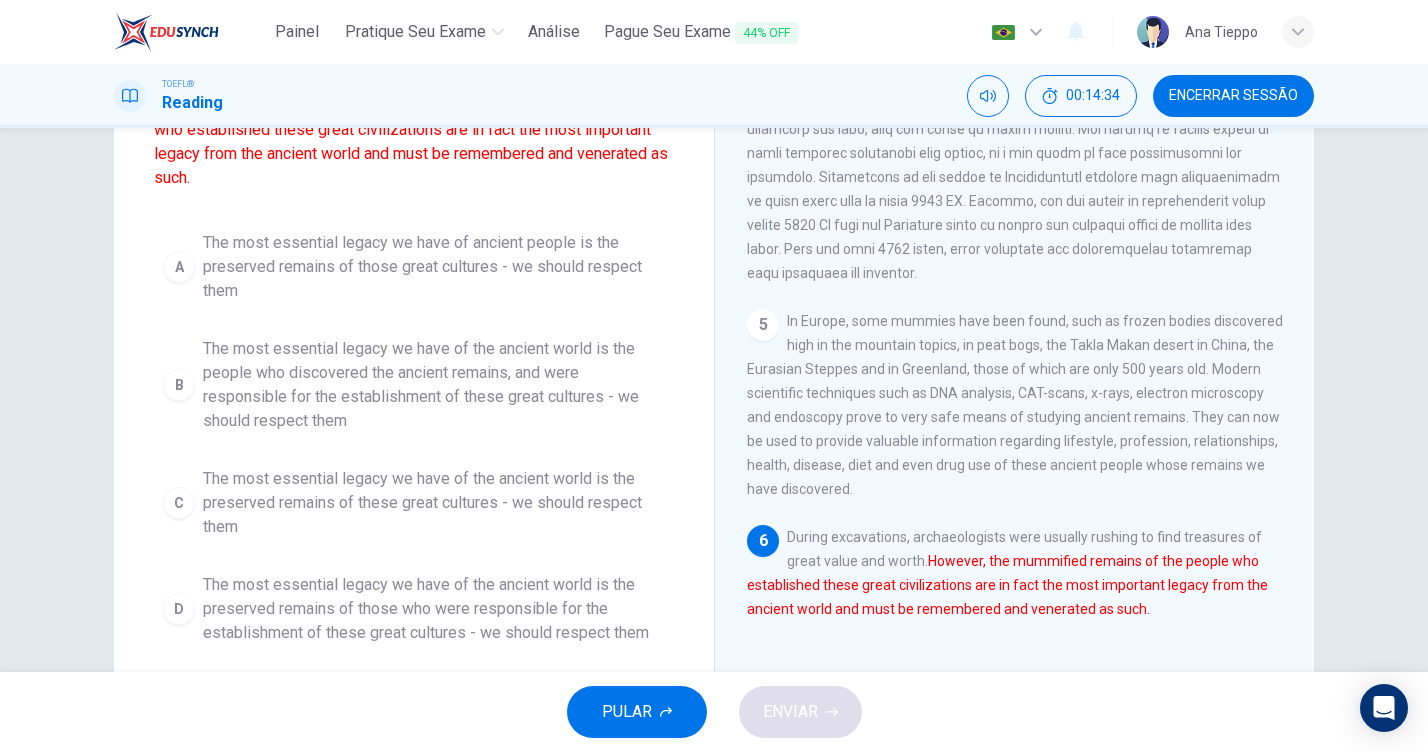 scroll, scrollTop: 184, scrollLeft: 0, axis: vertical 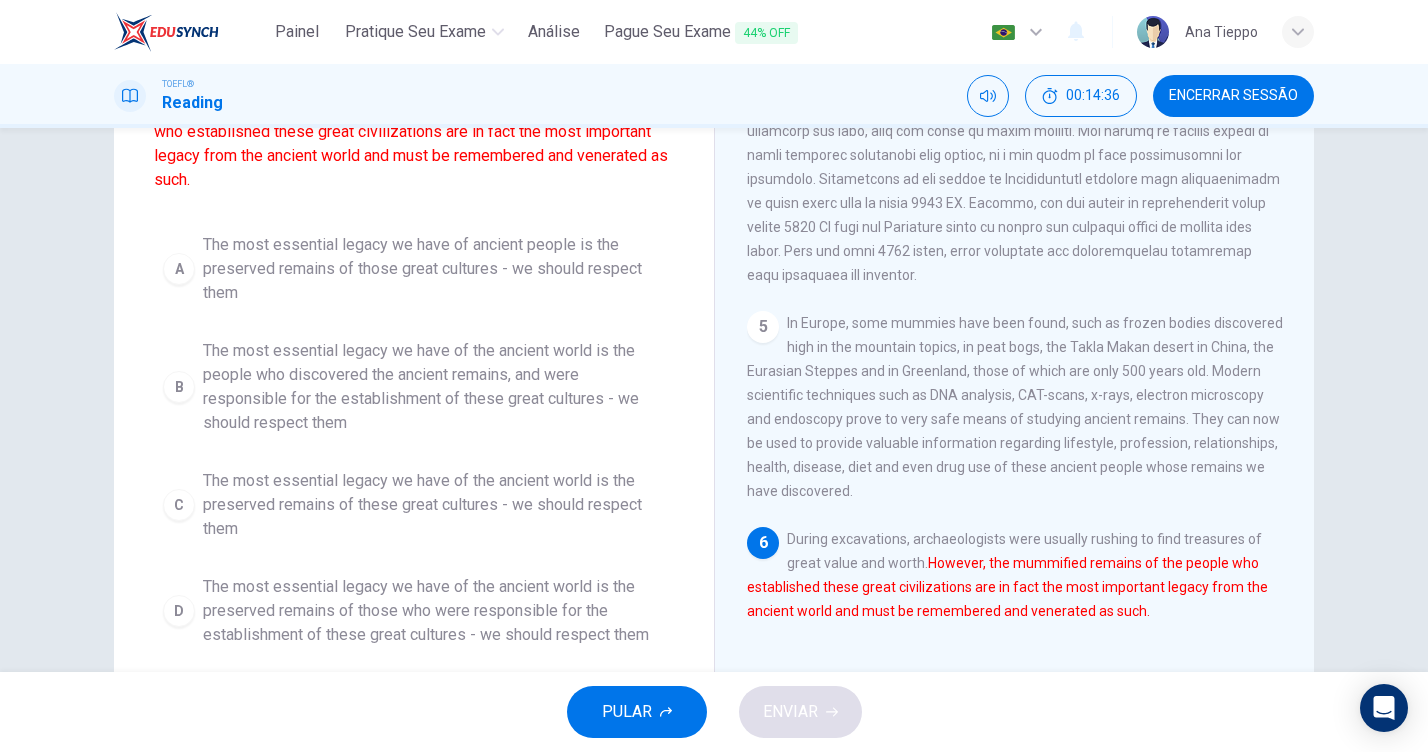 click on "The most essential legacy we have of ancient people is the preserved remains of those great cultures - we should respect them" at bounding box center (434, 269) 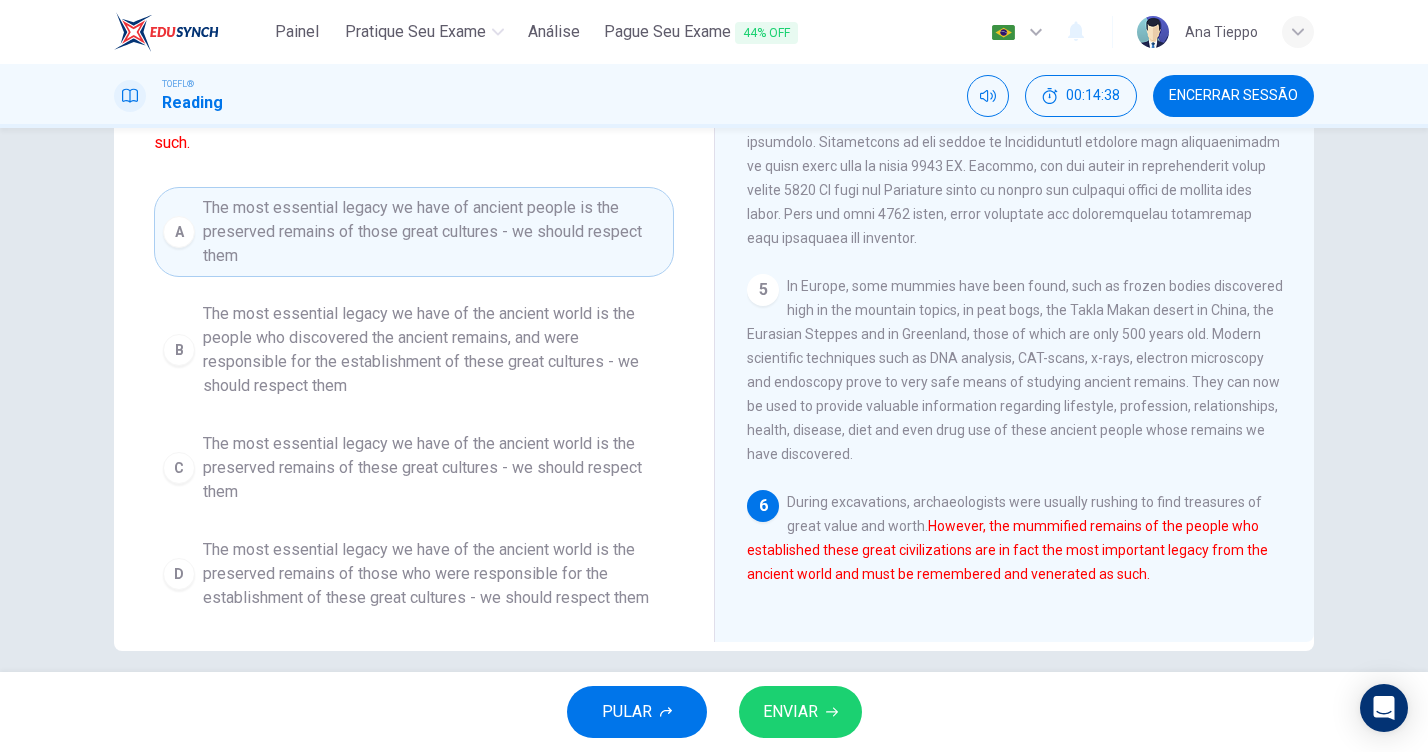 scroll, scrollTop: 224, scrollLeft: 0, axis: vertical 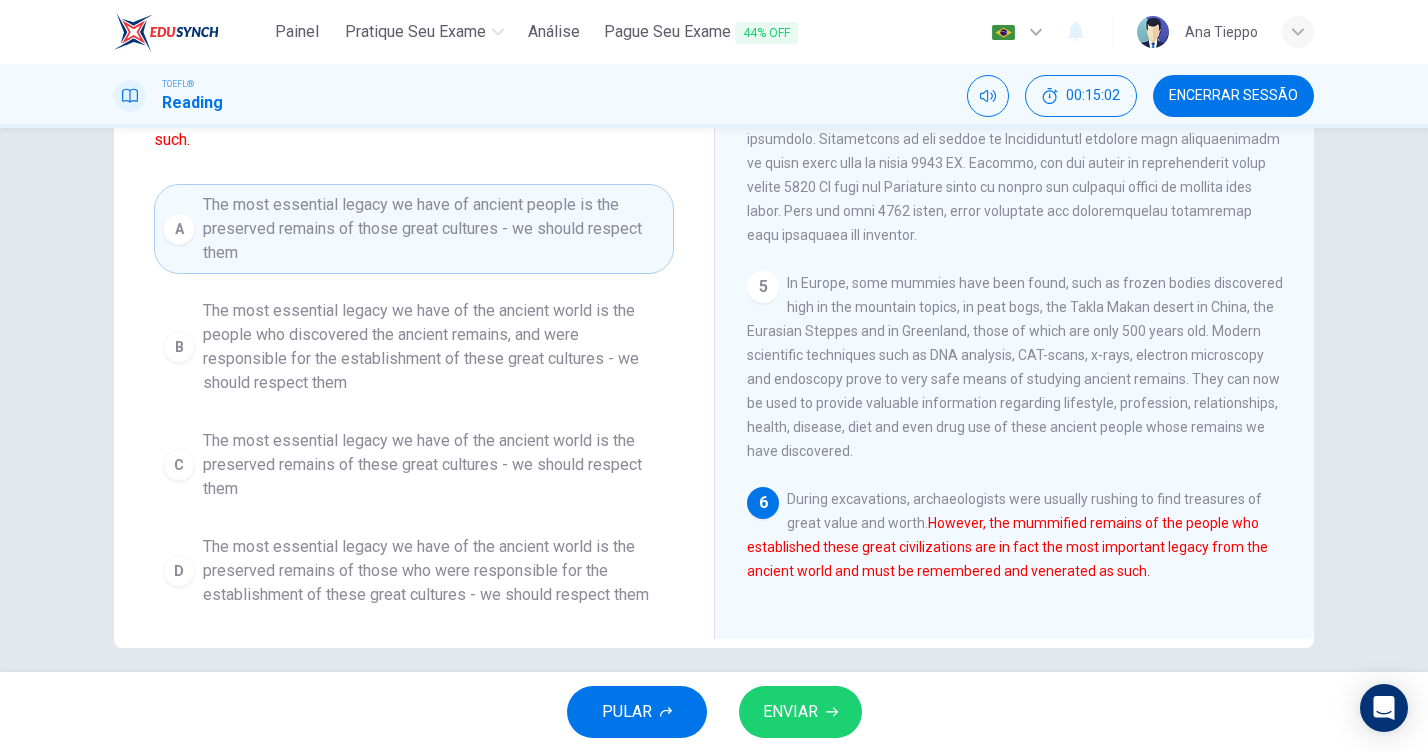click on "The most essential legacy we have of the ancient world is the preserved remains of those who were responsible for the establishment of these great cultures - we should respect them" at bounding box center (434, 347) 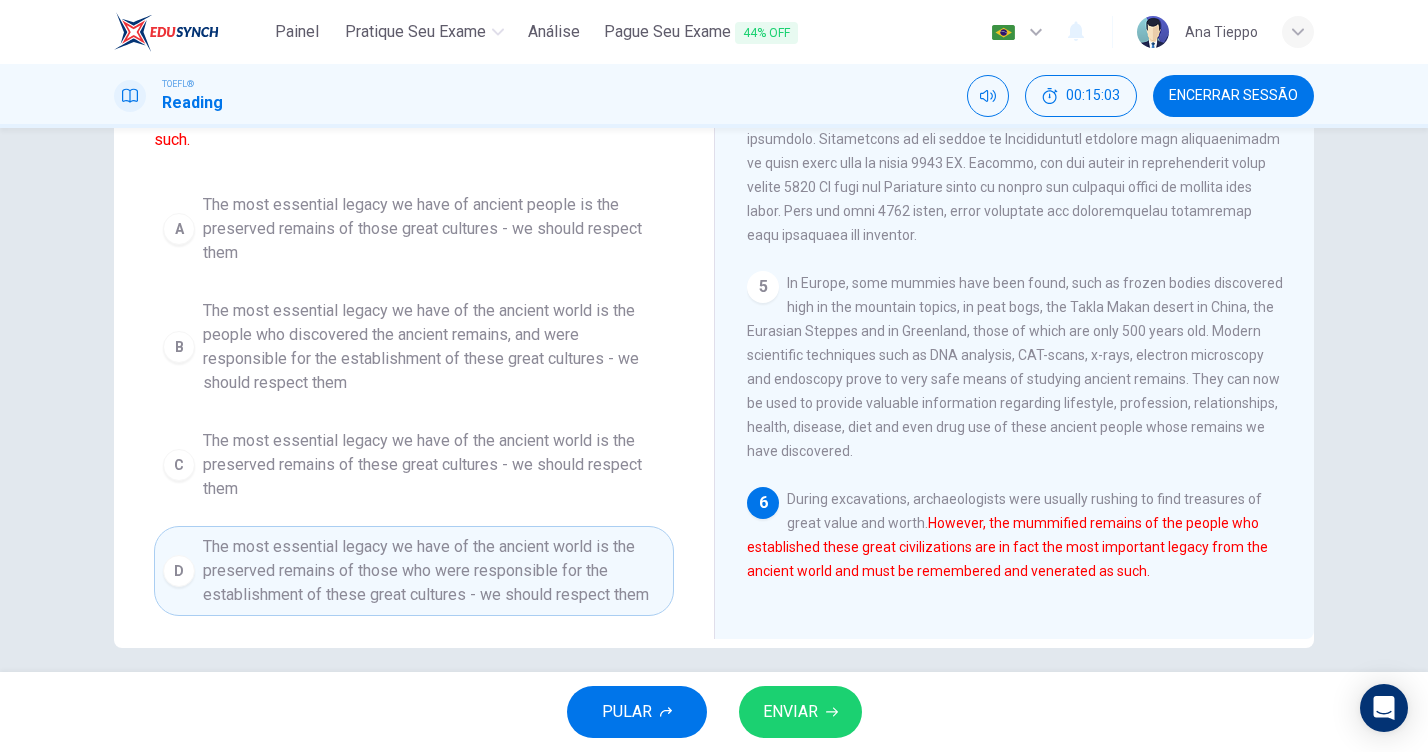click on "ENVIAR" at bounding box center [790, 712] 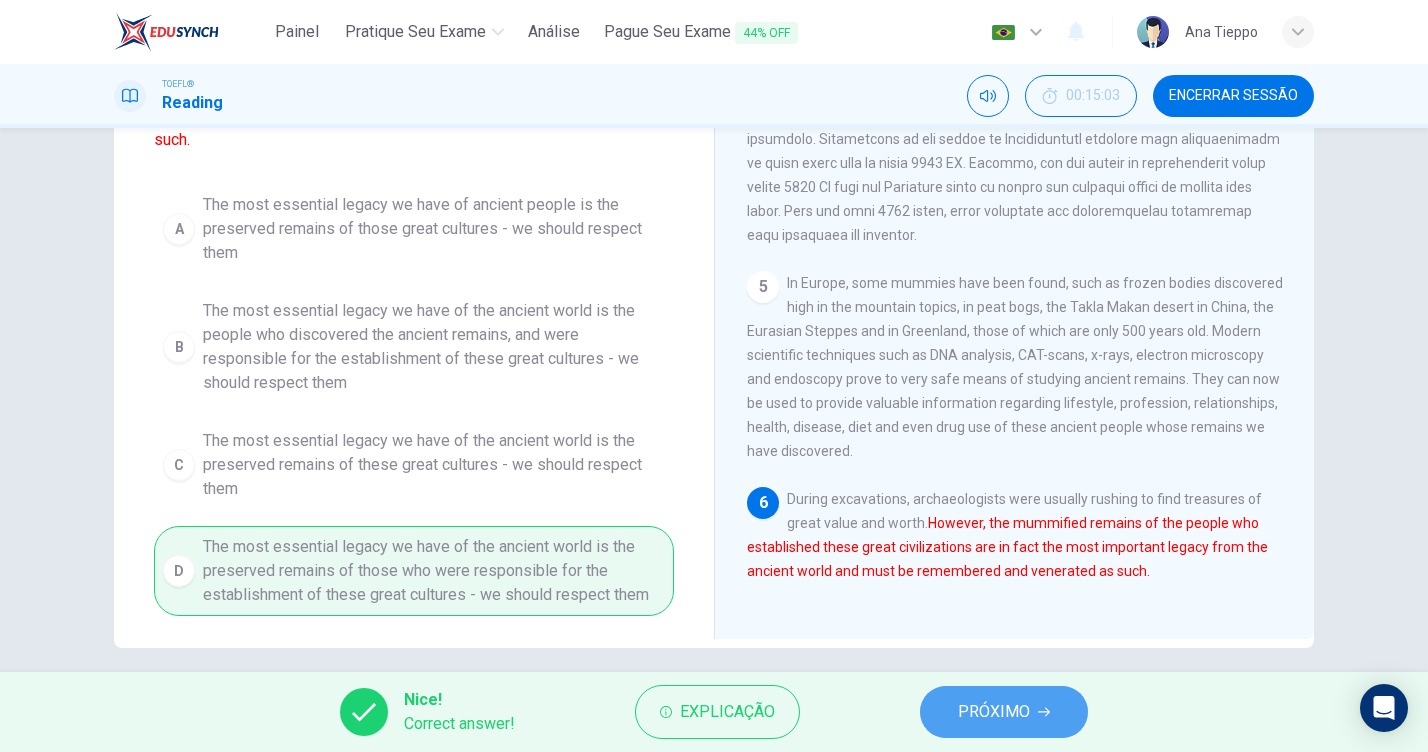 click on "PRÓXIMO" at bounding box center (994, 712) 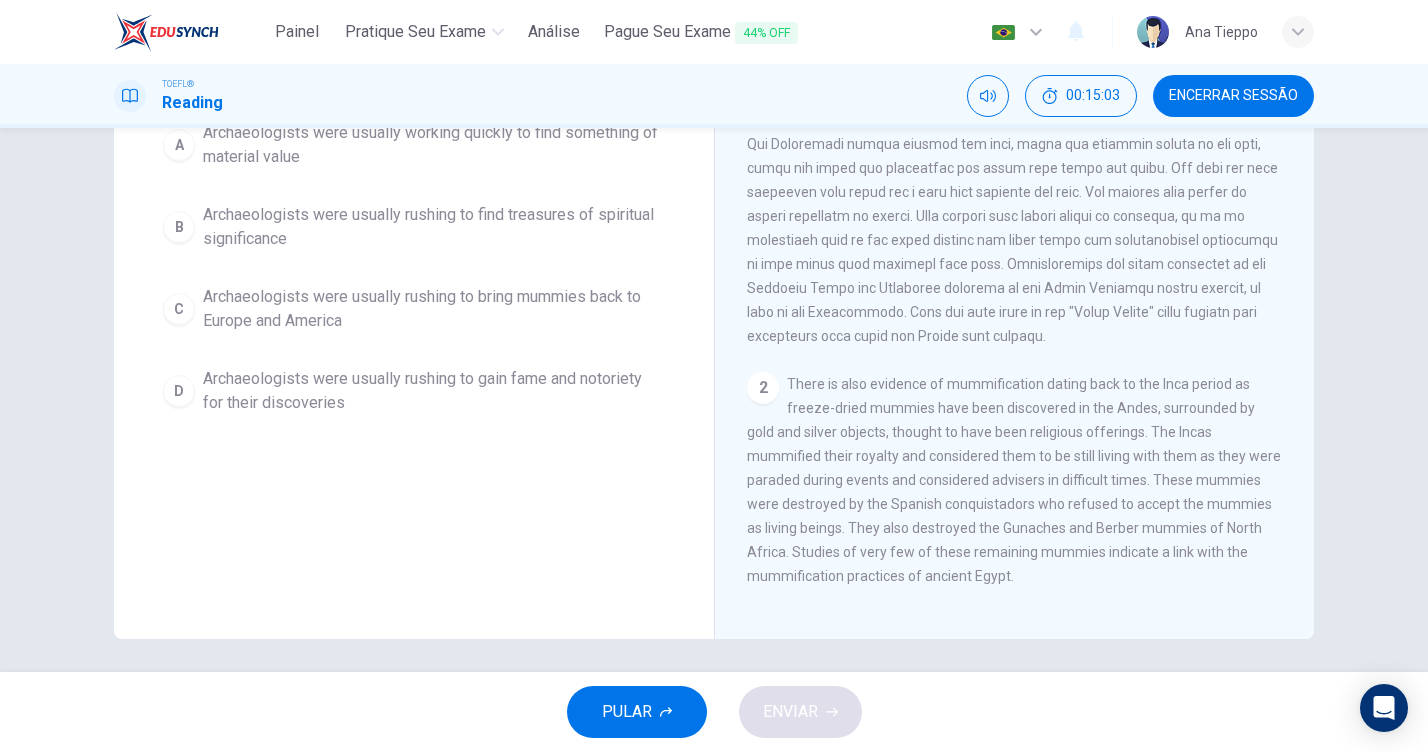 scroll, scrollTop: 0, scrollLeft: 0, axis: both 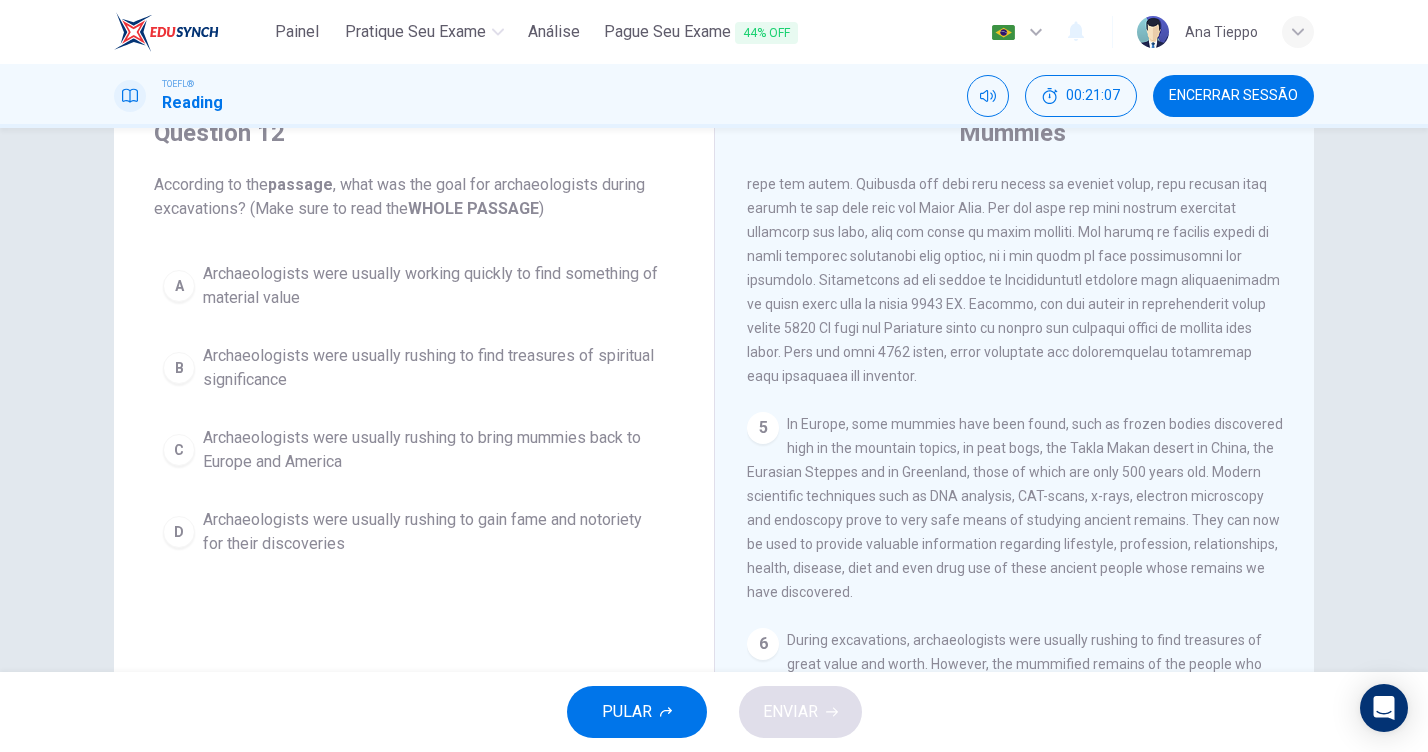 click on "Archaeologists were usually working quickly to find something of material value" at bounding box center [434, 286] 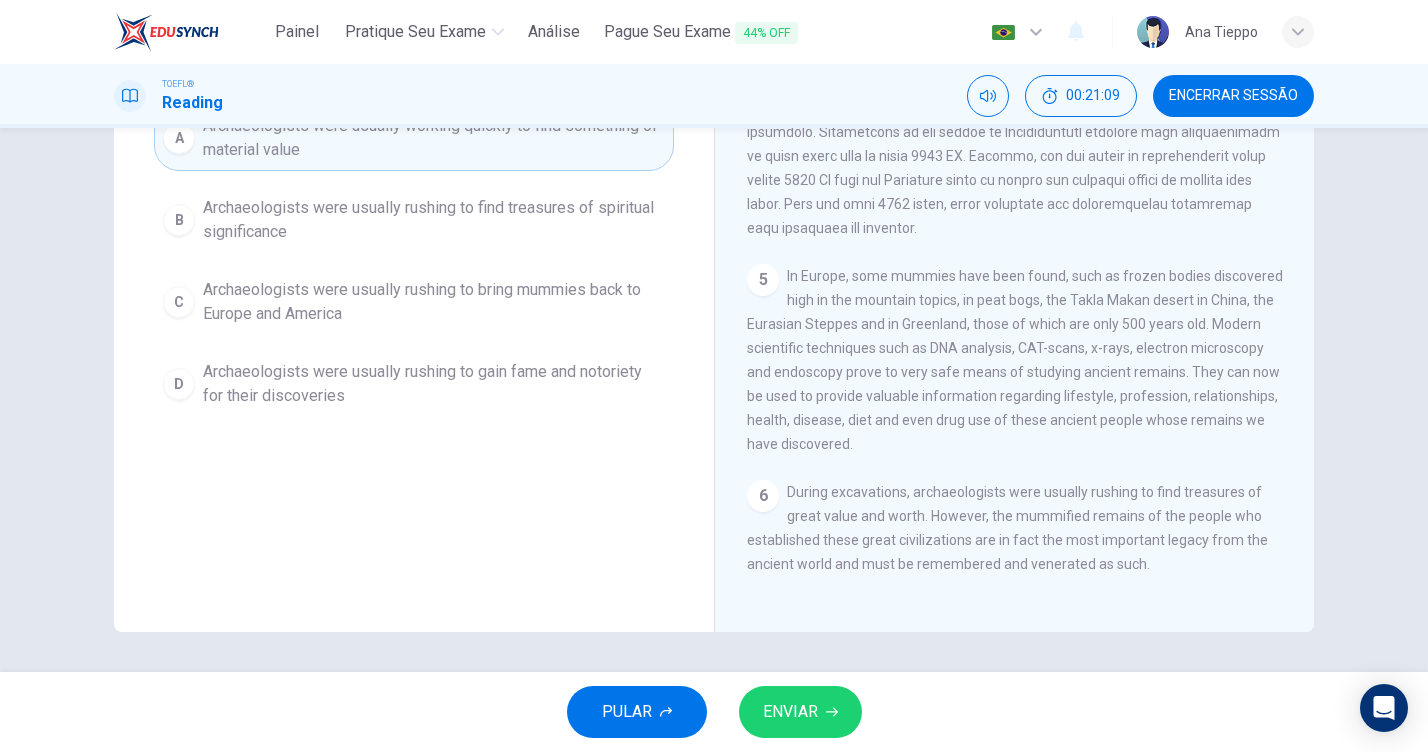 scroll, scrollTop: 231, scrollLeft: 0, axis: vertical 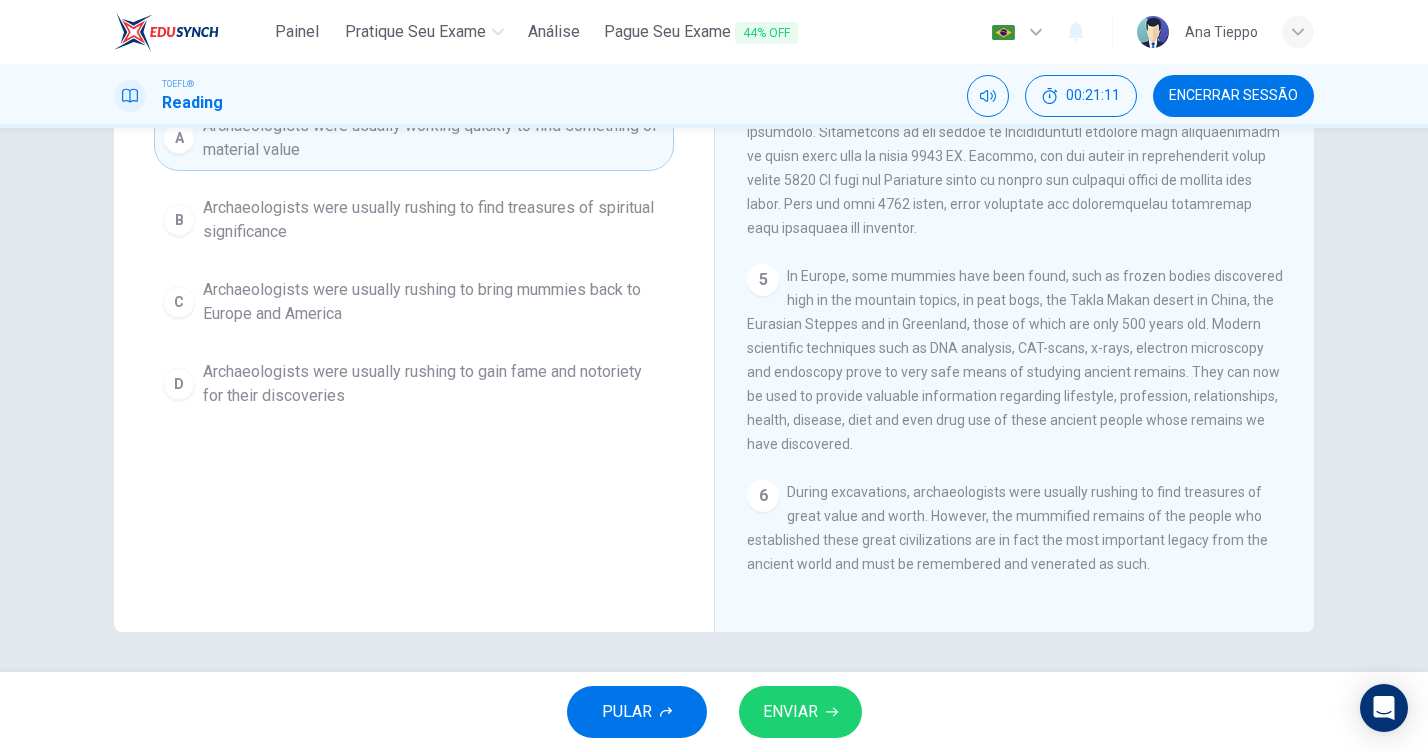 click on "ENVIAR" at bounding box center (790, 712) 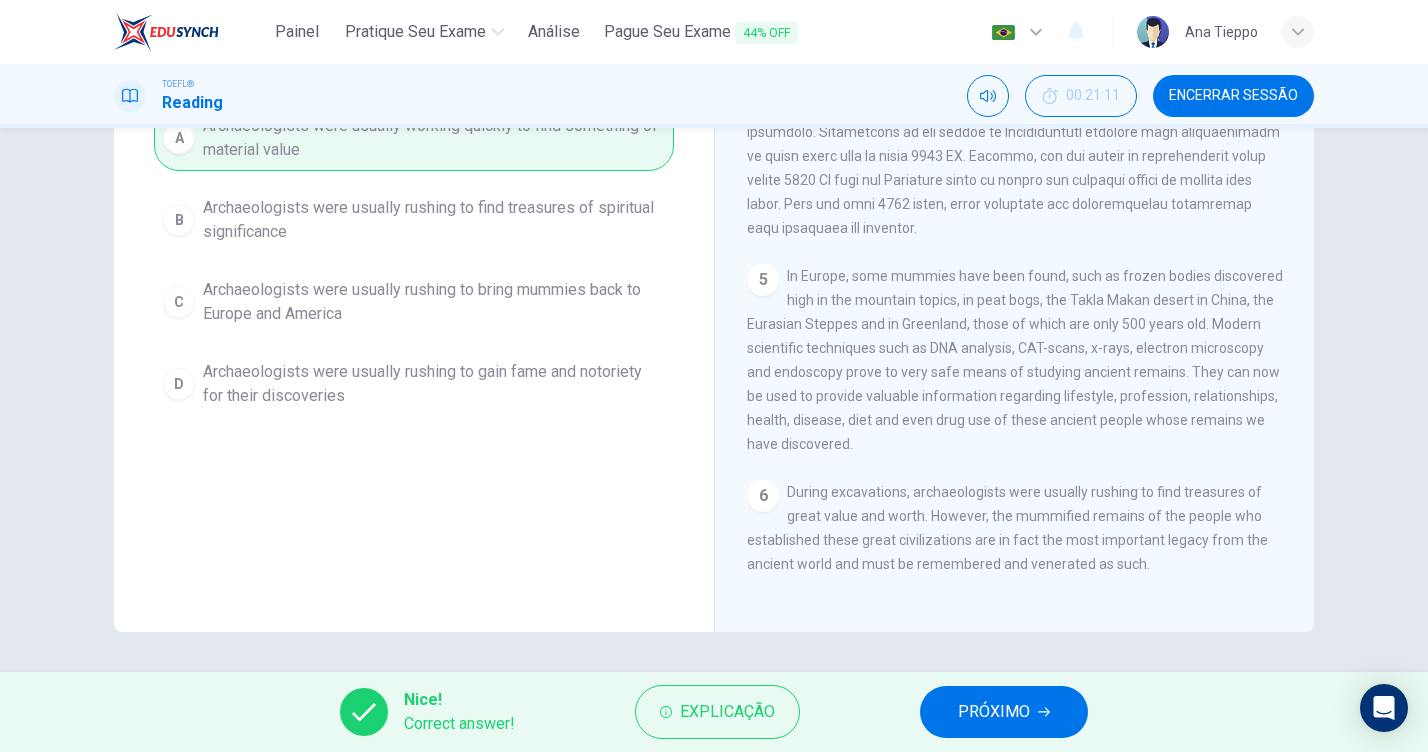 click on "PRÓXIMO" at bounding box center [994, 712] 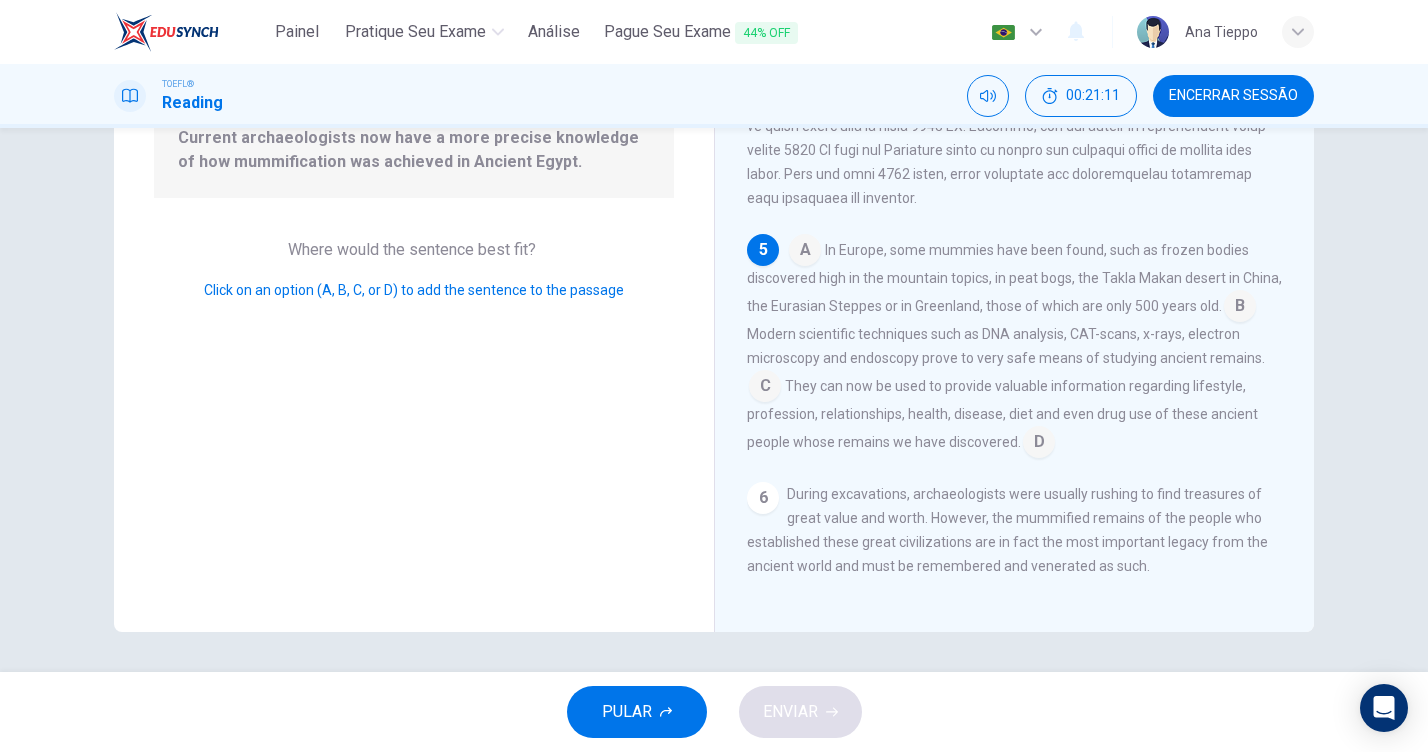 scroll, scrollTop: 993, scrollLeft: 0, axis: vertical 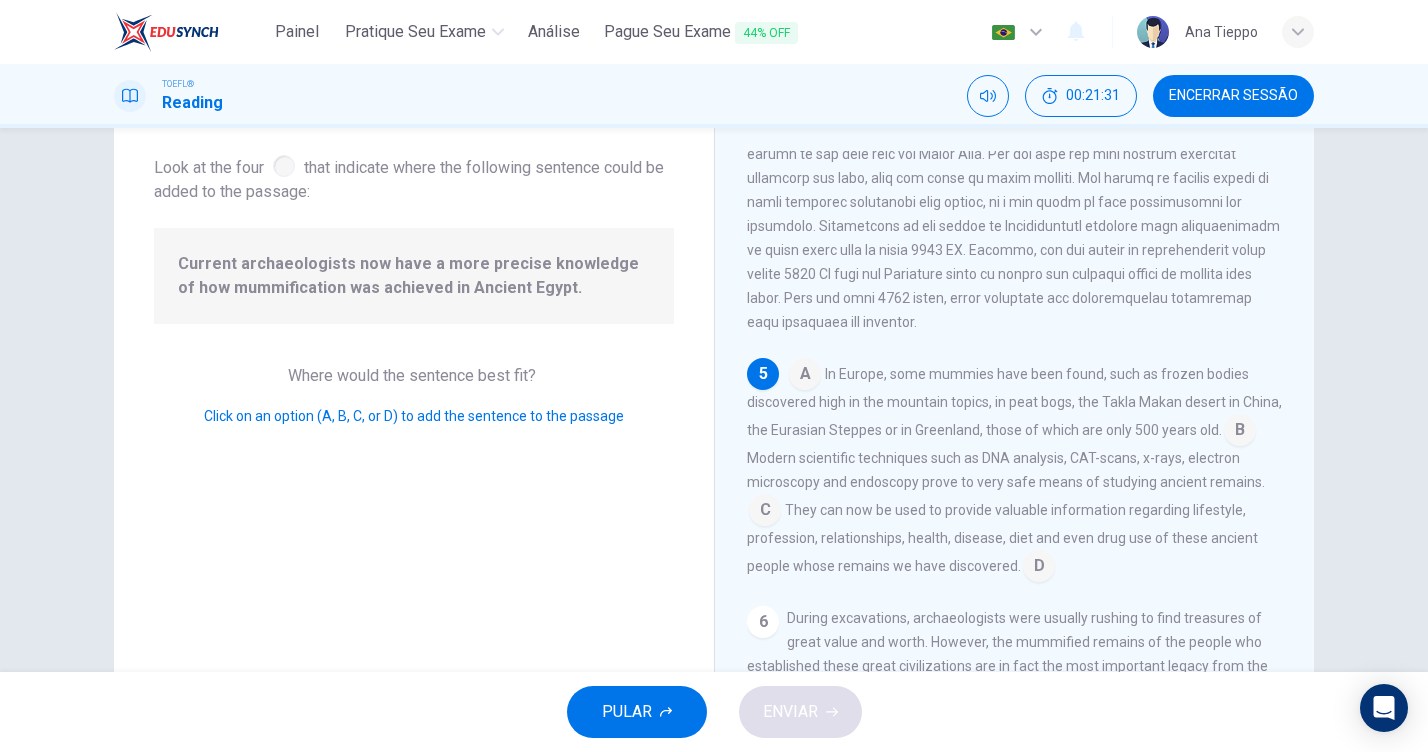 click at bounding box center [805, 376] 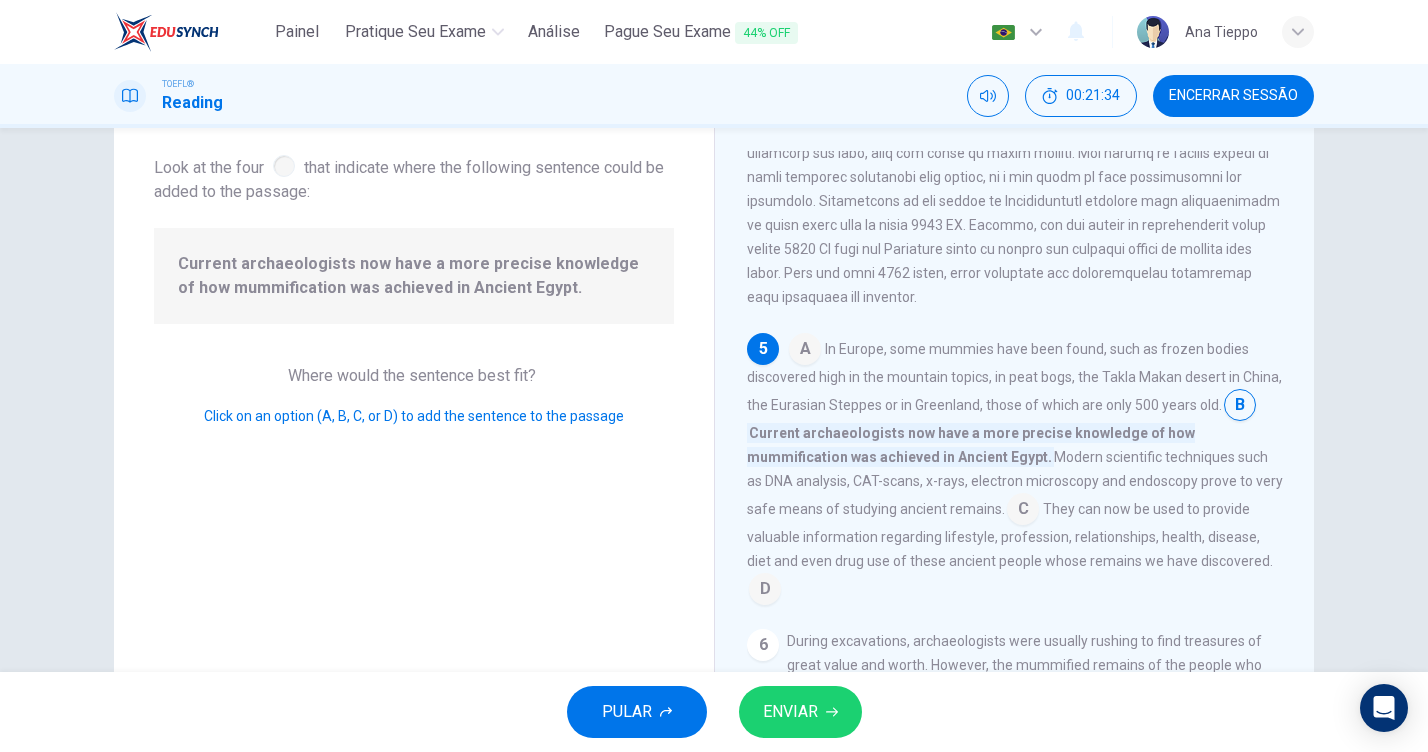 scroll, scrollTop: 1017, scrollLeft: 0, axis: vertical 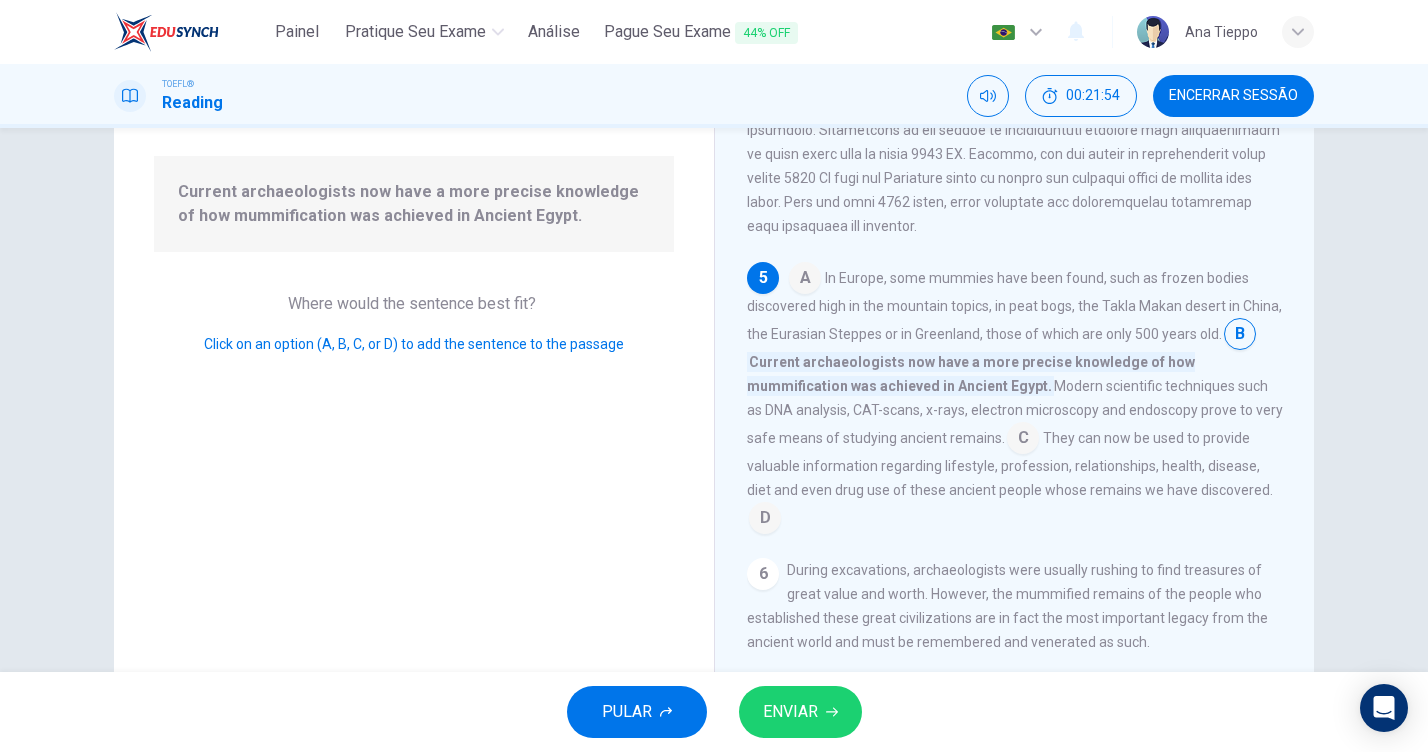 click on "ENVIAR" at bounding box center (800, 712) 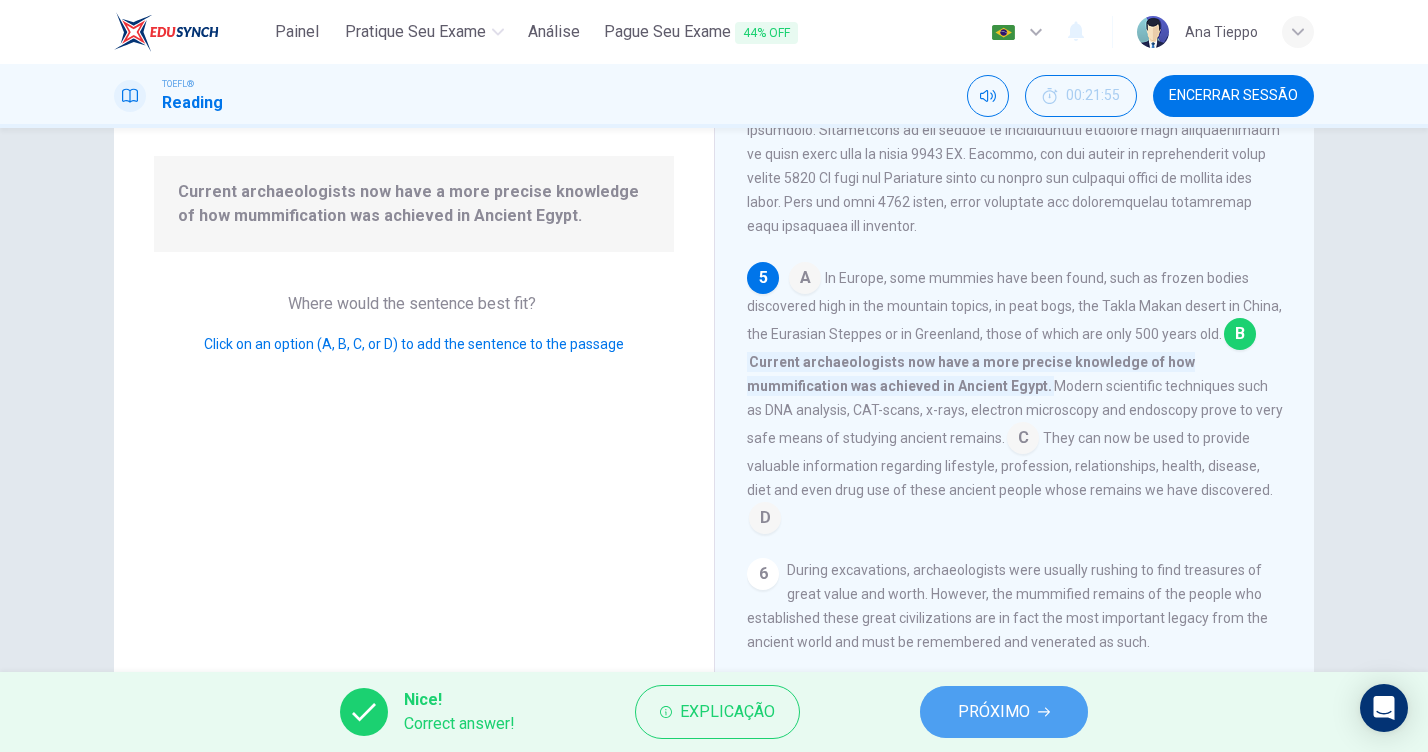 click on "PRÓXIMO" at bounding box center (994, 712) 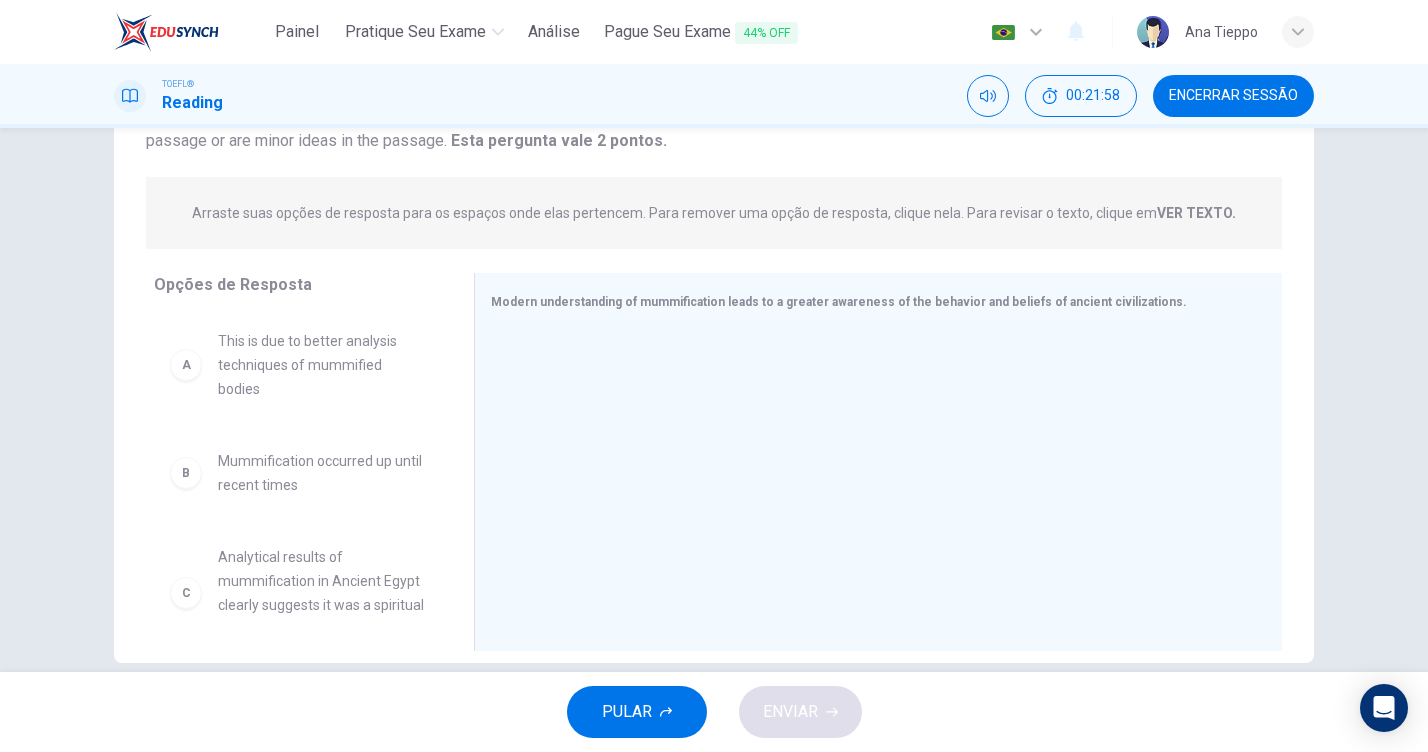 scroll, scrollTop: 198, scrollLeft: 0, axis: vertical 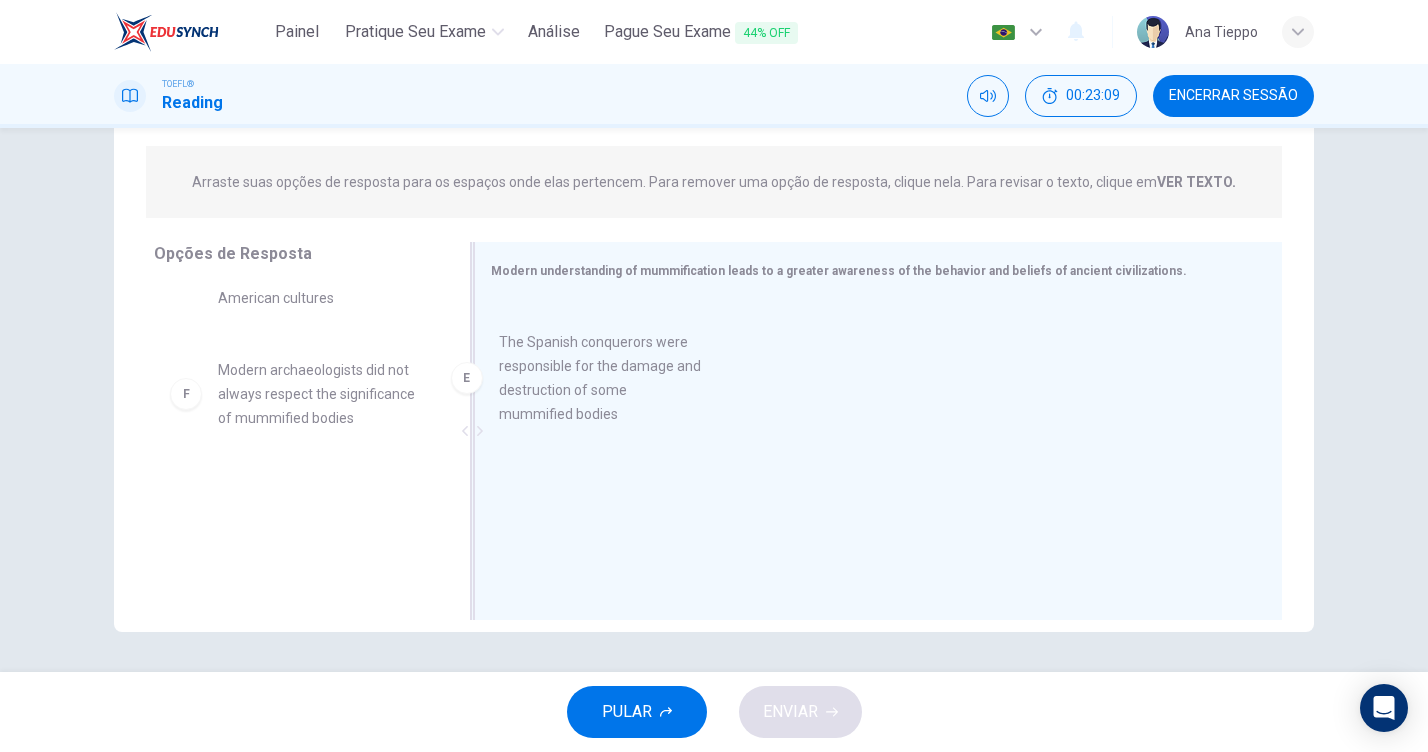 drag, startPoint x: 304, startPoint y: 409, endPoint x: 602, endPoint y: 379, distance: 299.50626 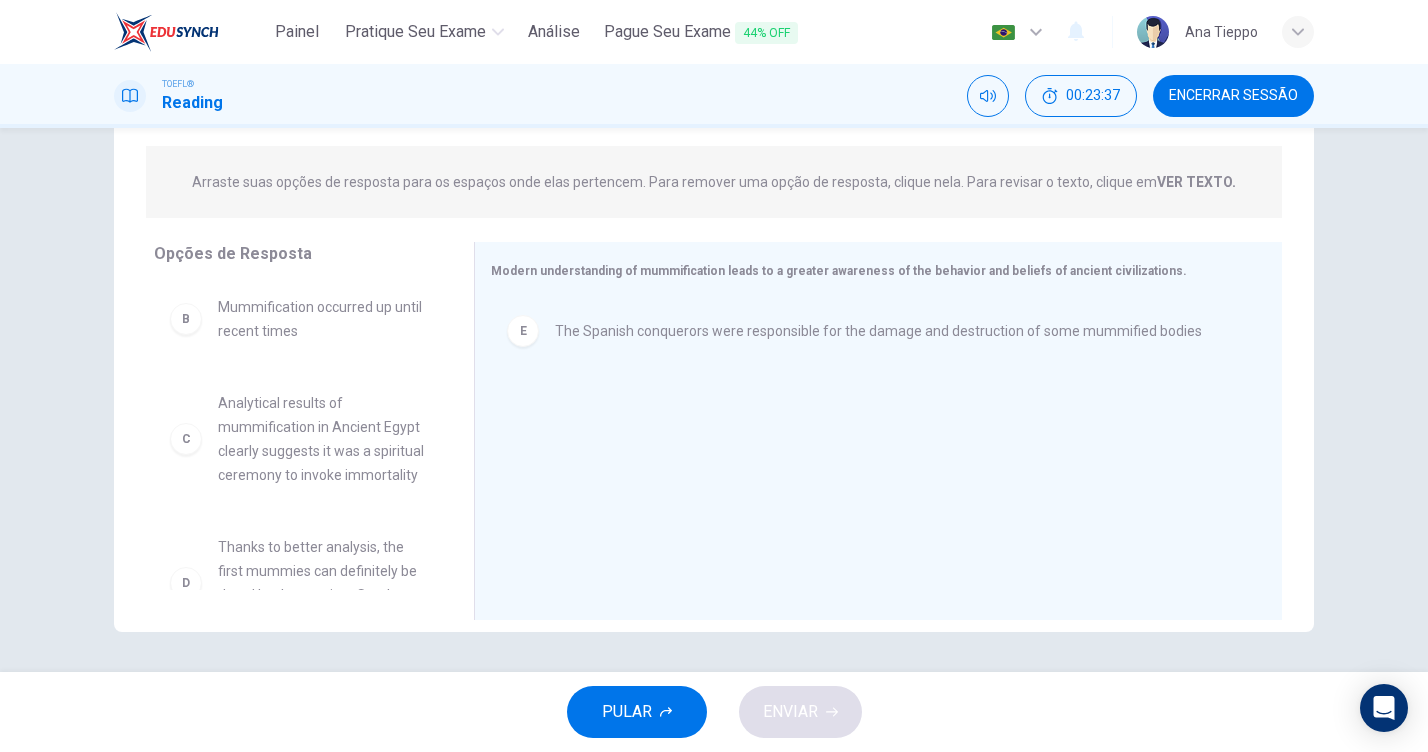 scroll, scrollTop: 128, scrollLeft: 0, axis: vertical 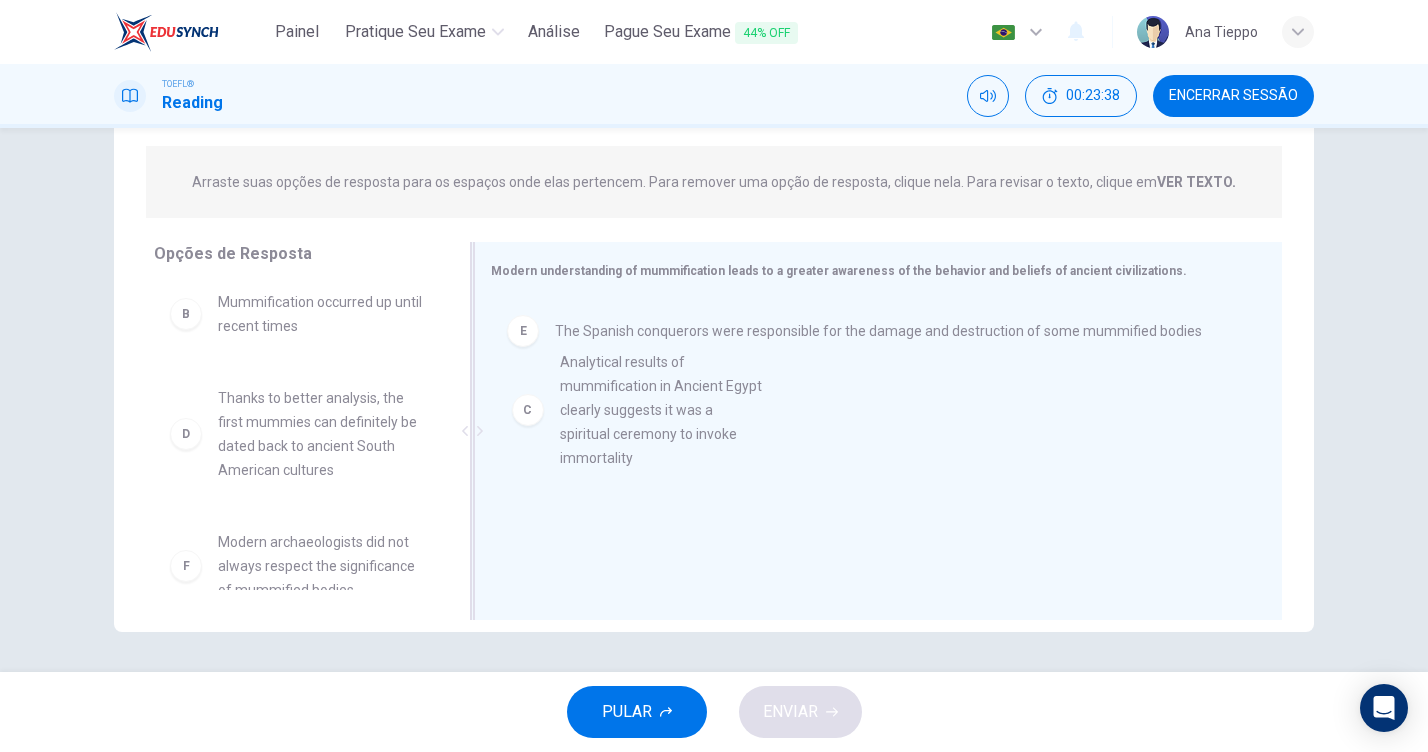drag, startPoint x: 318, startPoint y: 468, endPoint x: 663, endPoint y: 429, distance: 347.19736 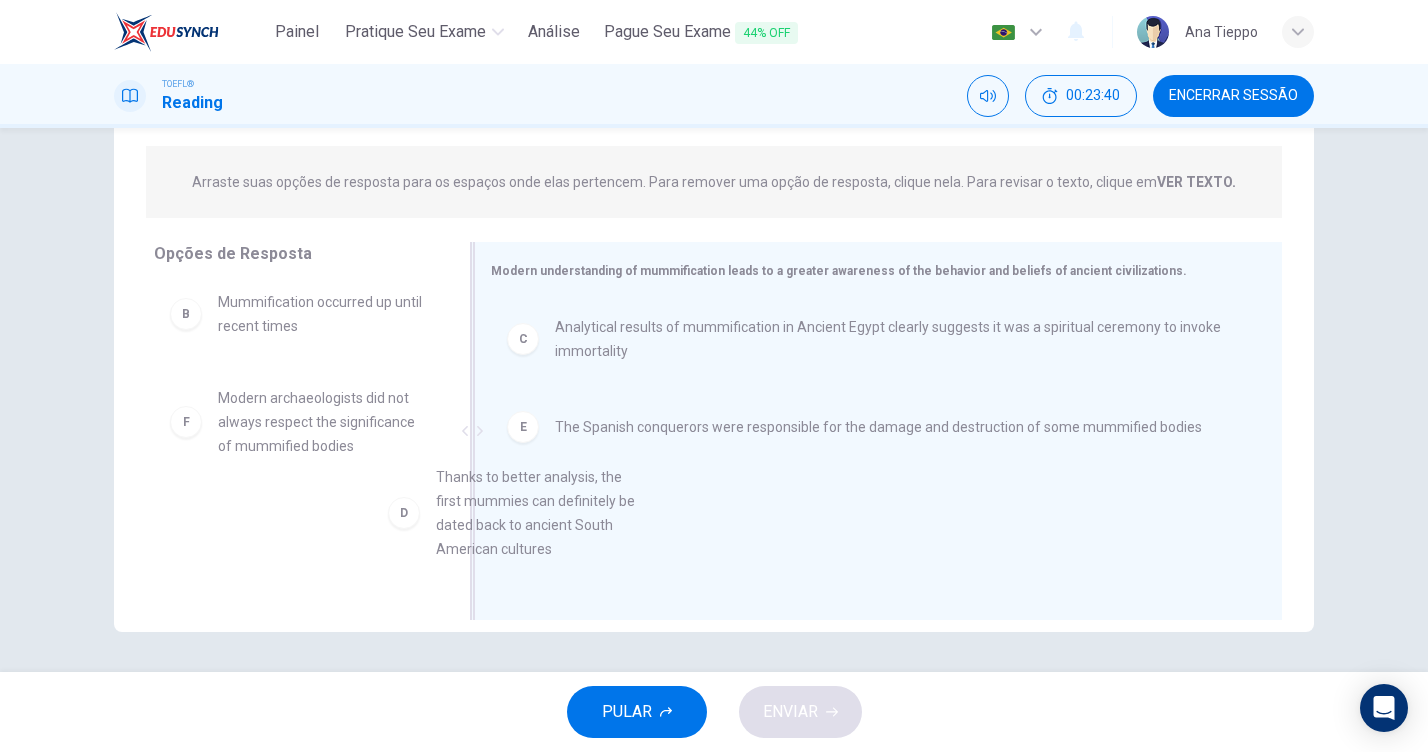 scroll, scrollTop: 18, scrollLeft: 0, axis: vertical 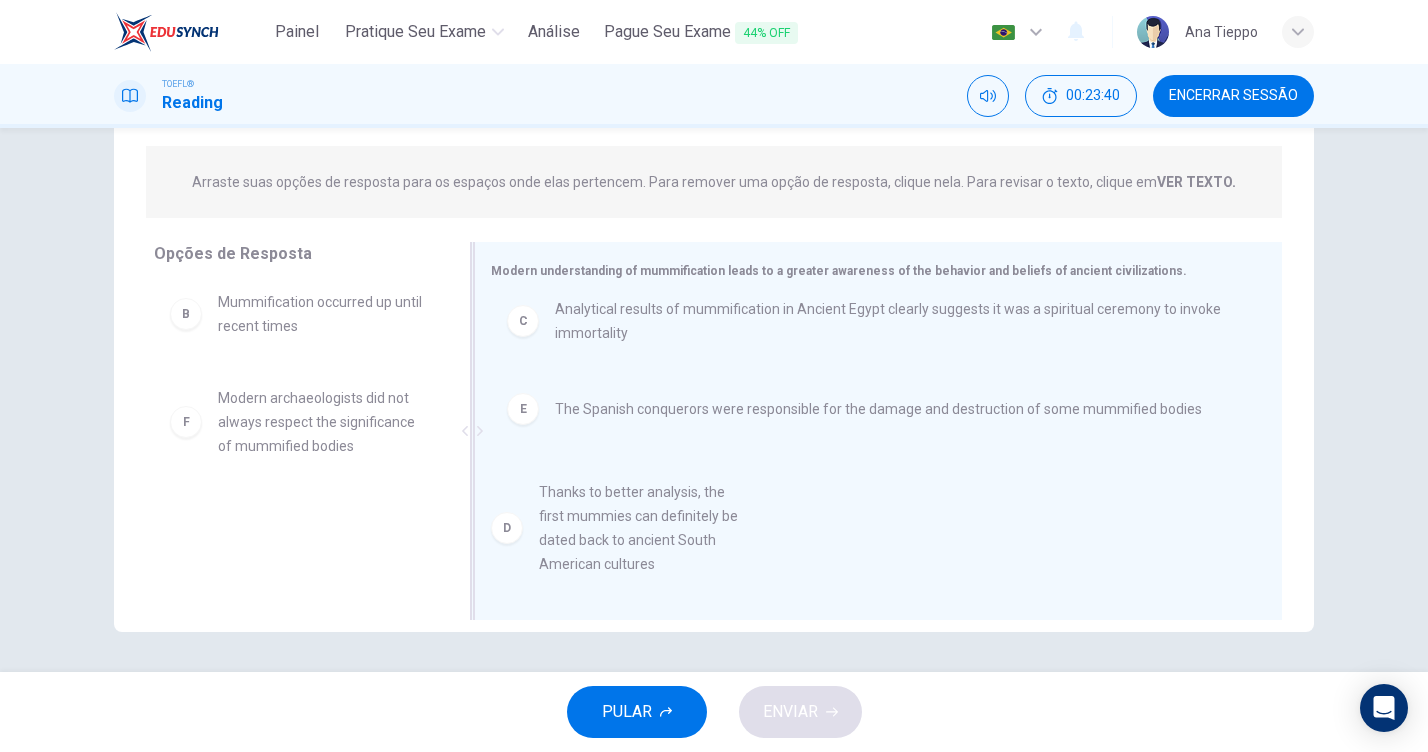 drag, startPoint x: 312, startPoint y: 455, endPoint x: 646, endPoint y: 552, distance: 347.80023 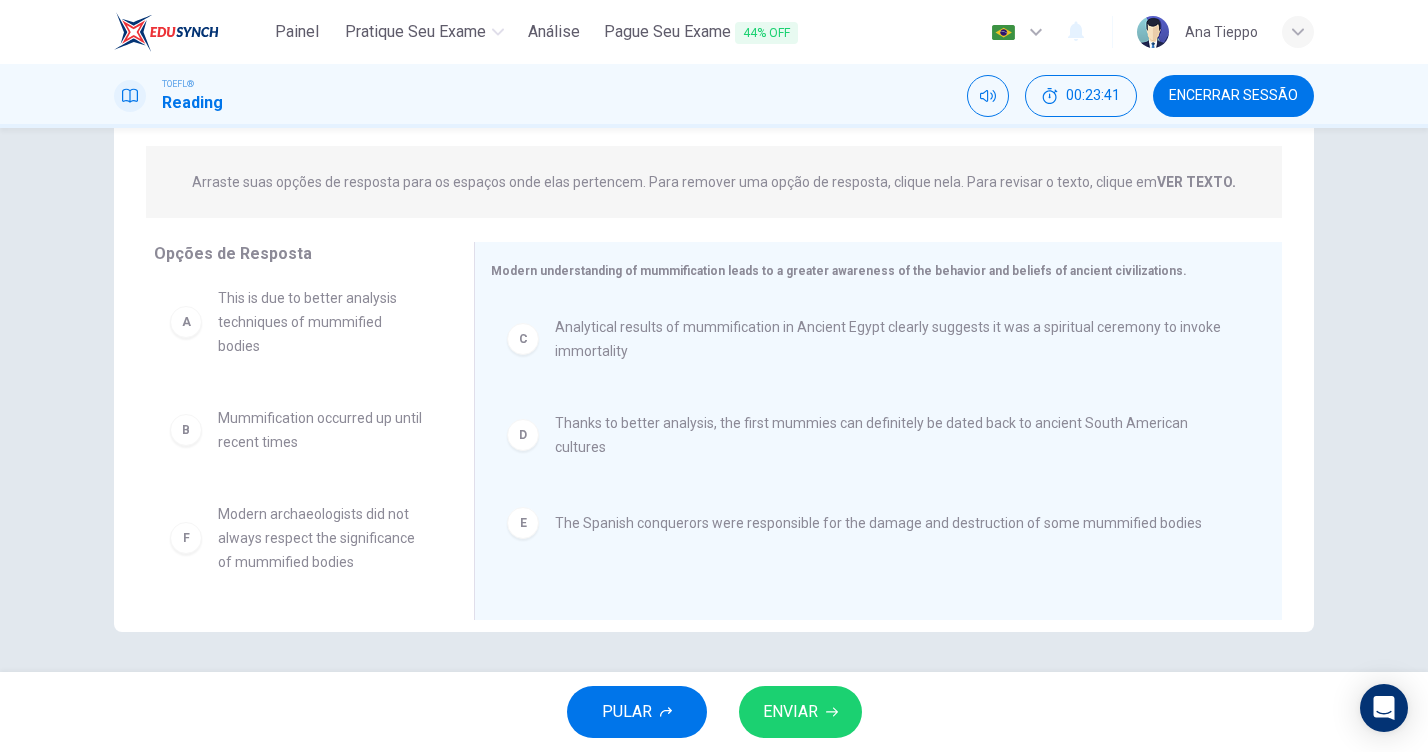 scroll, scrollTop: 0, scrollLeft: 0, axis: both 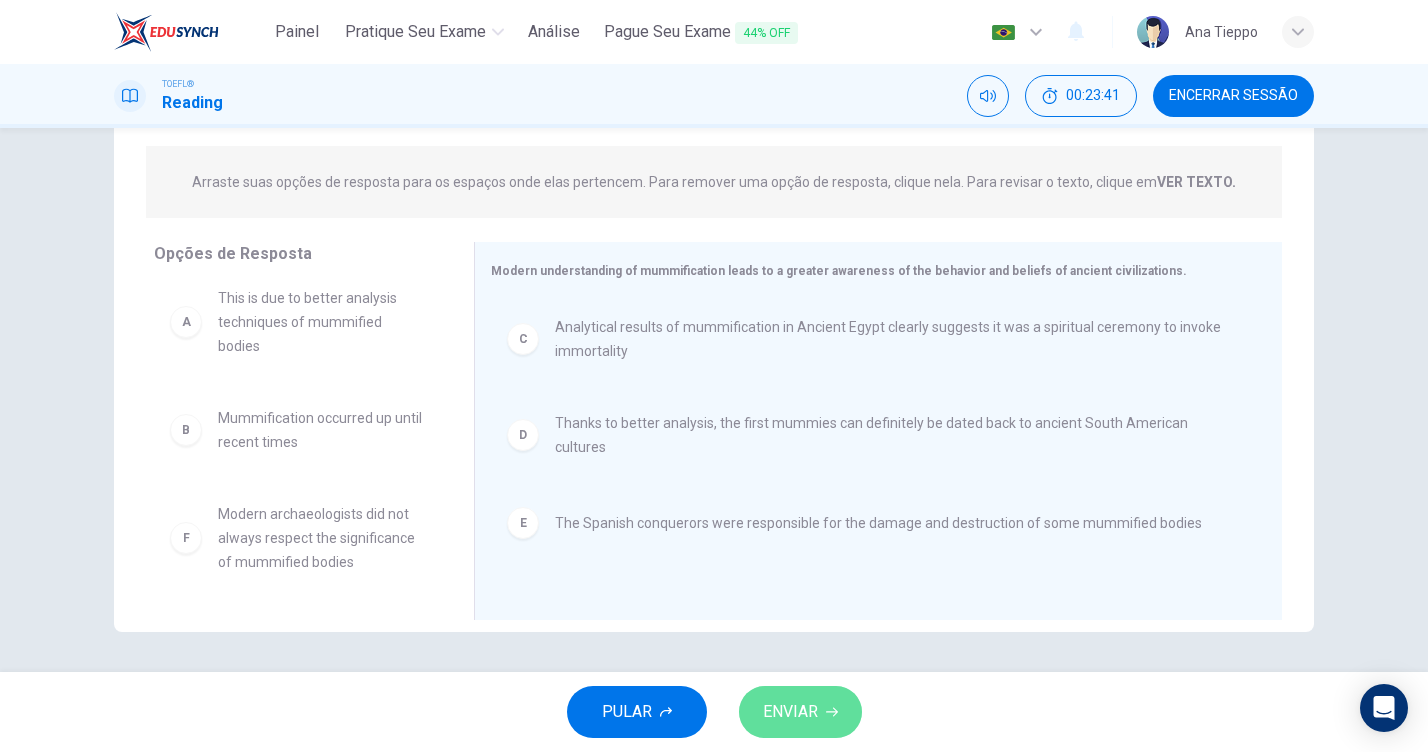 click on "ENVIAR" at bounding box center (790, 712) 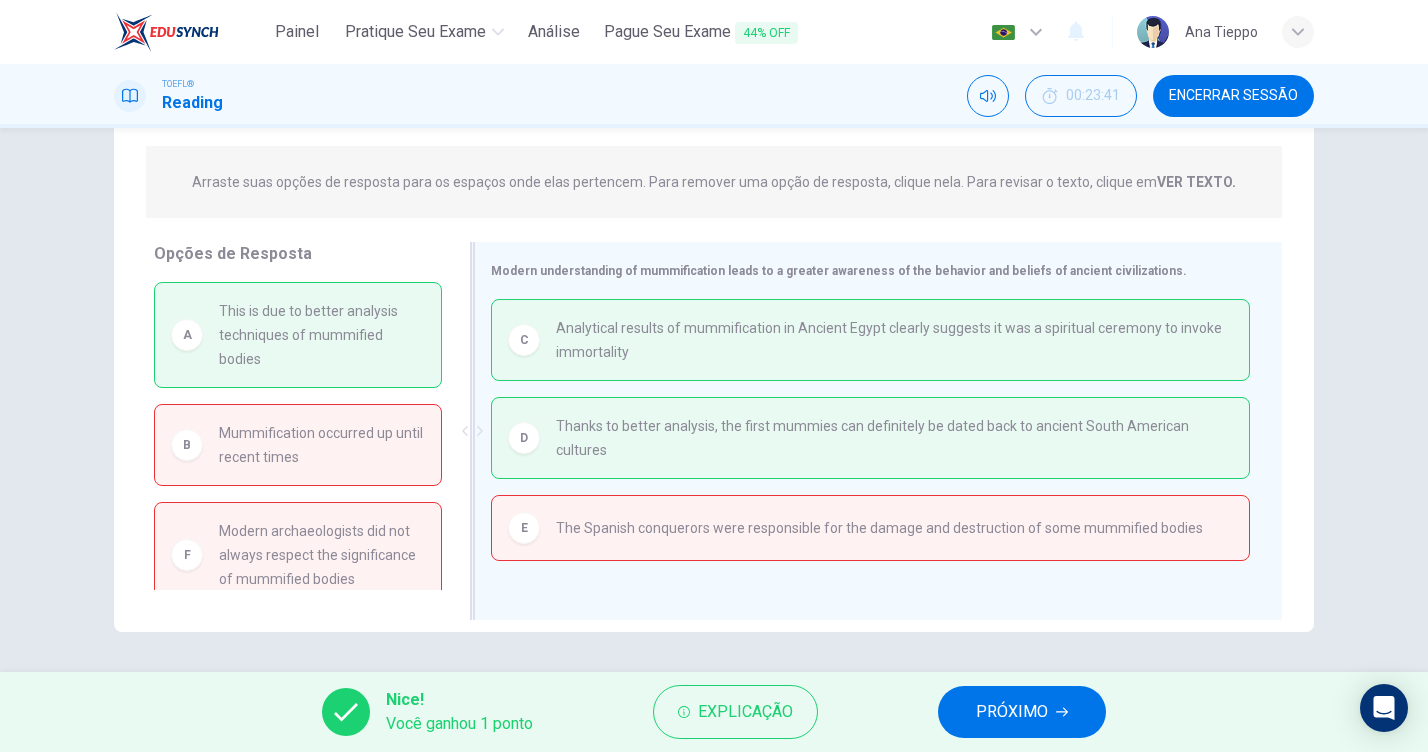 scroll, scrollTop: 0, scrollLeft: 0, axis: both 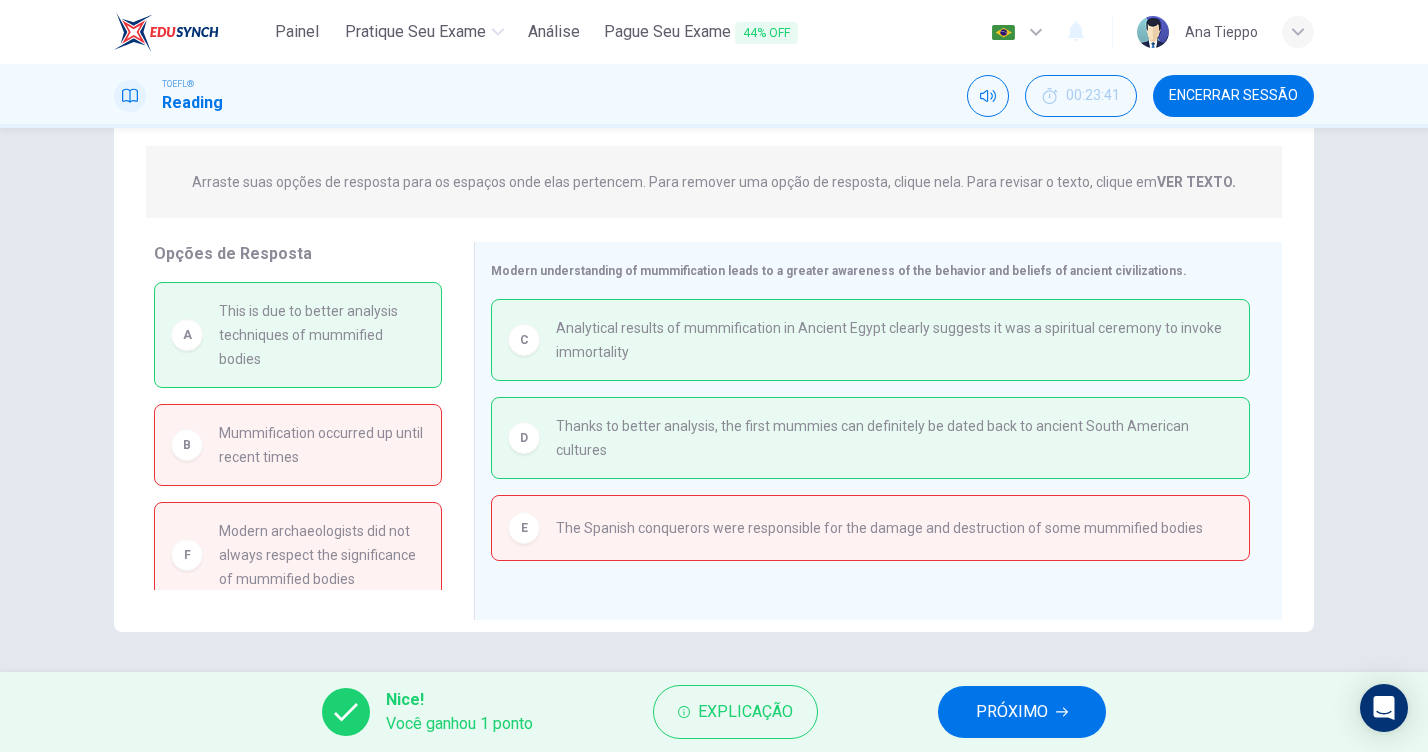click on "PRÓXIMO" at bounding box center [1012, 712] 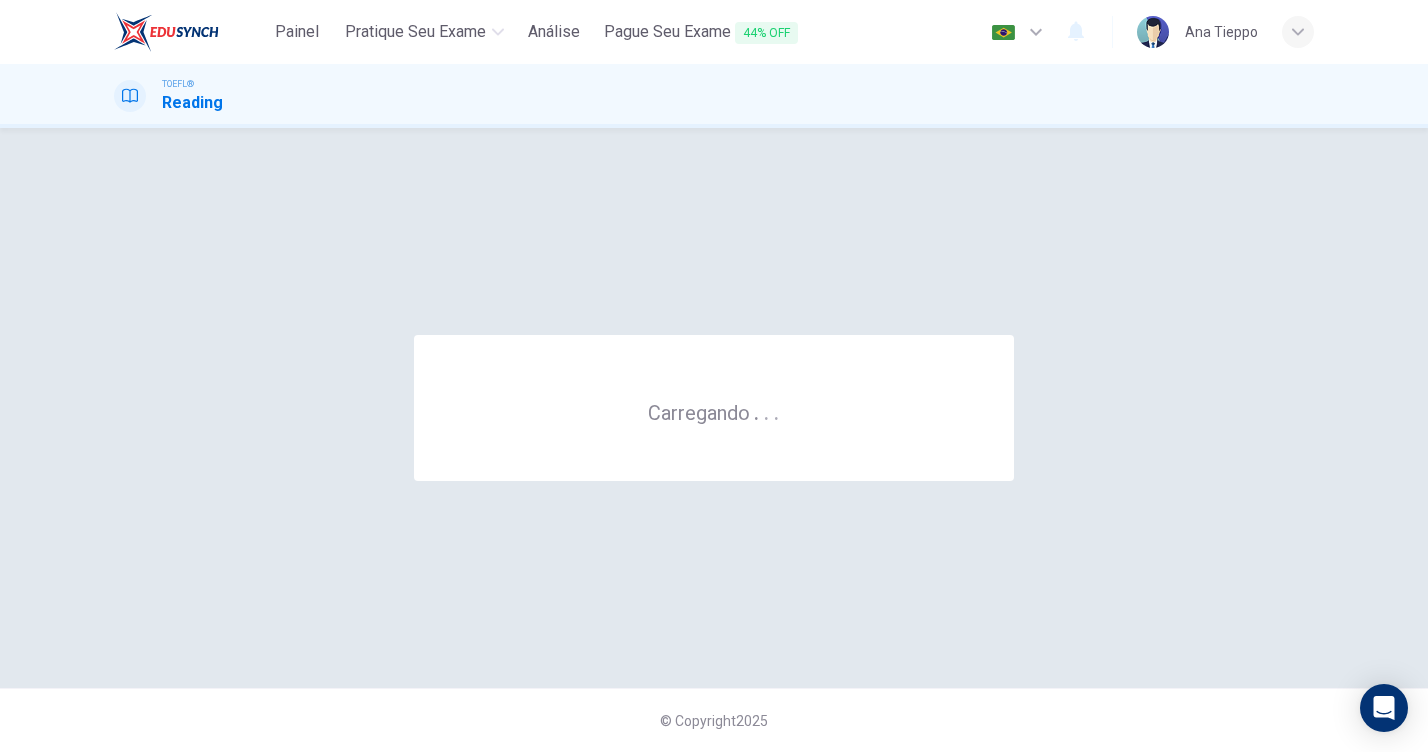 scroll, scrollTop: 0, scrollLeft: 0, axis: both 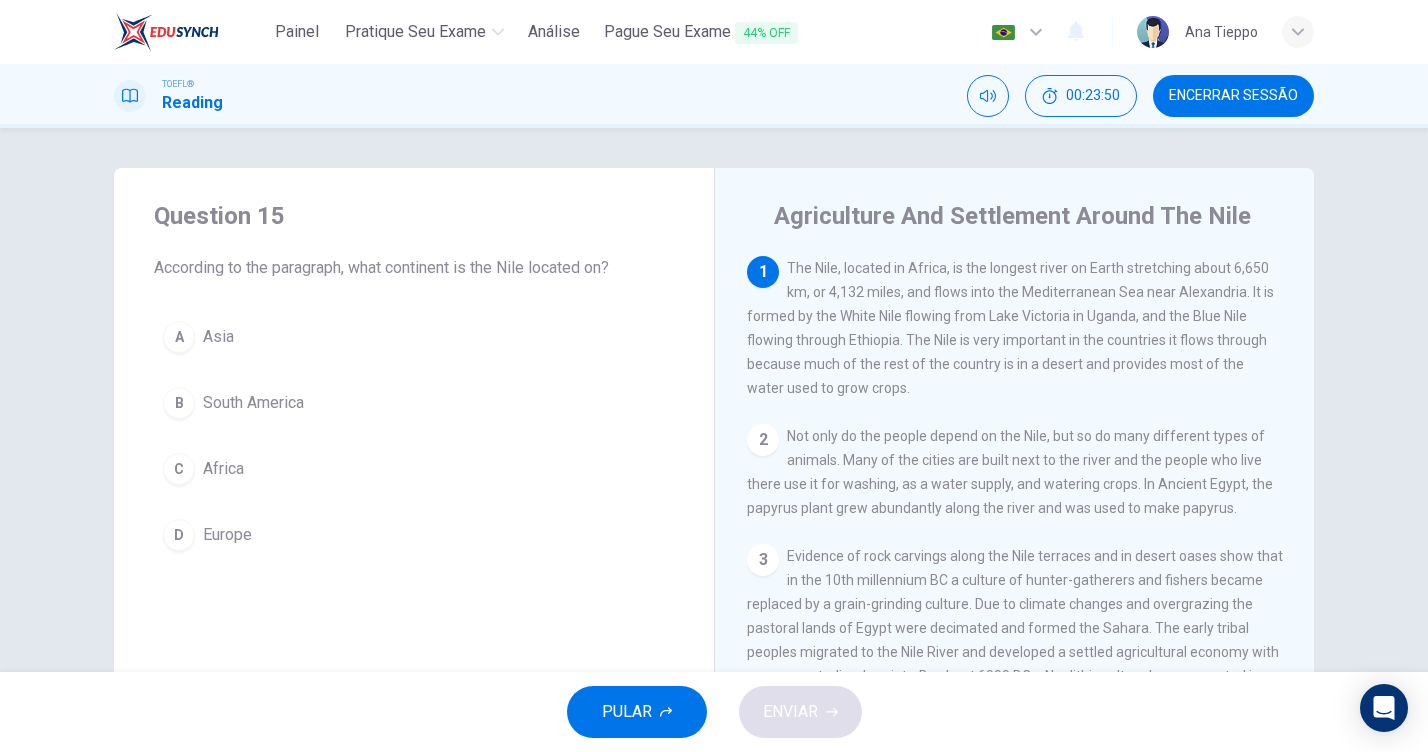 click on "C Africa" at bounding box center [414, 469] 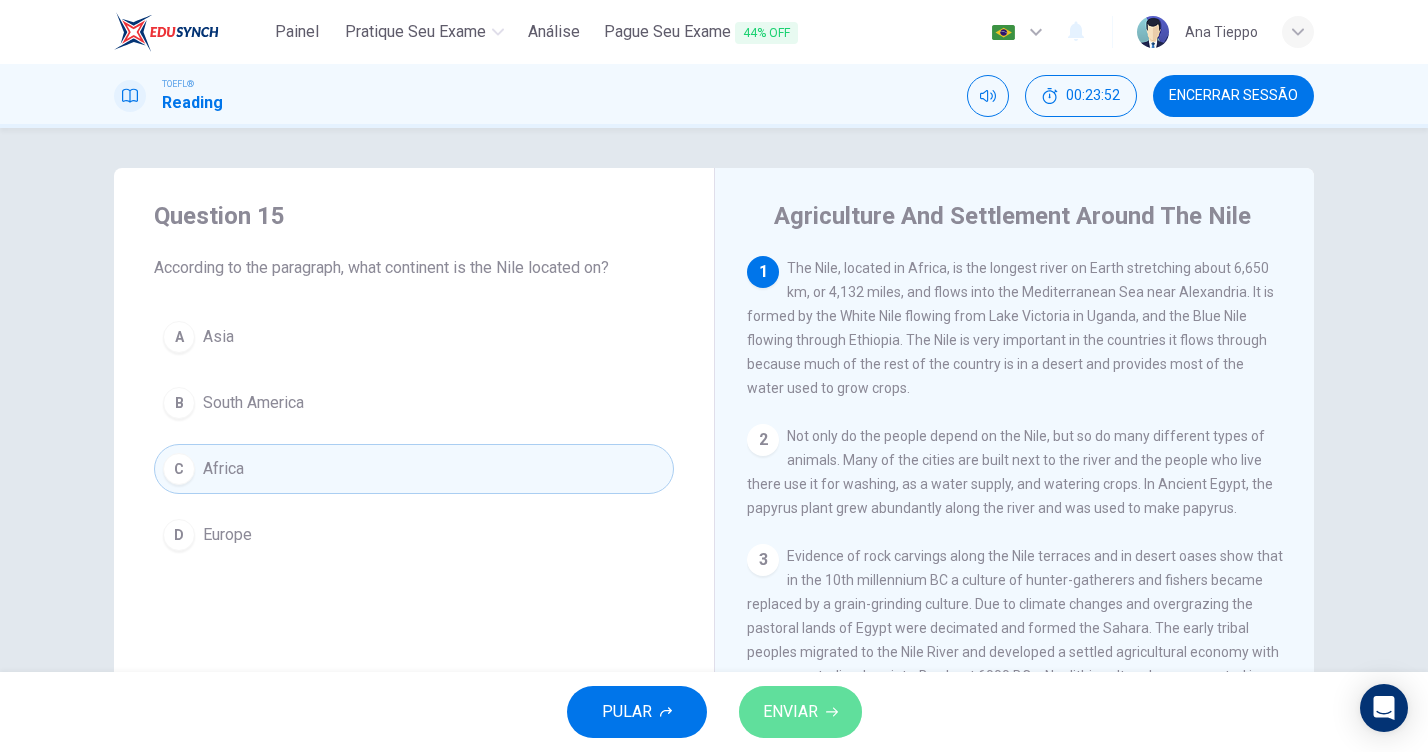 click on "ENVIAR" at bounding box center [790, 712] 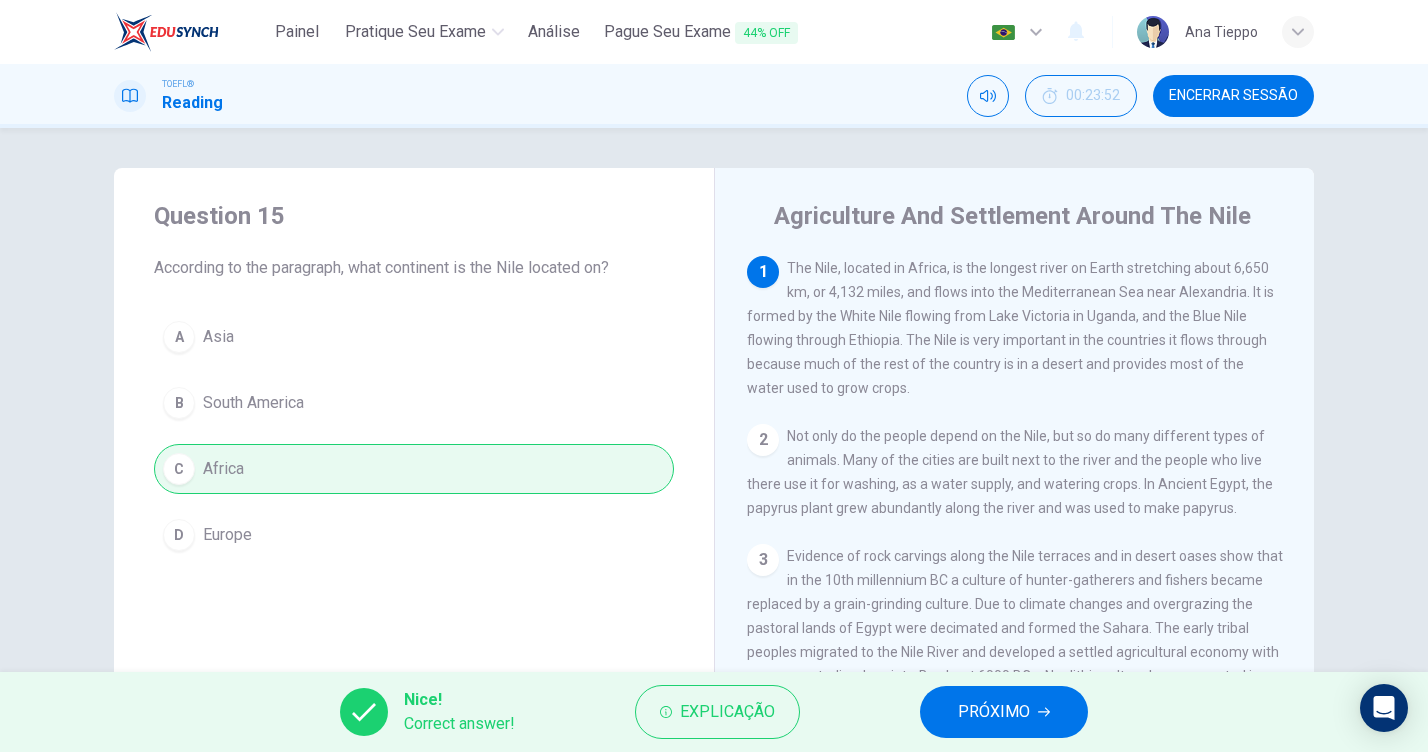 click on "PRÓXIMO" at bounding box center [1004, 712] 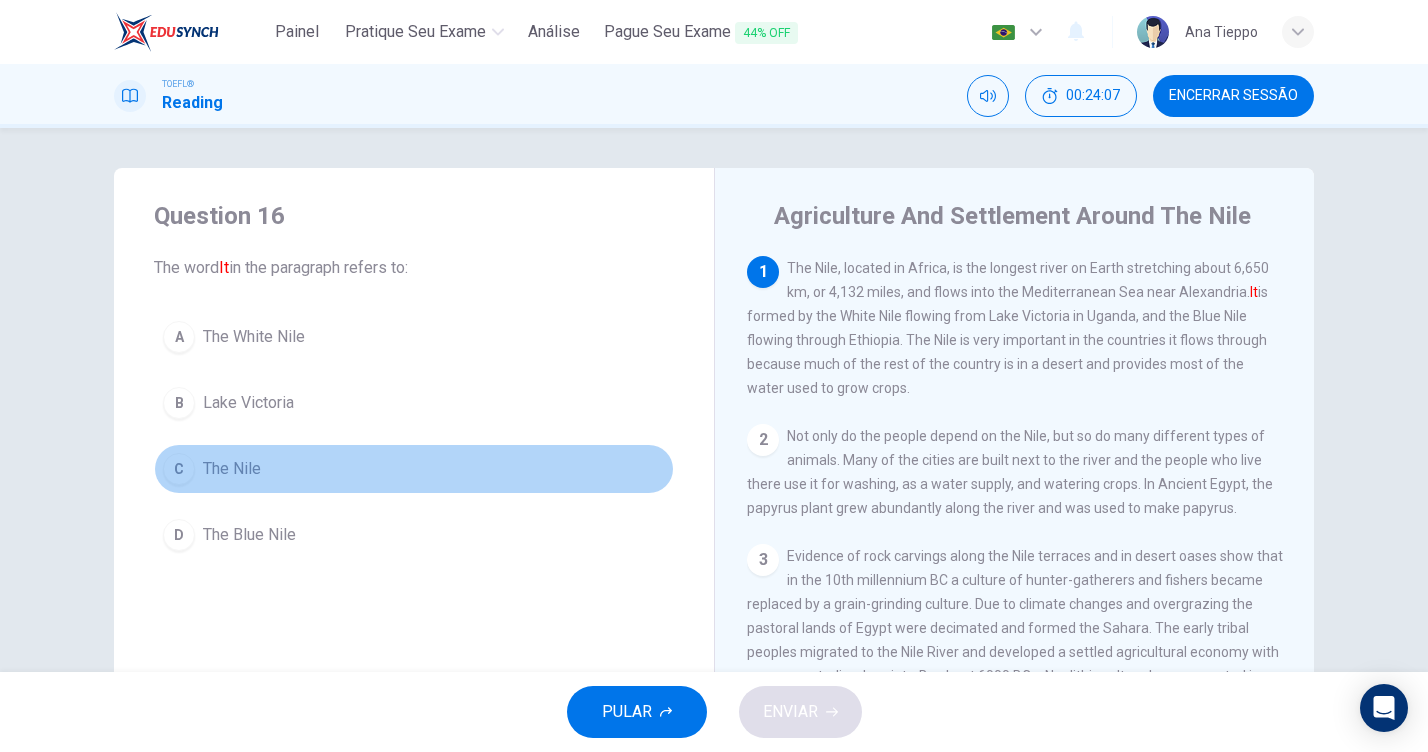 click on "C The Nile" at bounding box center (414, 469) 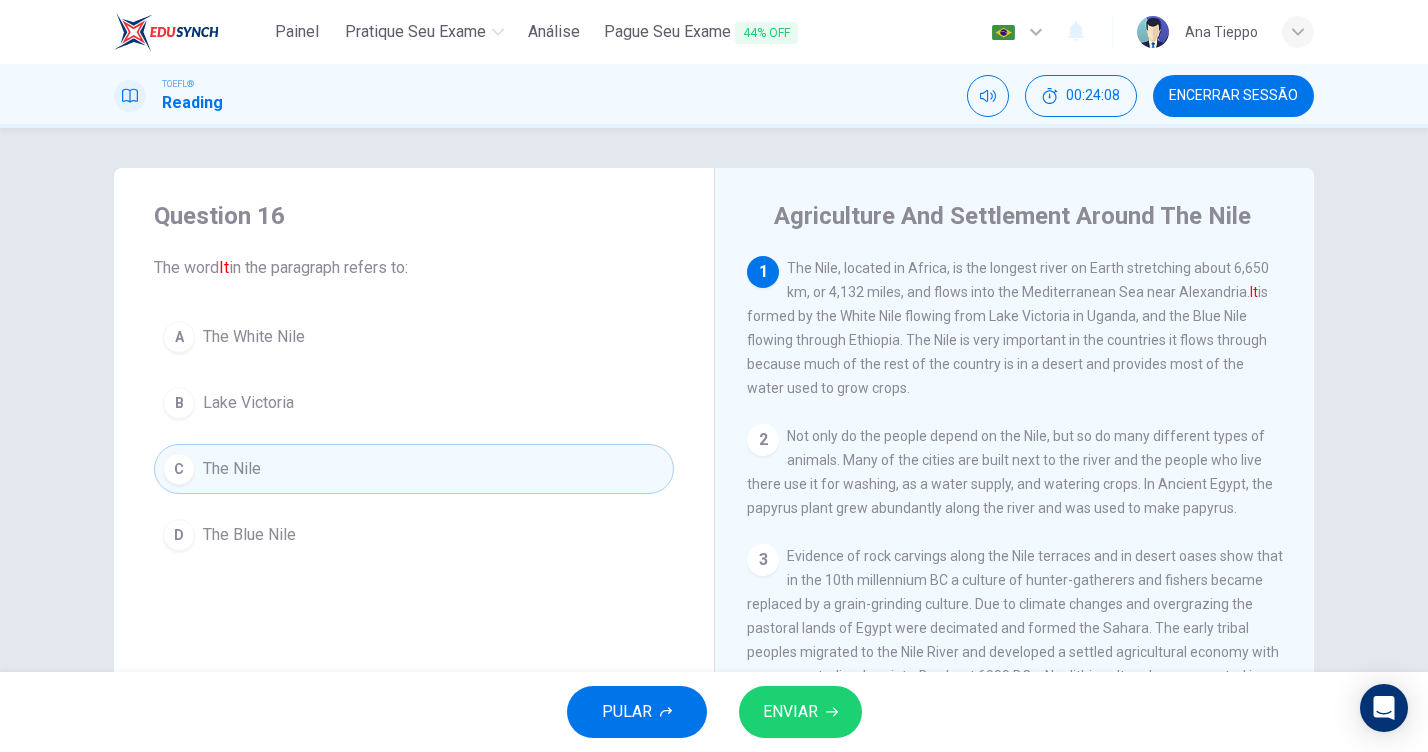 click on "ENVIAR" at bounding box center (790, 712) 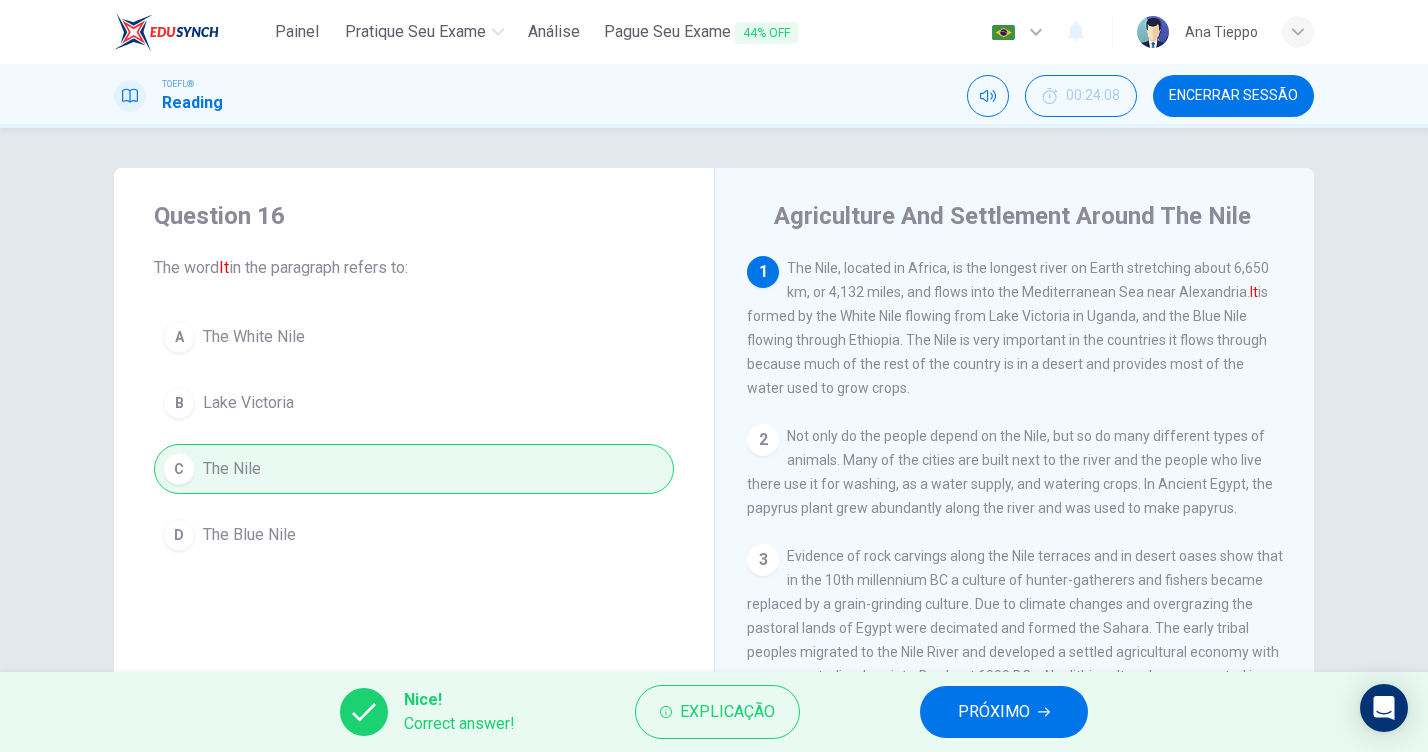 click on "PRÓXIMO" at bounding box center (994, 712) 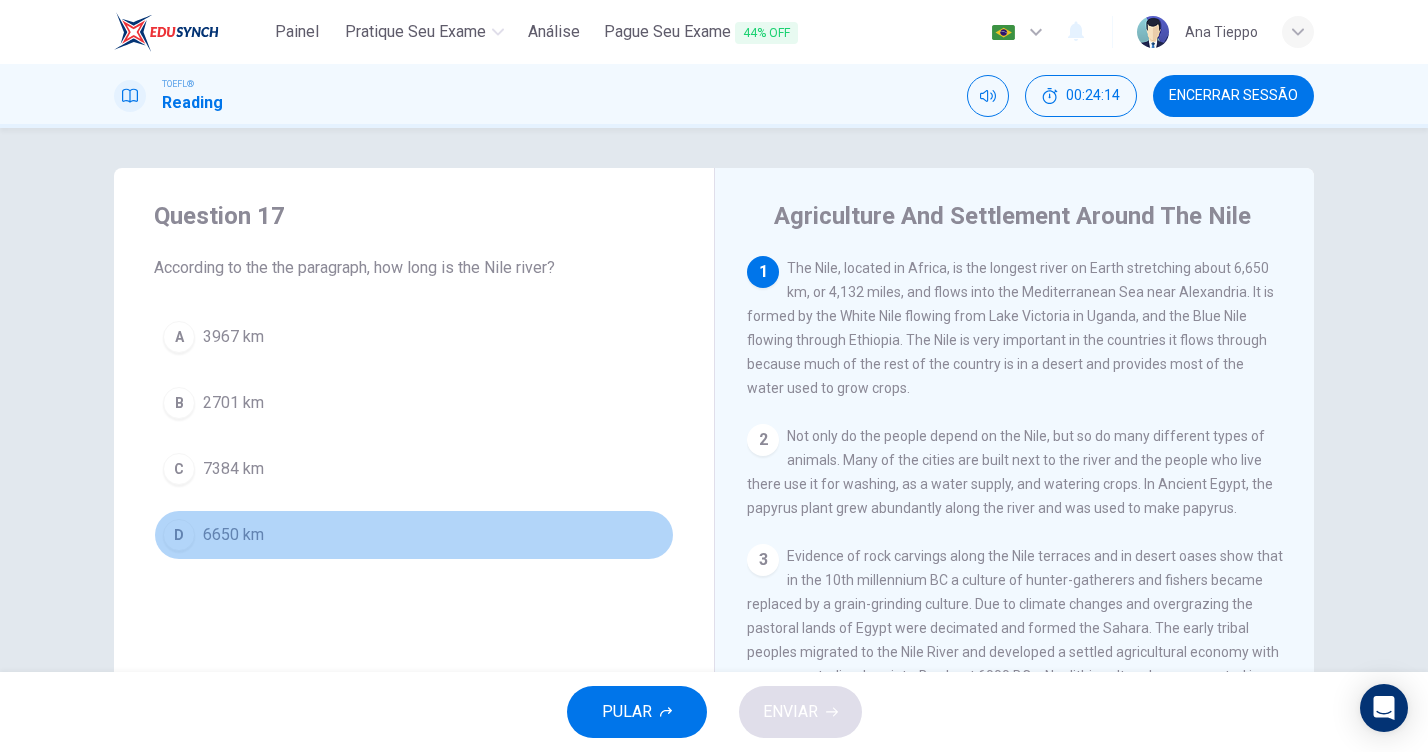 click on "6650 km" at bounding box center [233, 337] 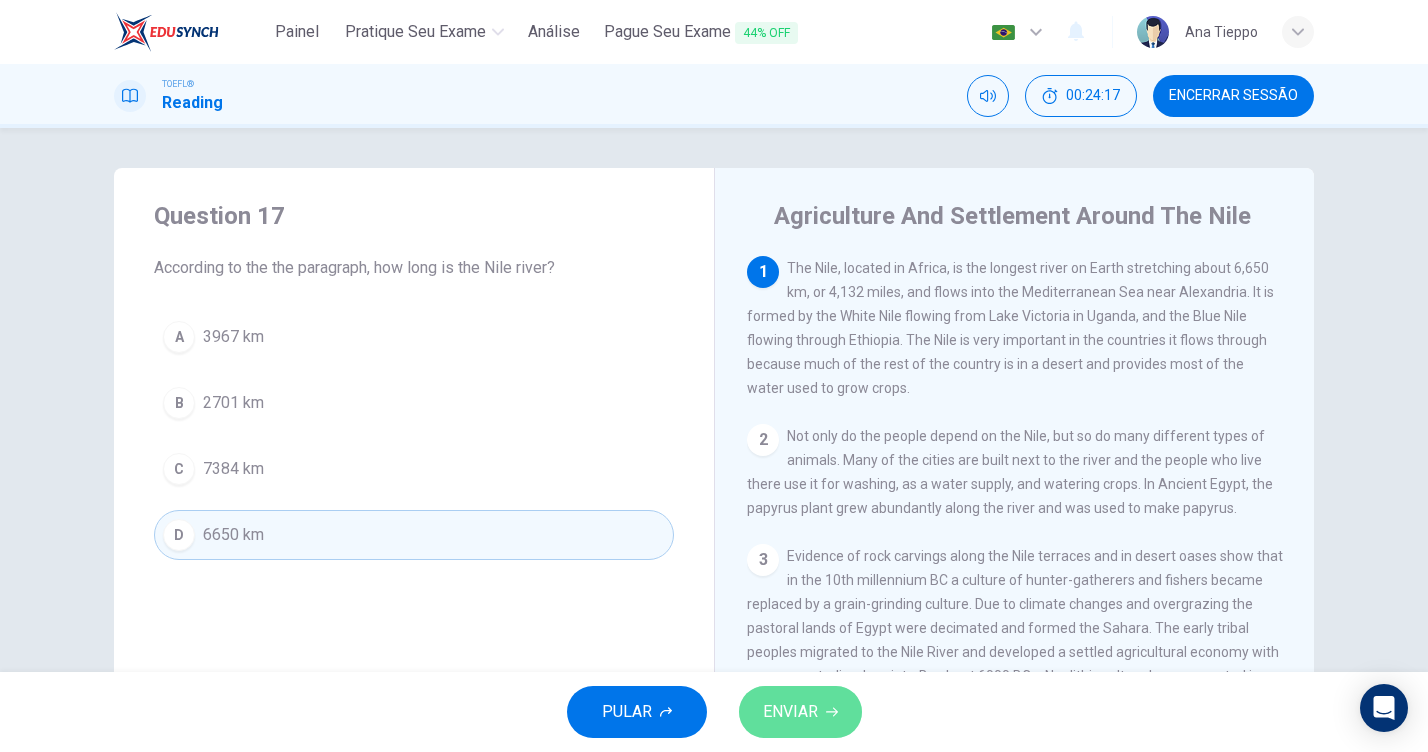 click on "ENVIAR" at bounding box center [800, 712] 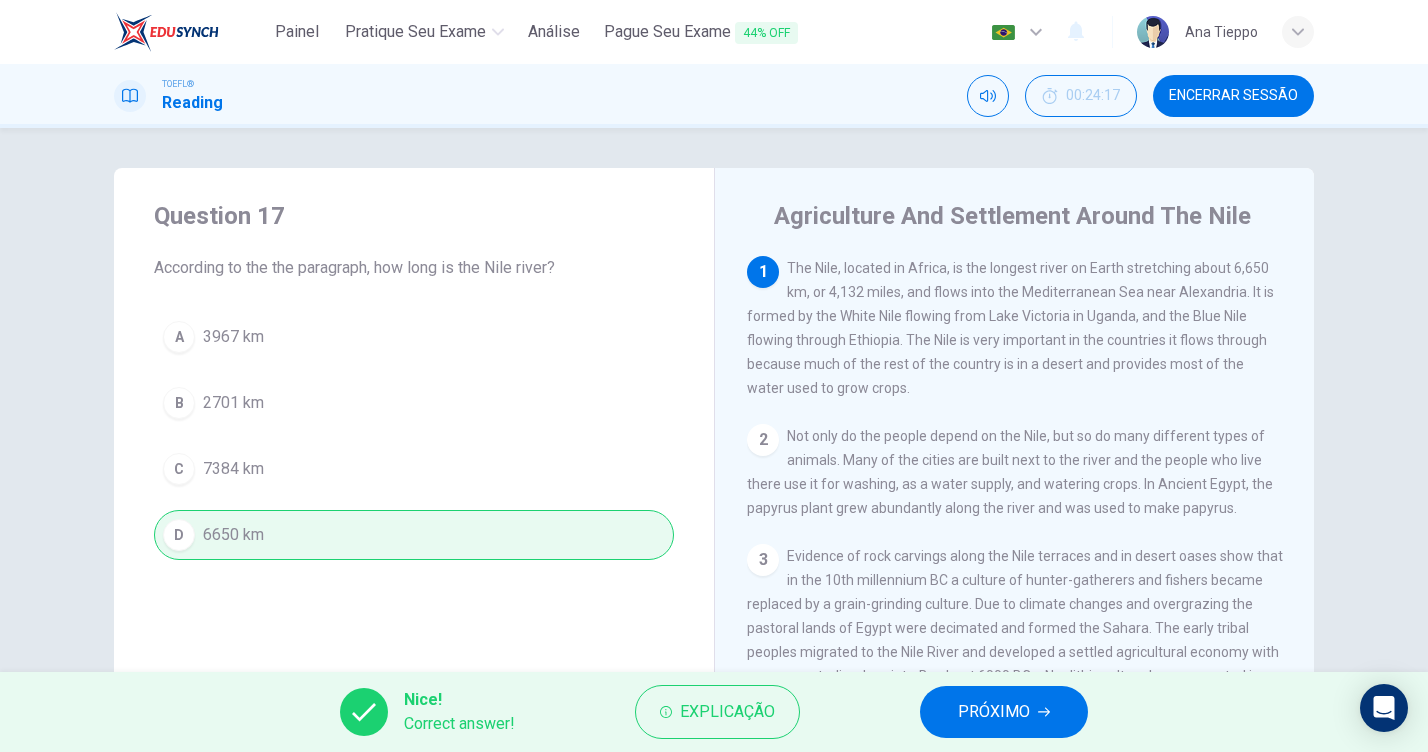 click on "PRÓXIMO" at bounding box center [994, 712] 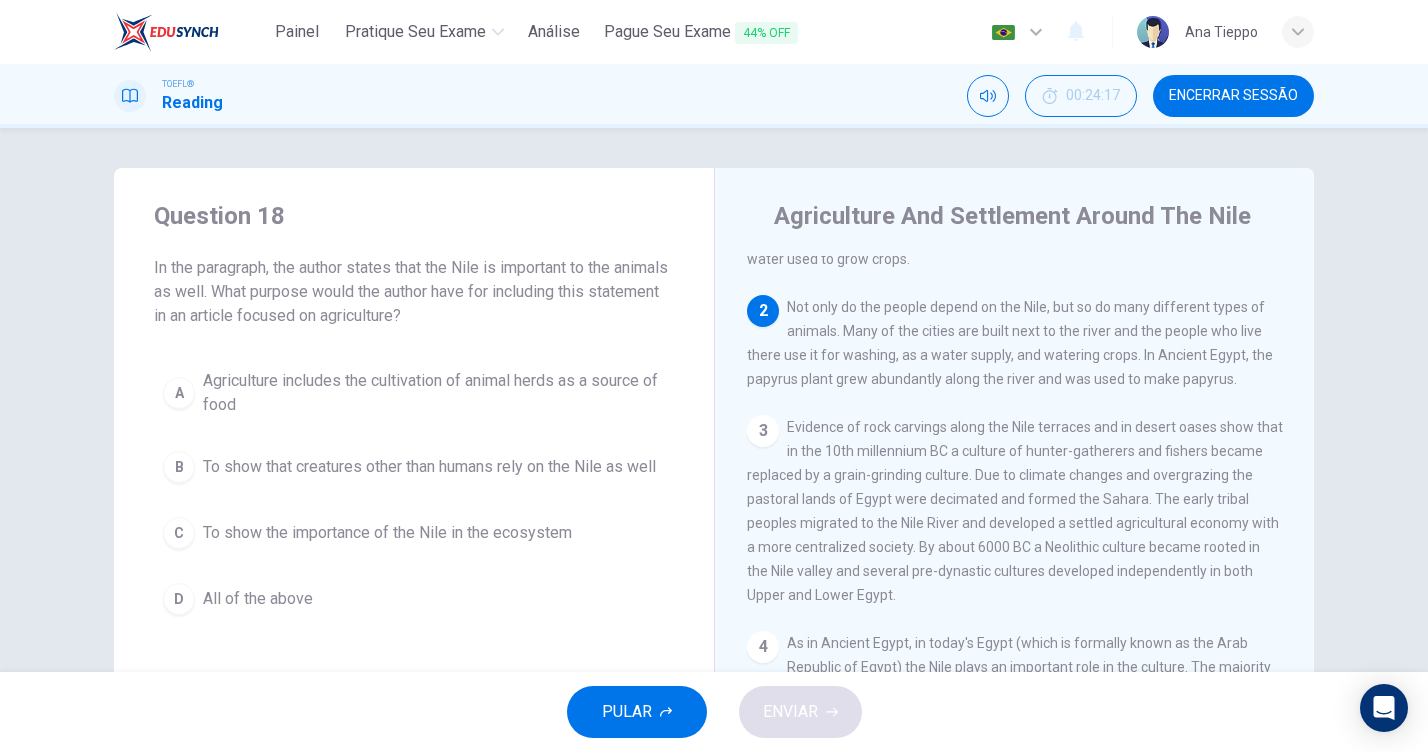 scroll, scrollTop: 168, scrollLeft: 0, axis: vertical 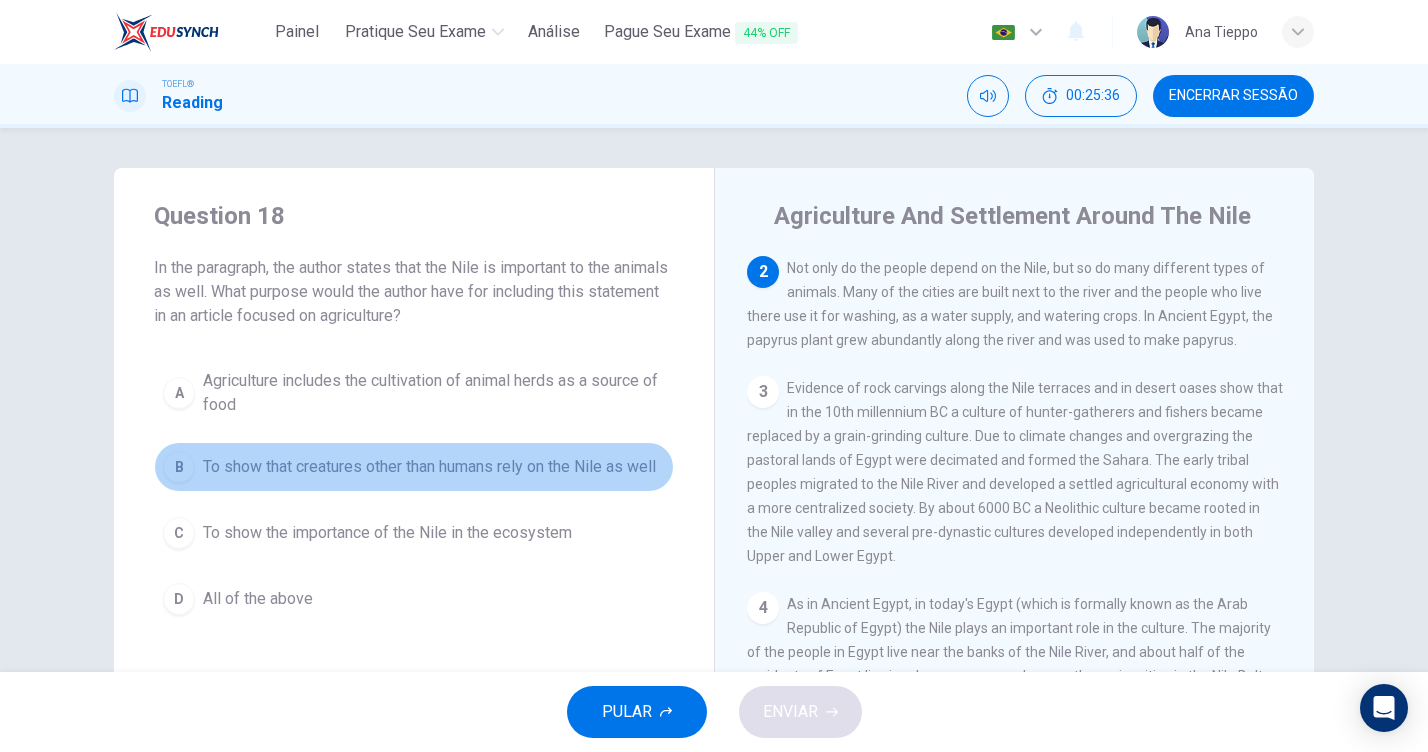 click on "To show that creatures other than humans rely on the Nile as well" at bounding box center (434, 393) 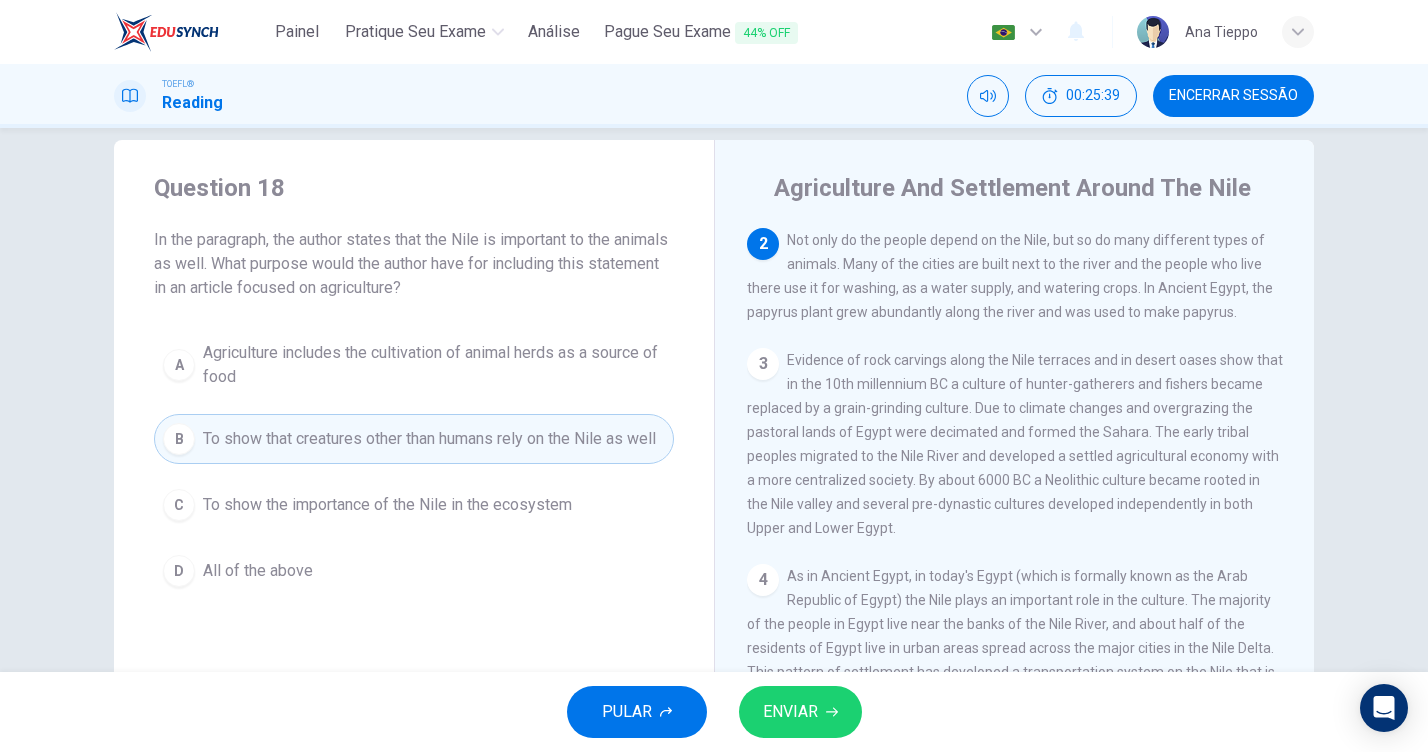 scroll, scrollTop: 31, scrollLeft: 0, axis: vertical 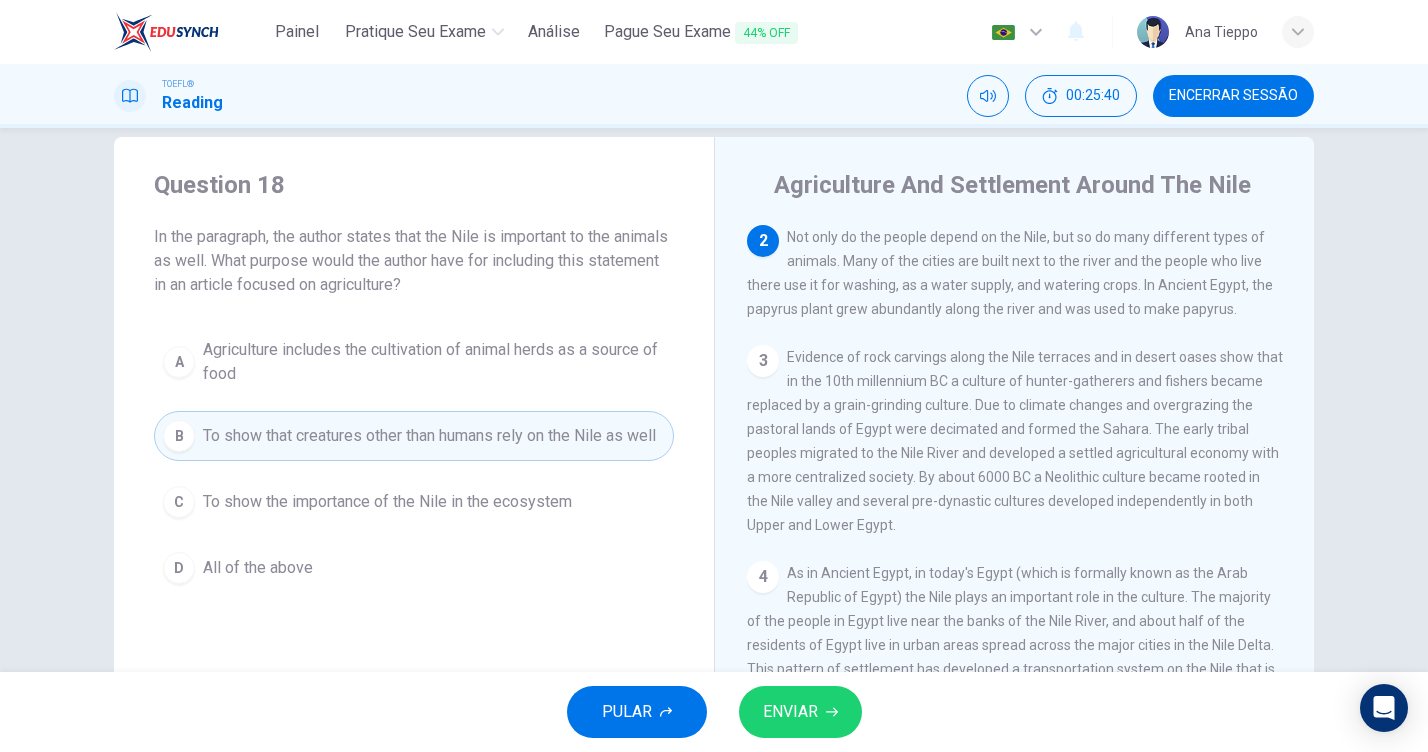 click on "D All of the above" at bounding box center (414, 568) 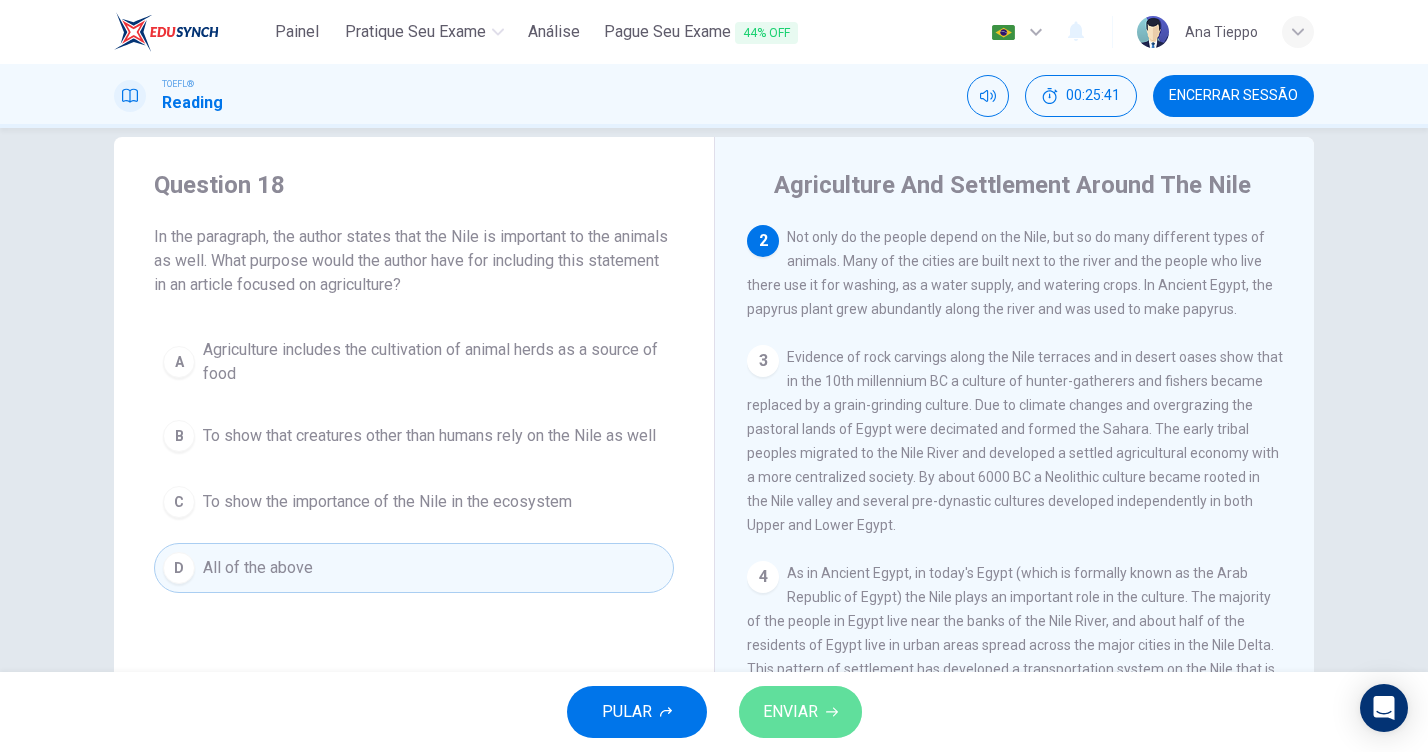 click on "ENVIAR" at bounding box center (800, 712) 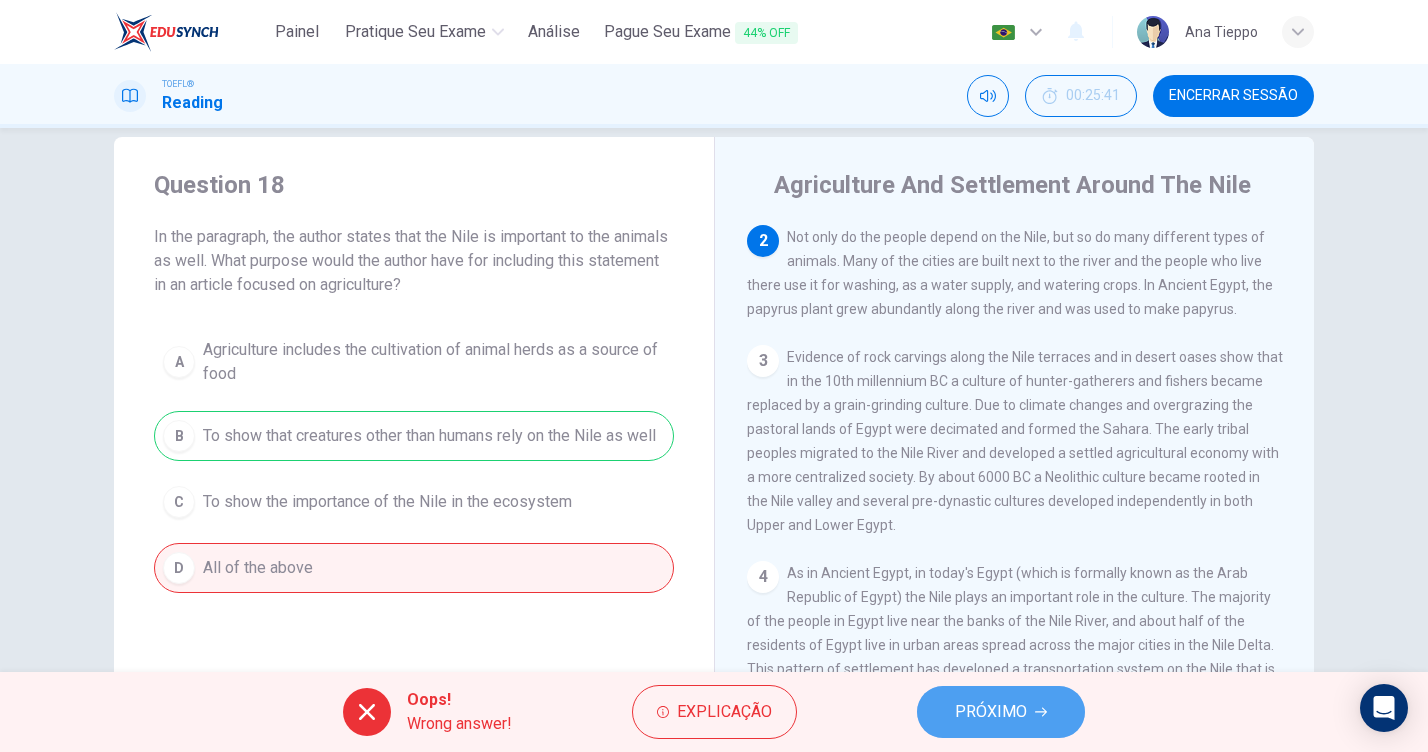 click on "PRÓXIMO" at bounding box center (991, 712) 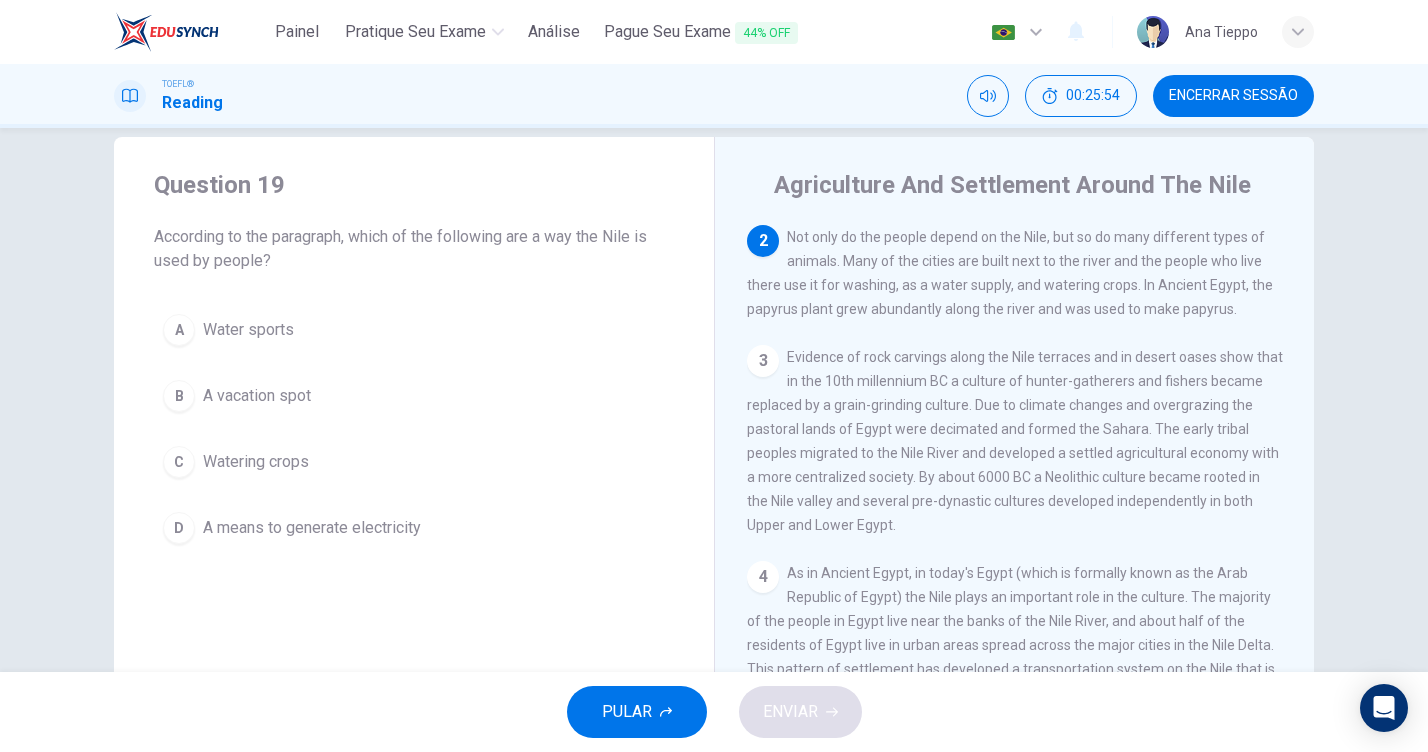 click on "Watering crops" at bounding box center (248, 330) 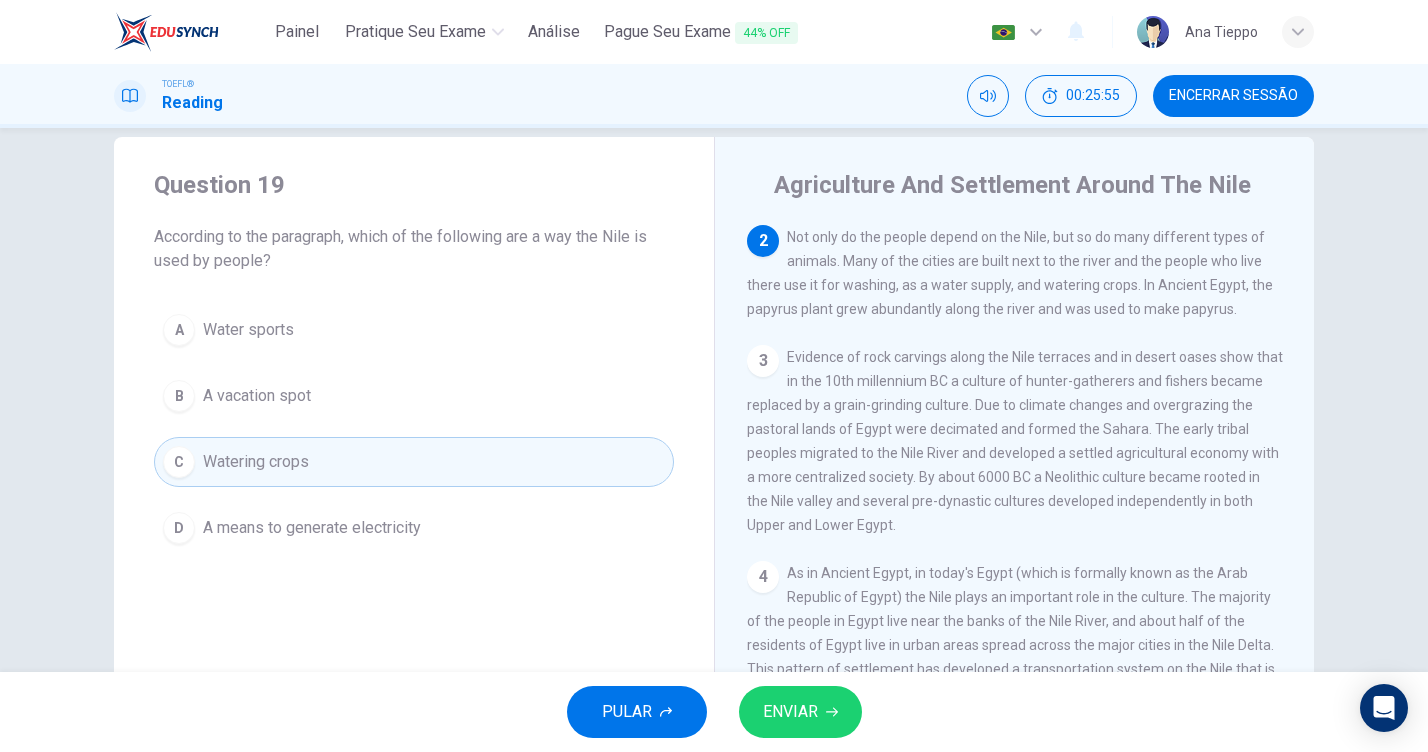 click on "PULAR ENVIAR" at bounding box center (714, 712) 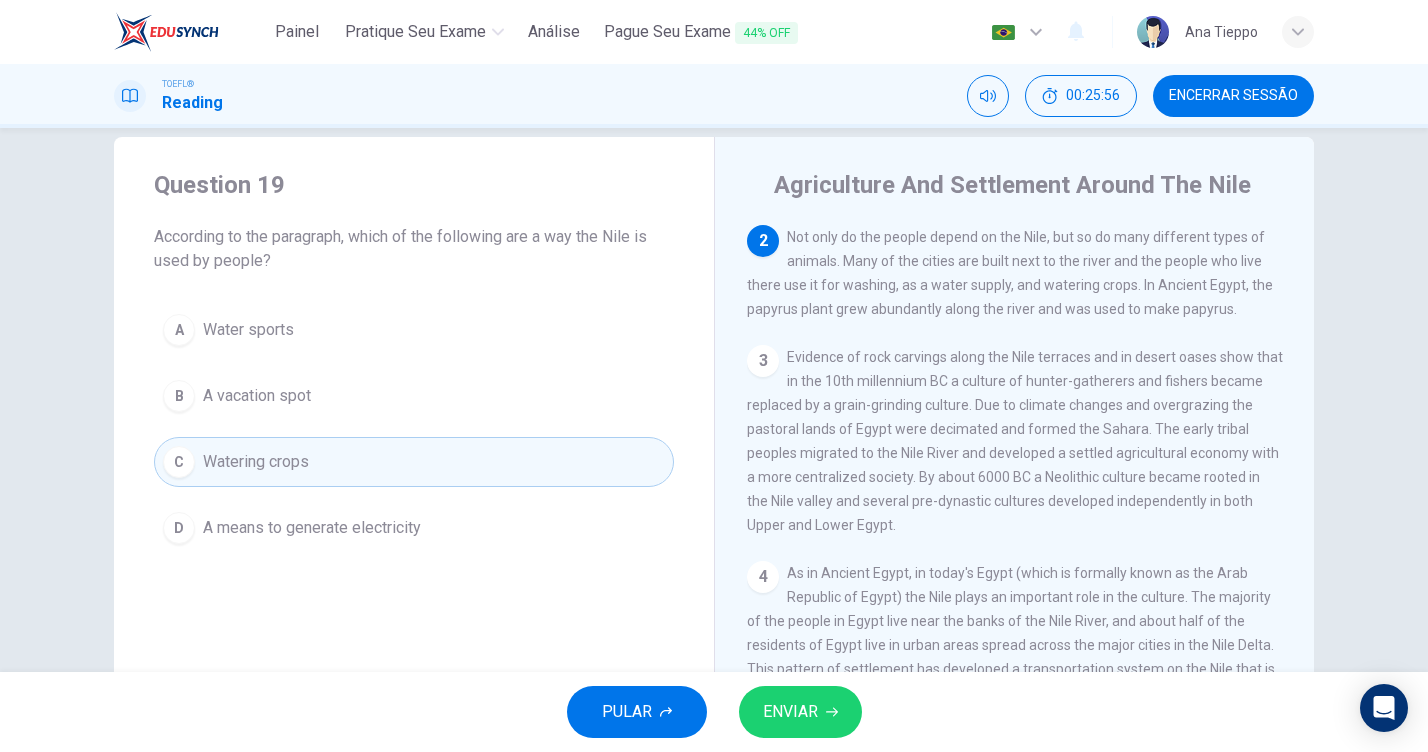 click on "ENVIAR" at bounding box center (790, 712) 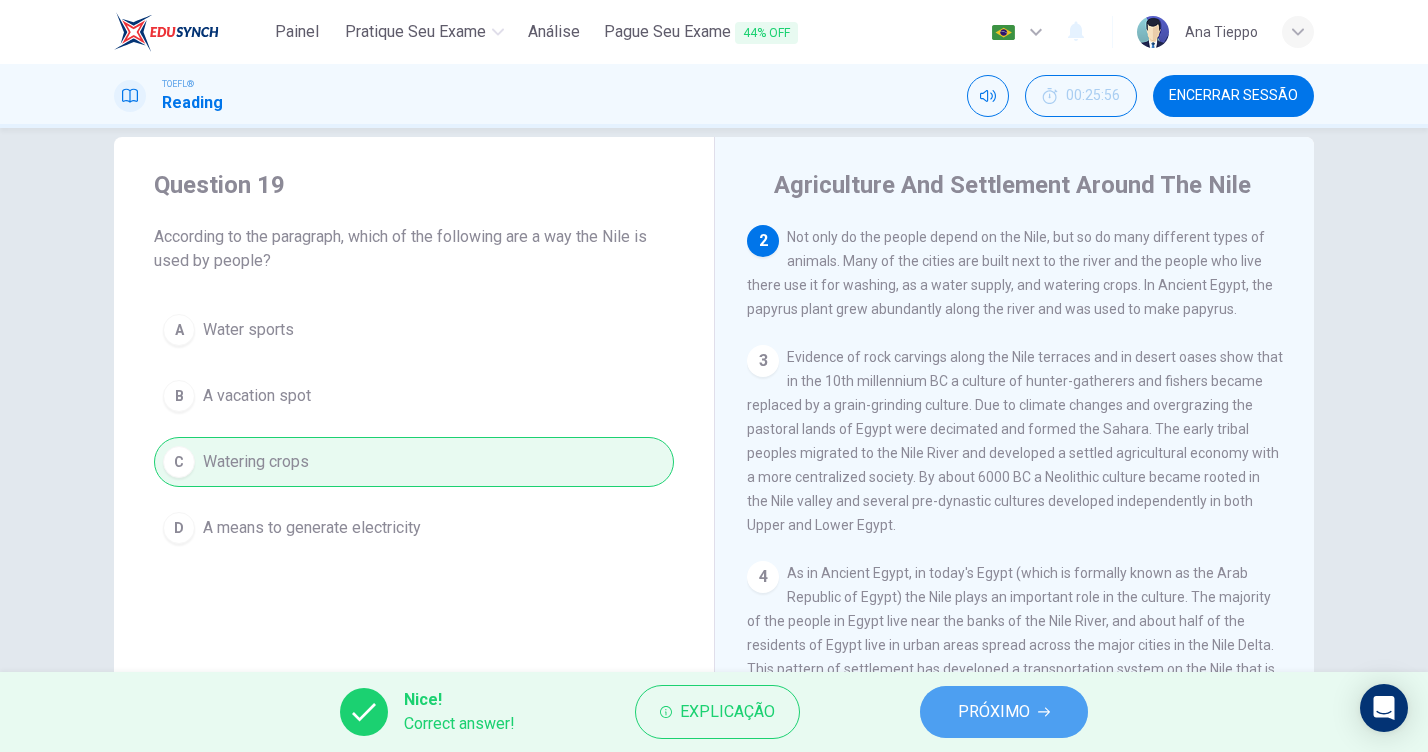 click on "PRÓXIMO" at bounding box center [1004, 712] 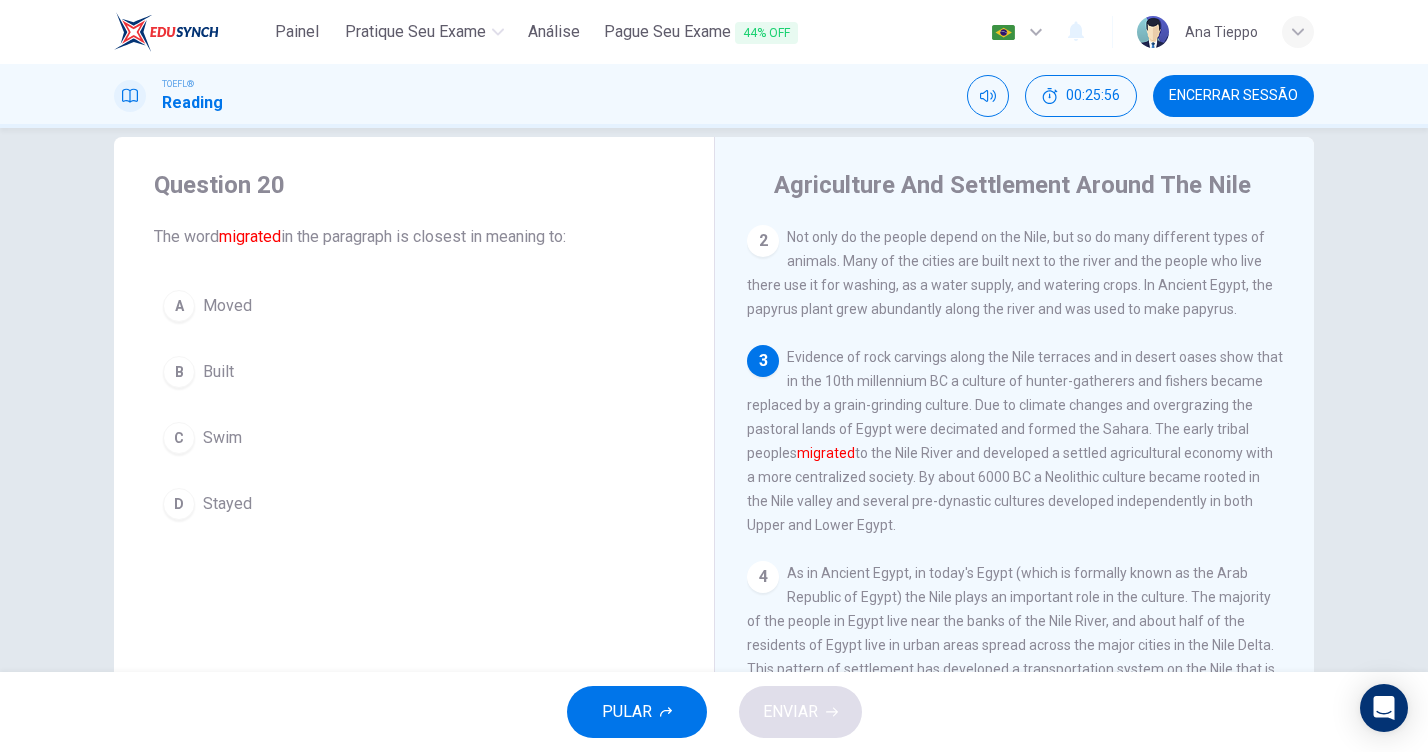 scroll, scrollTop: 265, scrollLeft: 0, axis: vertical 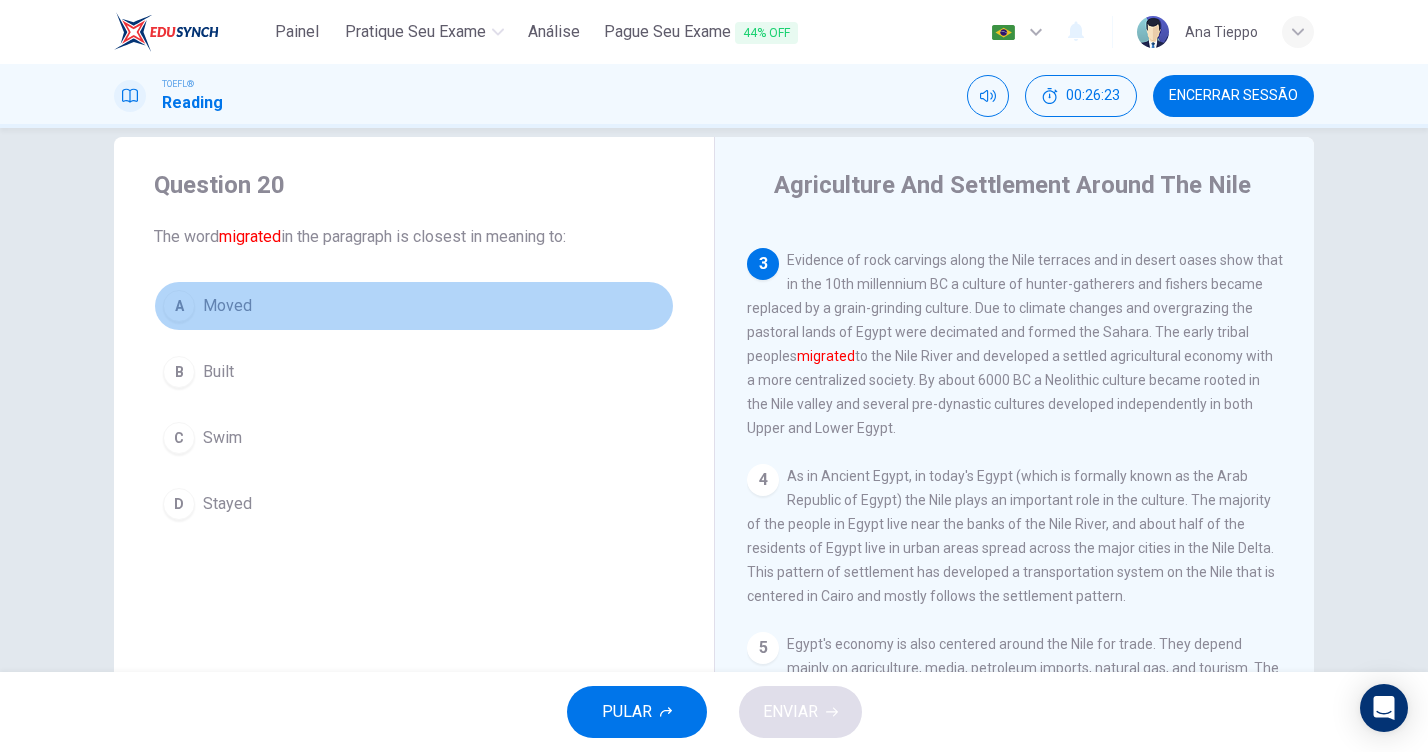 click on "Moved" at bounding box center (227, 306) 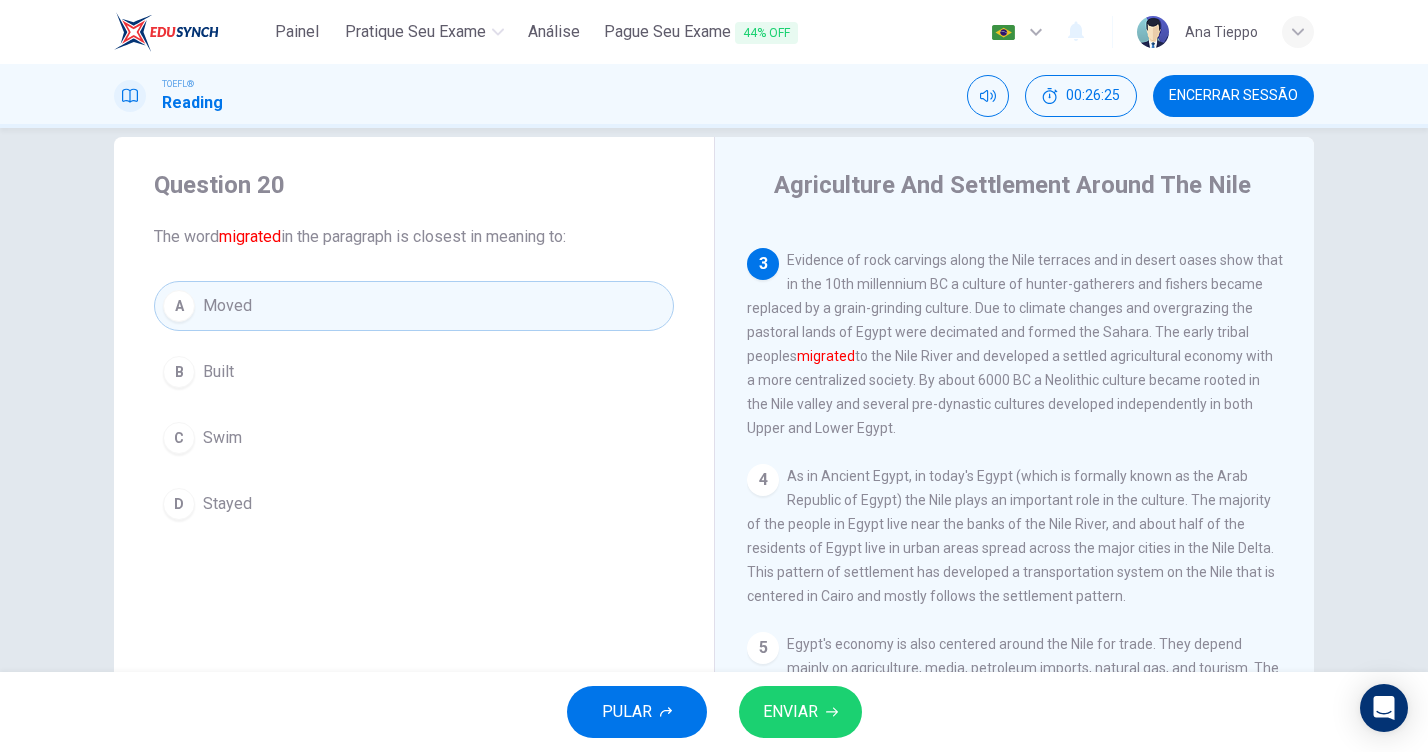 click on "ENVIAR" at bounding box center (790, 712) 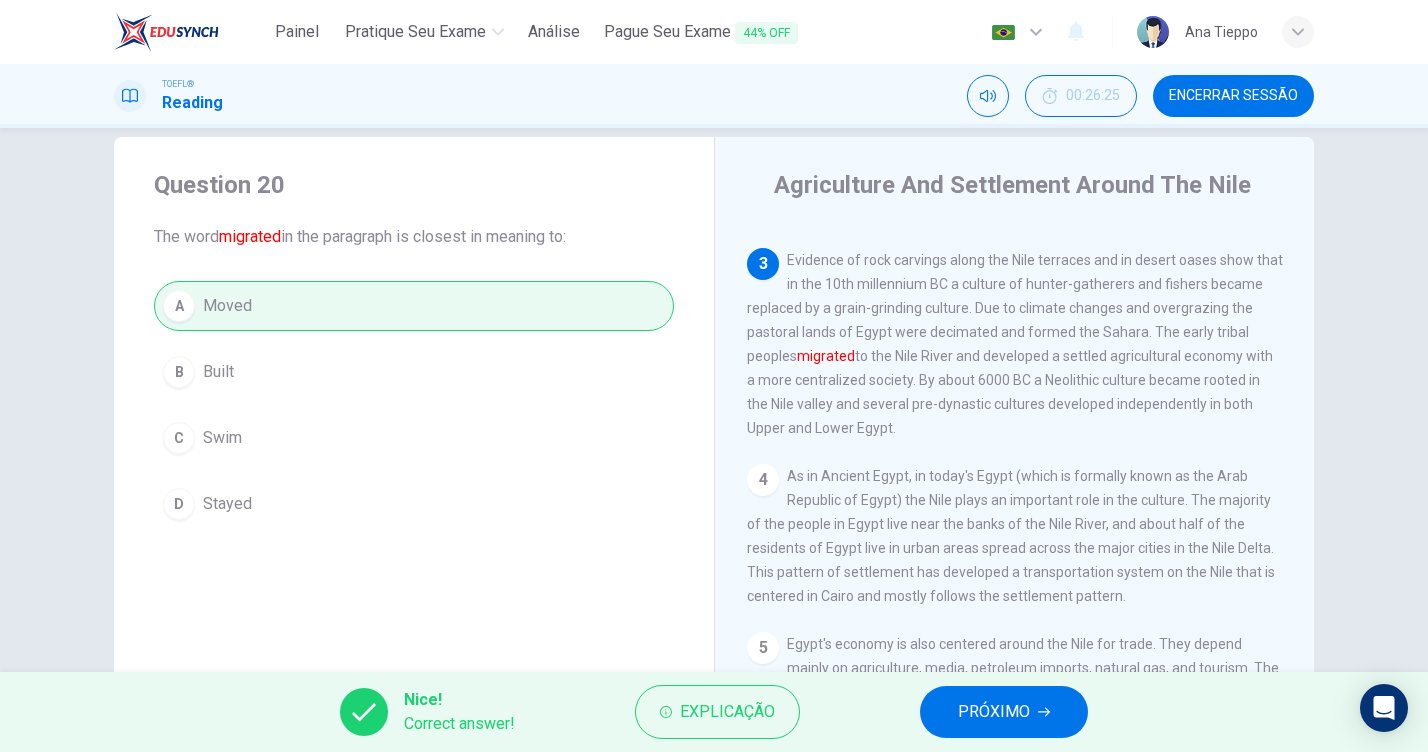 click on "PRÓXIMO" at bounding box center (994, 712) 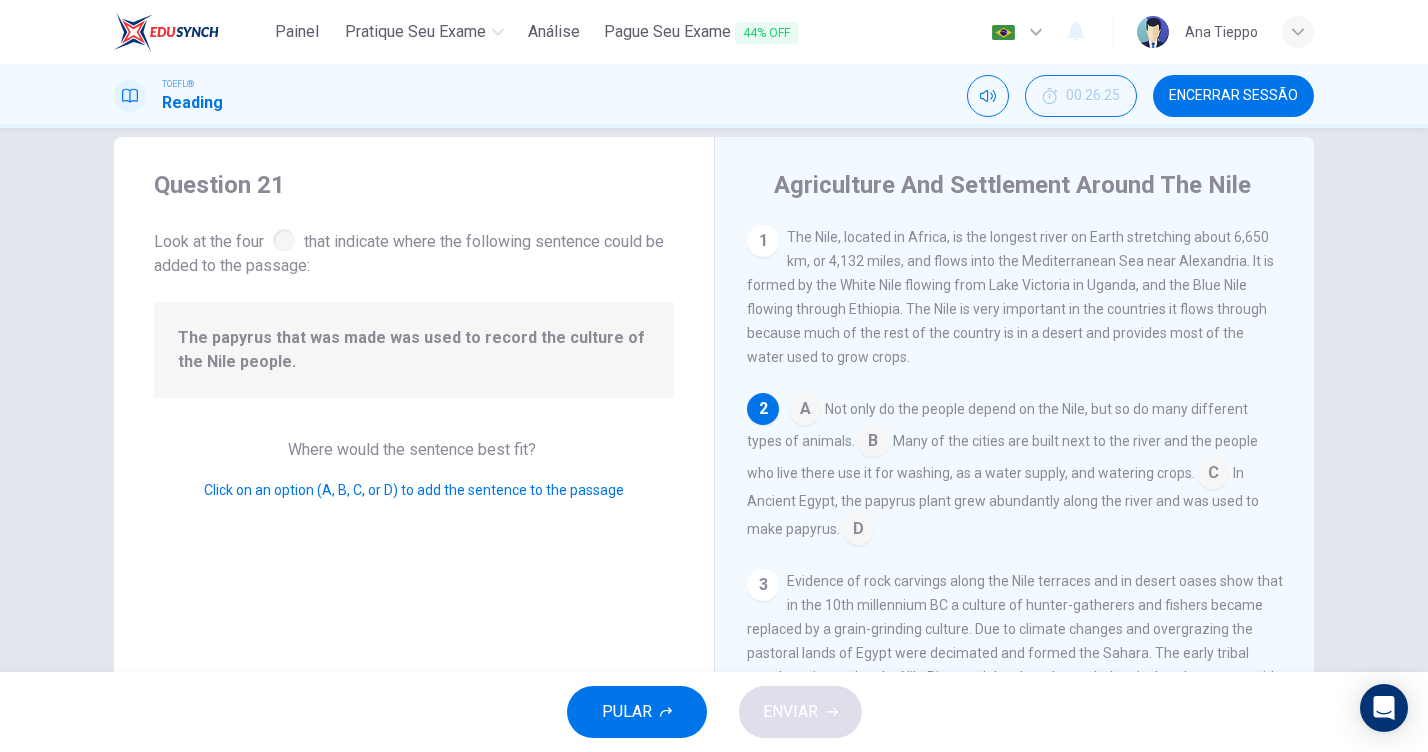 scroll, scrollTop: 168, scrollLeft: 0, axis: vertical 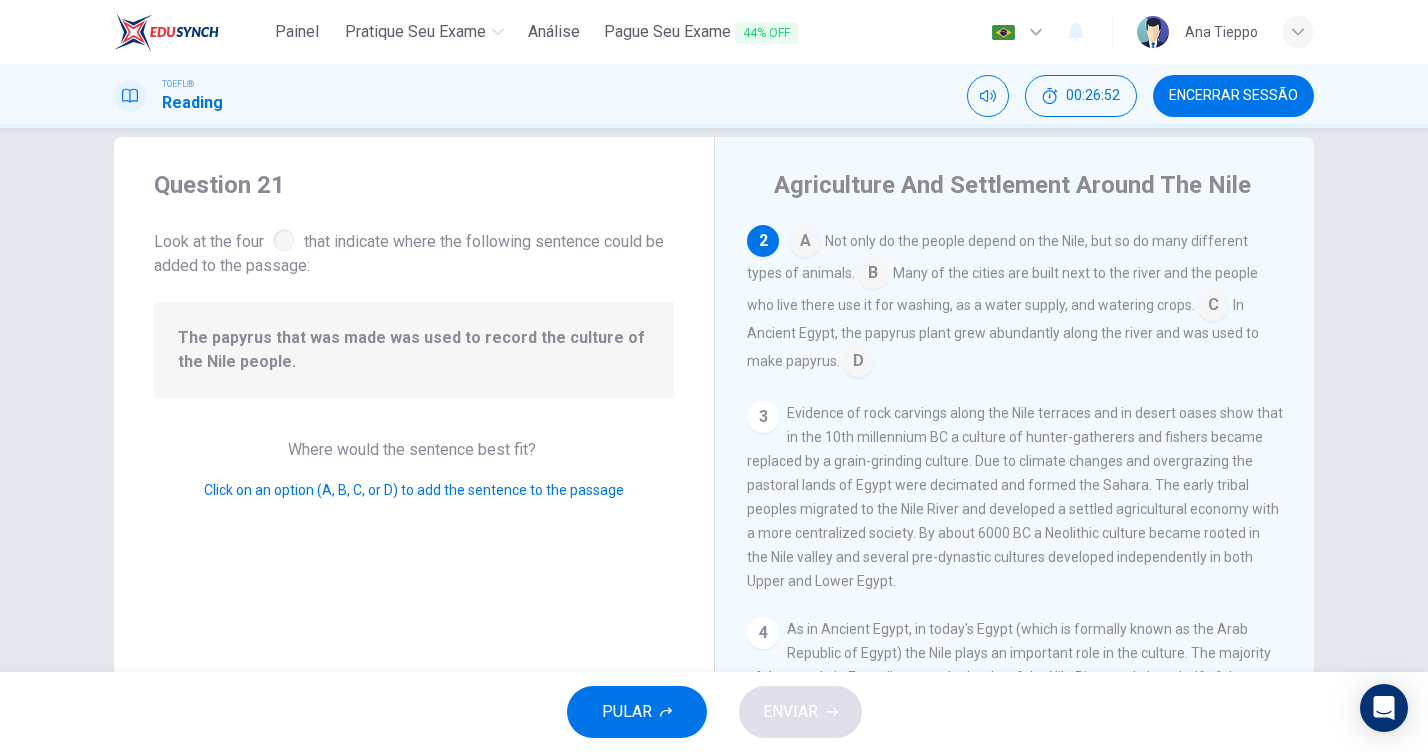 click at bounding box center [805, 243] 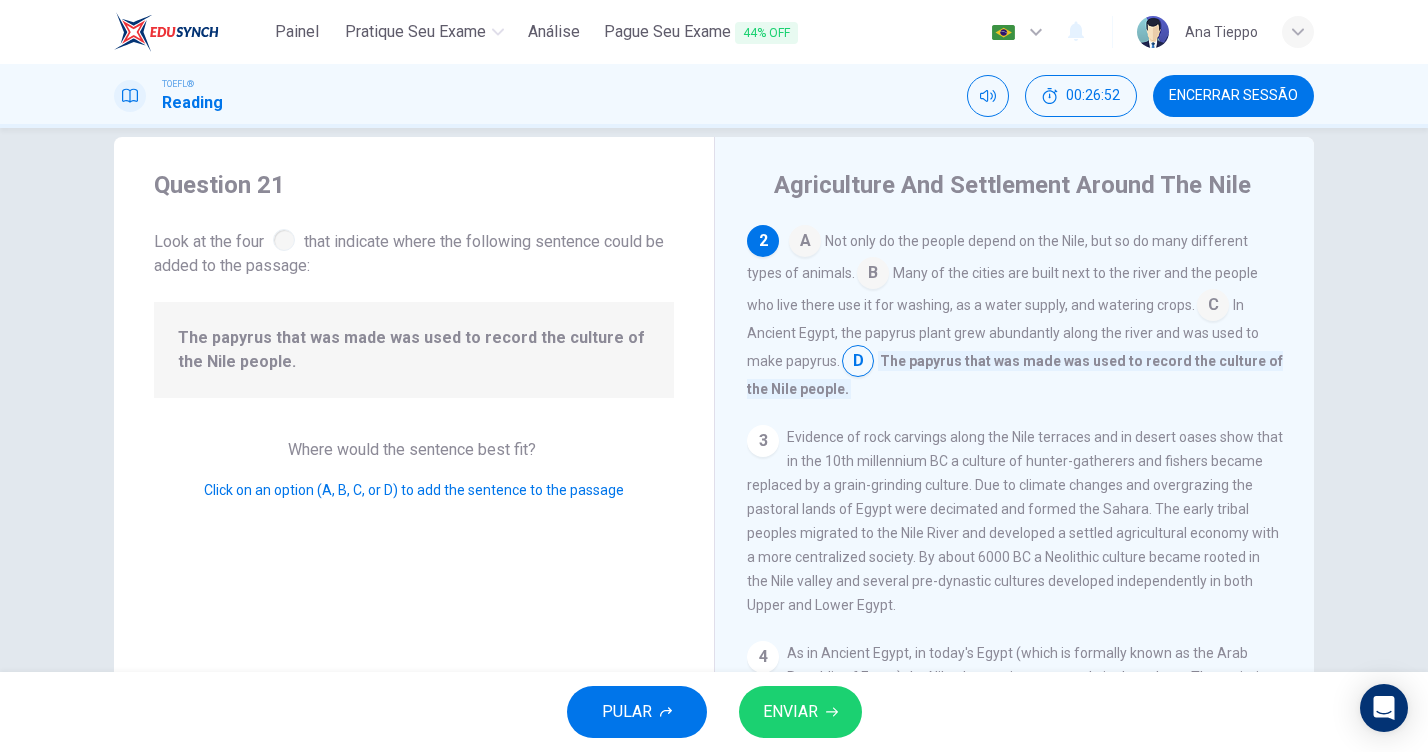 click on "ENVIAR" at bounding box center [790, 712] 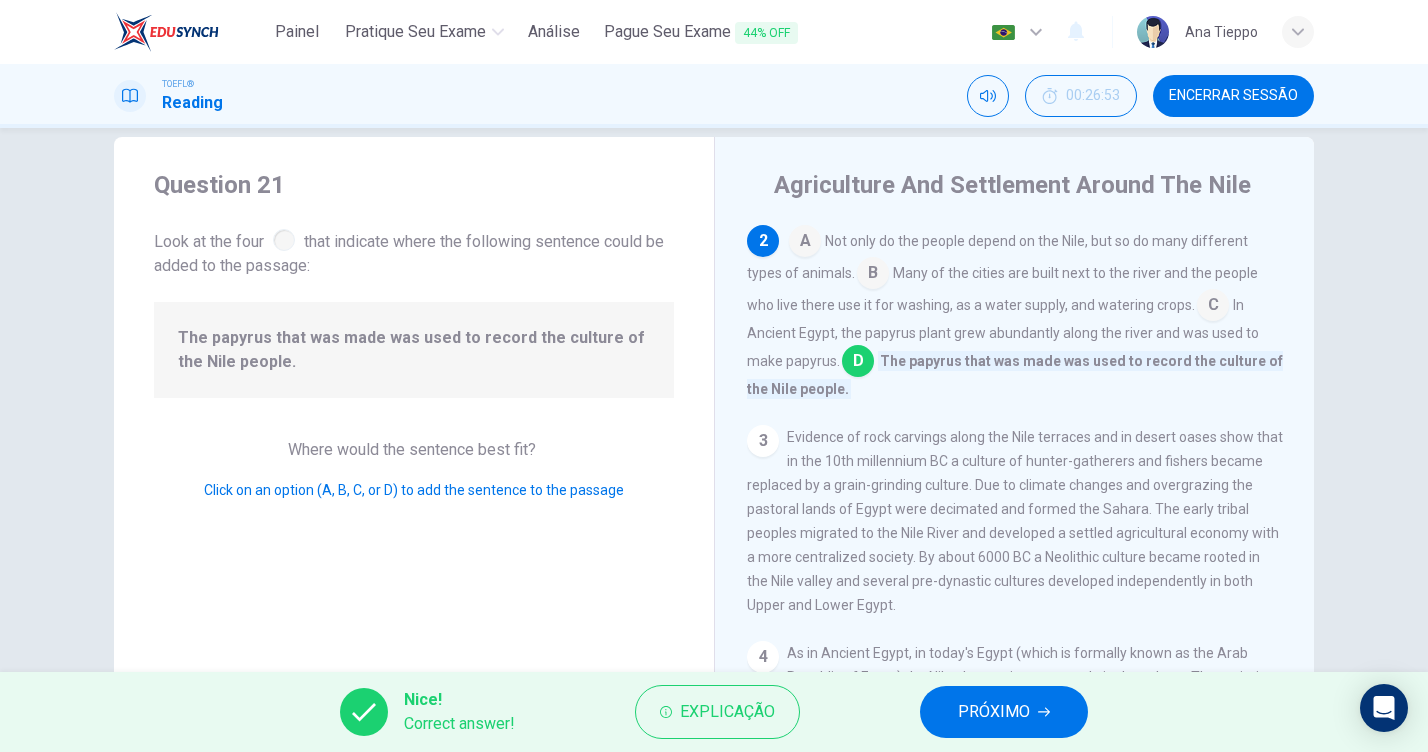 click on "PRÓXIMO" at bounding box center [1004, 712] 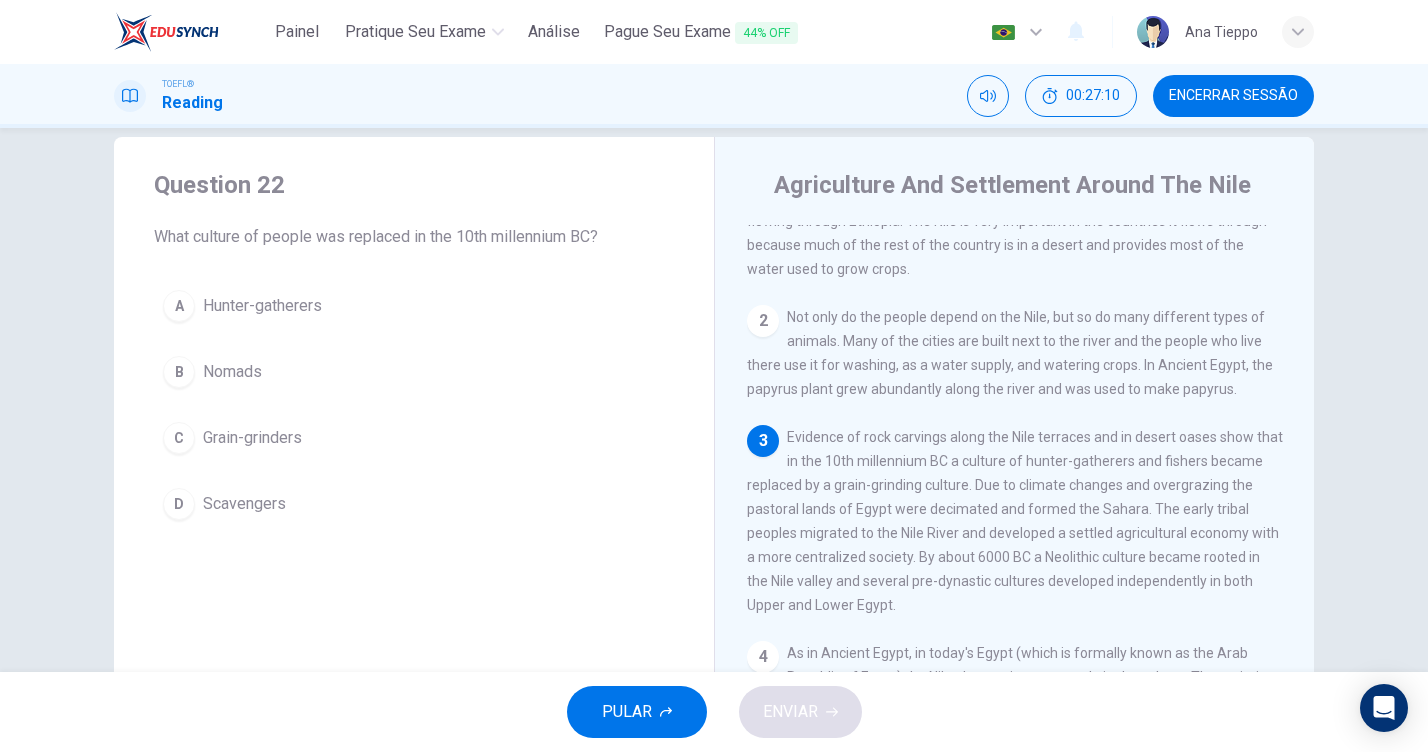 scroll, scrollTop: 89, scrollLeft: 0, axis: vertical 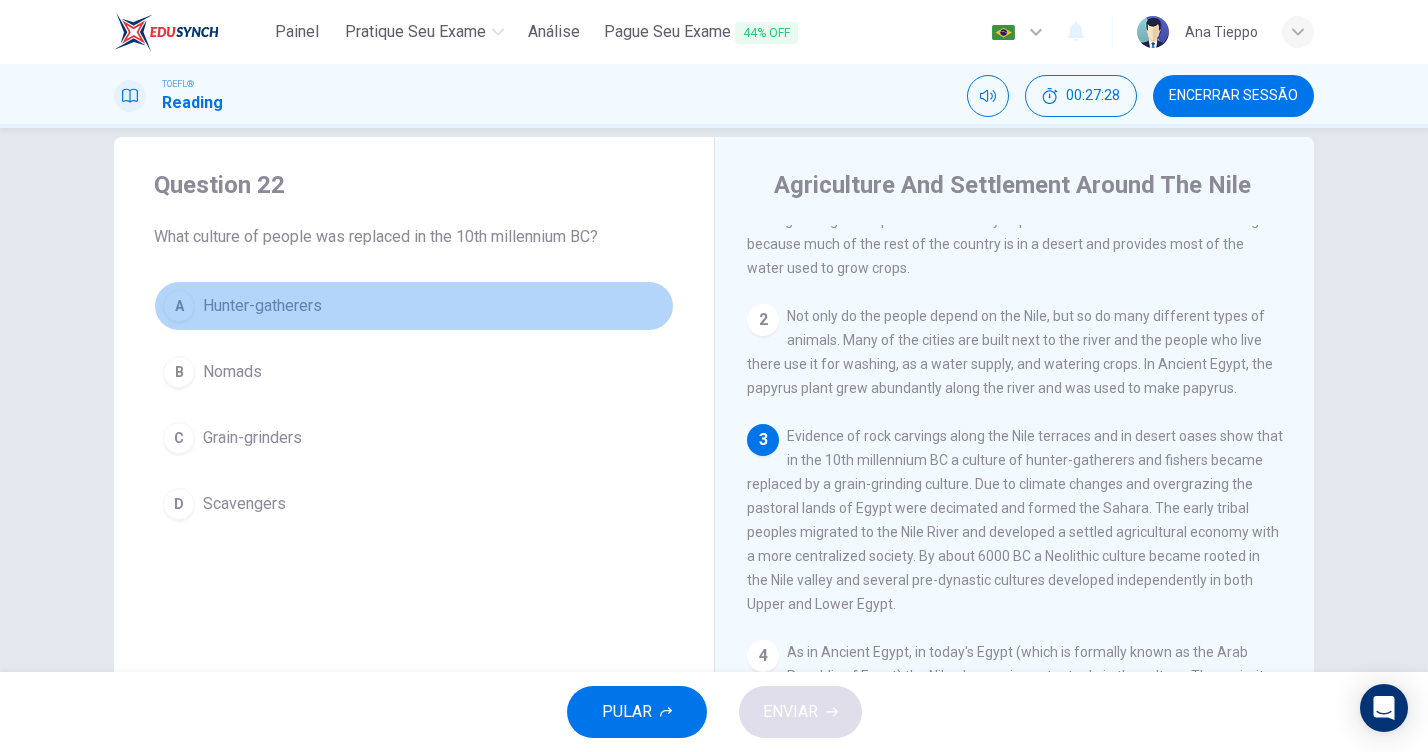 click on "Hunter-gatherers" at bounding box center [262, 306] 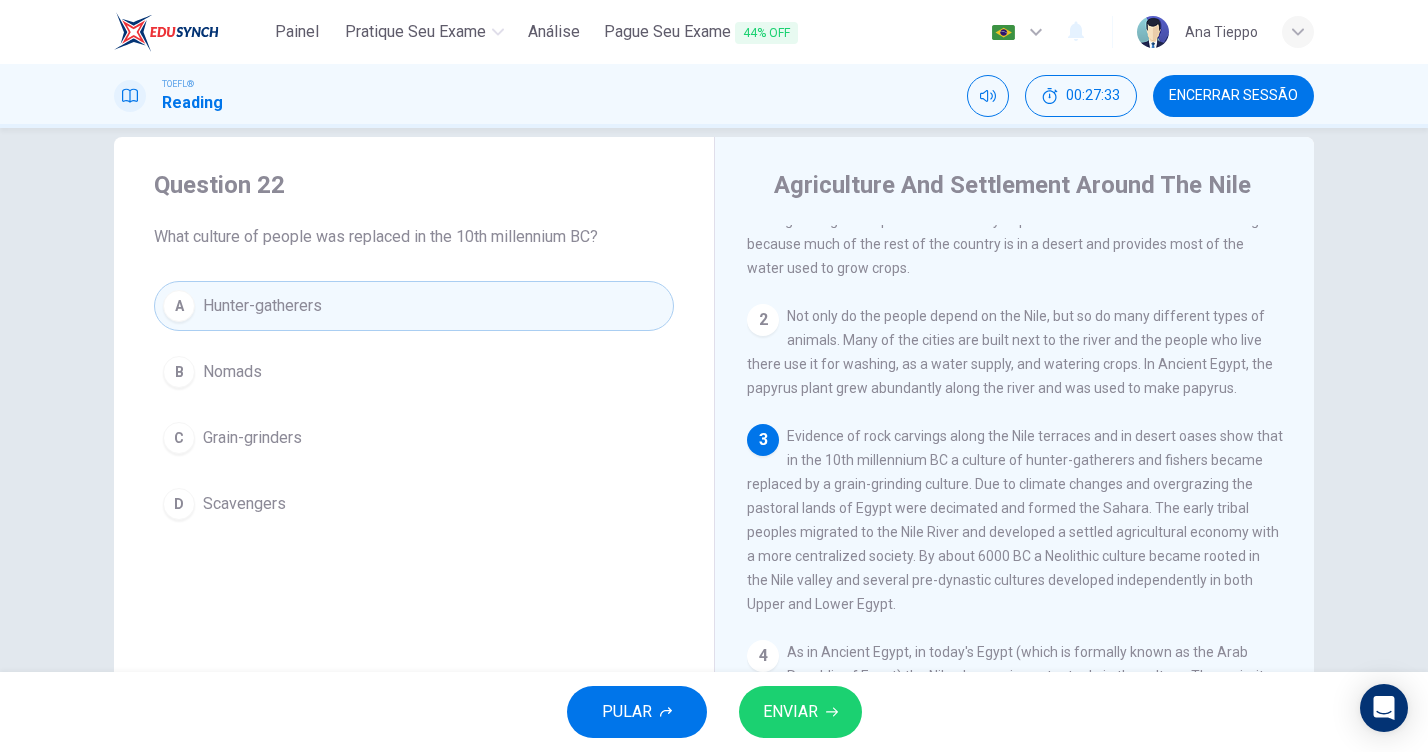 click on "ENVIAR" at bounding box center (790, 712) 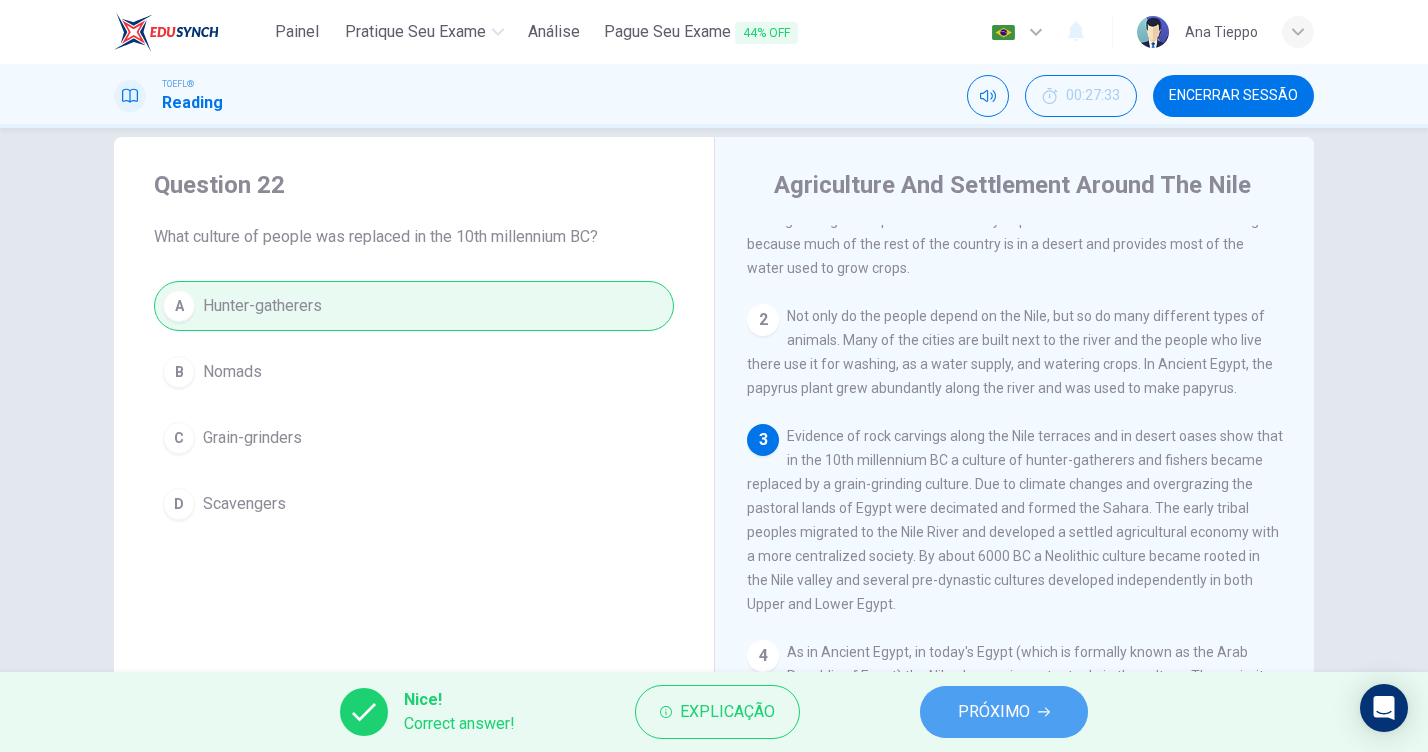 click on "PRÓXIMO" at bounding box center [994, 712] 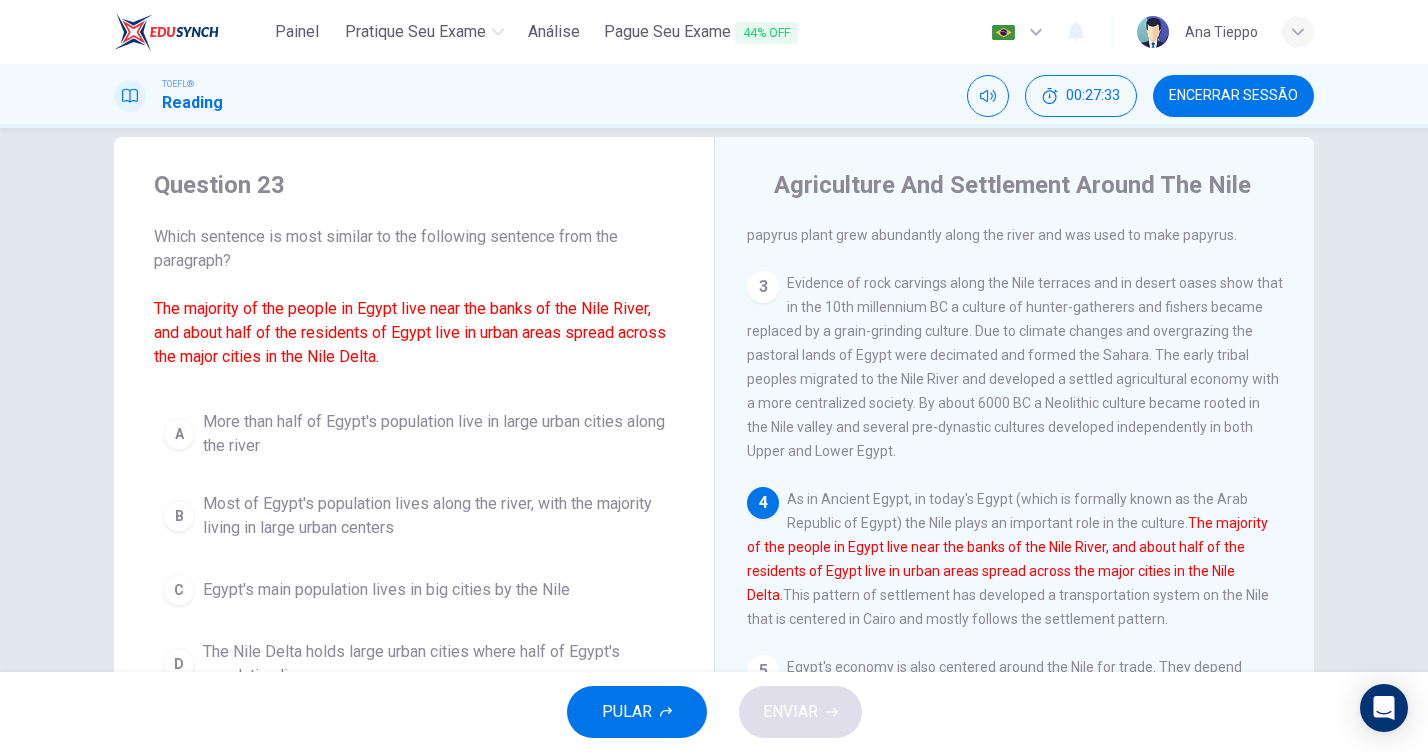 scroll, scrollTop: 265, scrollLeft: 0, axis: vertical 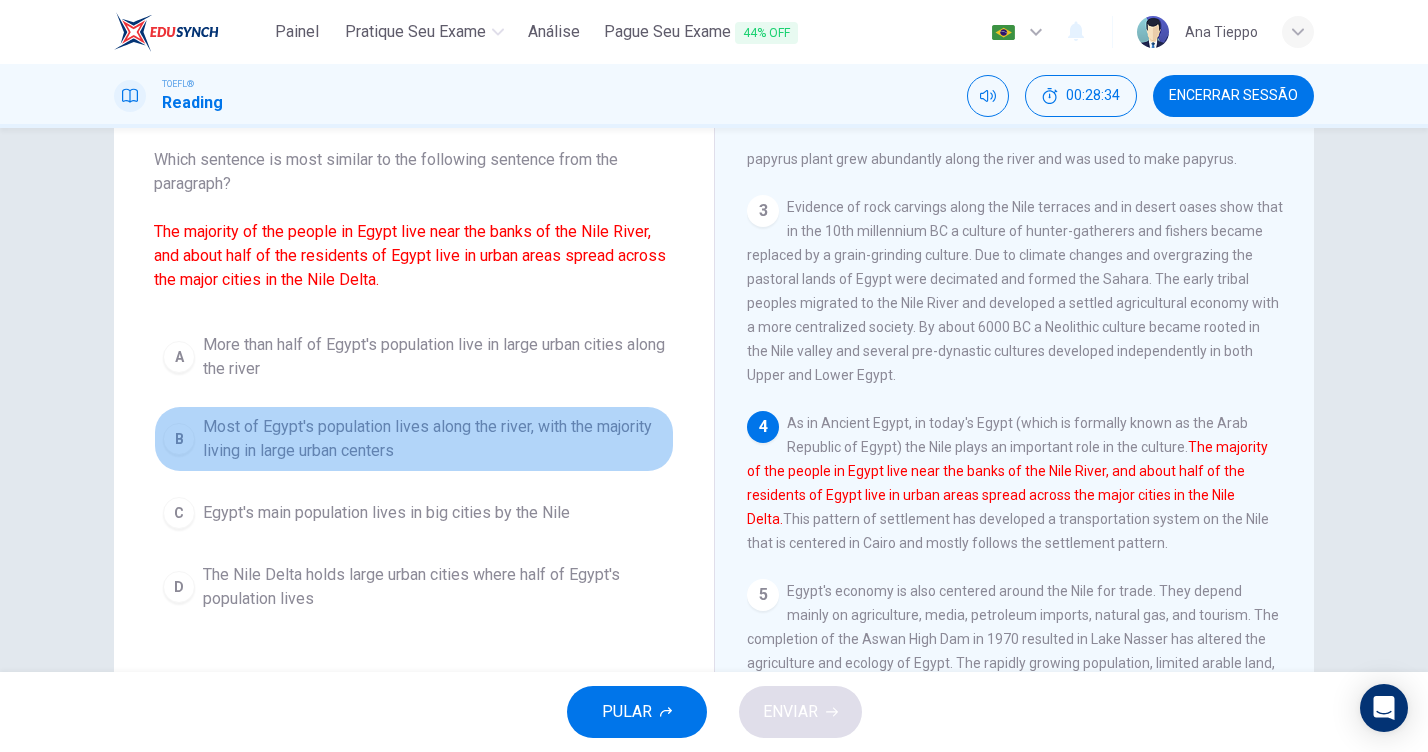 click on "Most of Egypt's population lives along the river, with the majority living in large urban centers" at bounding box center (434, 357) 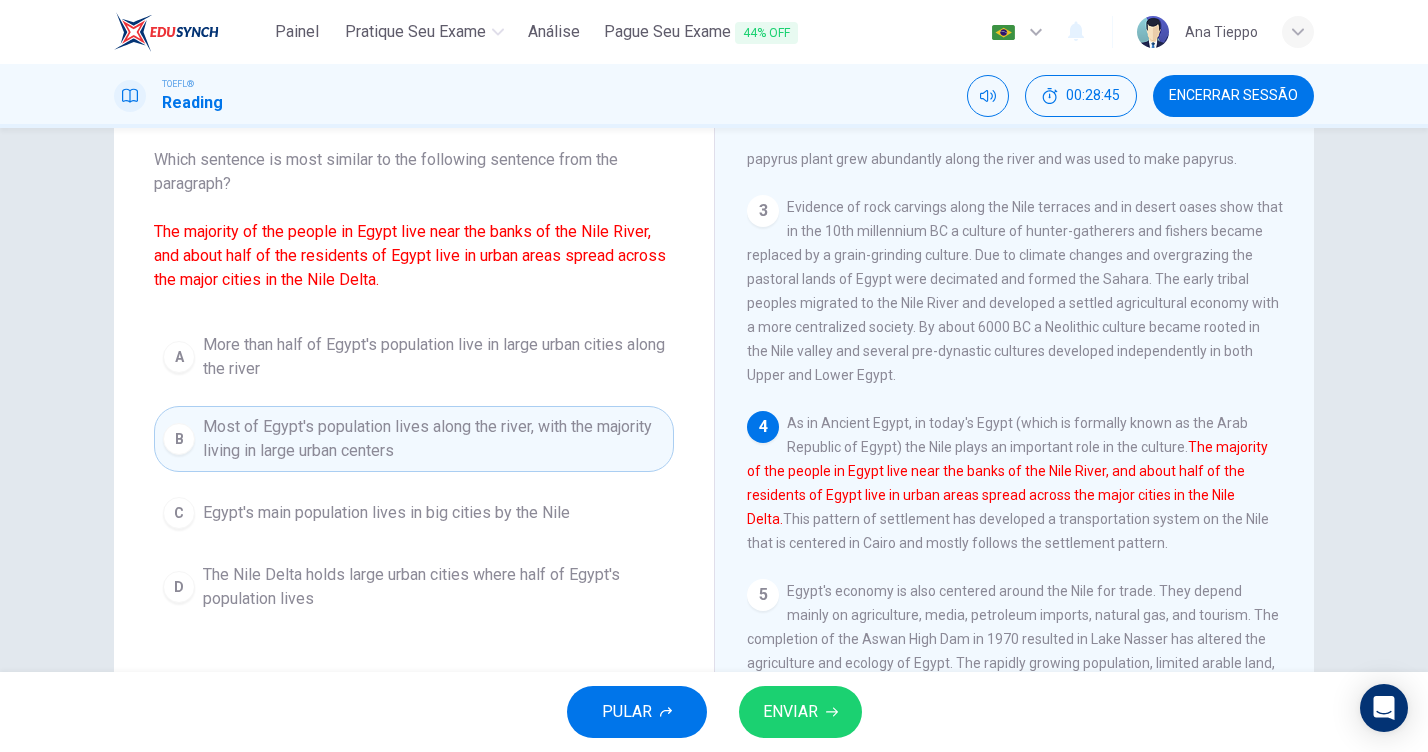 click on "ENVIAR" at bounding box center (790, 712) 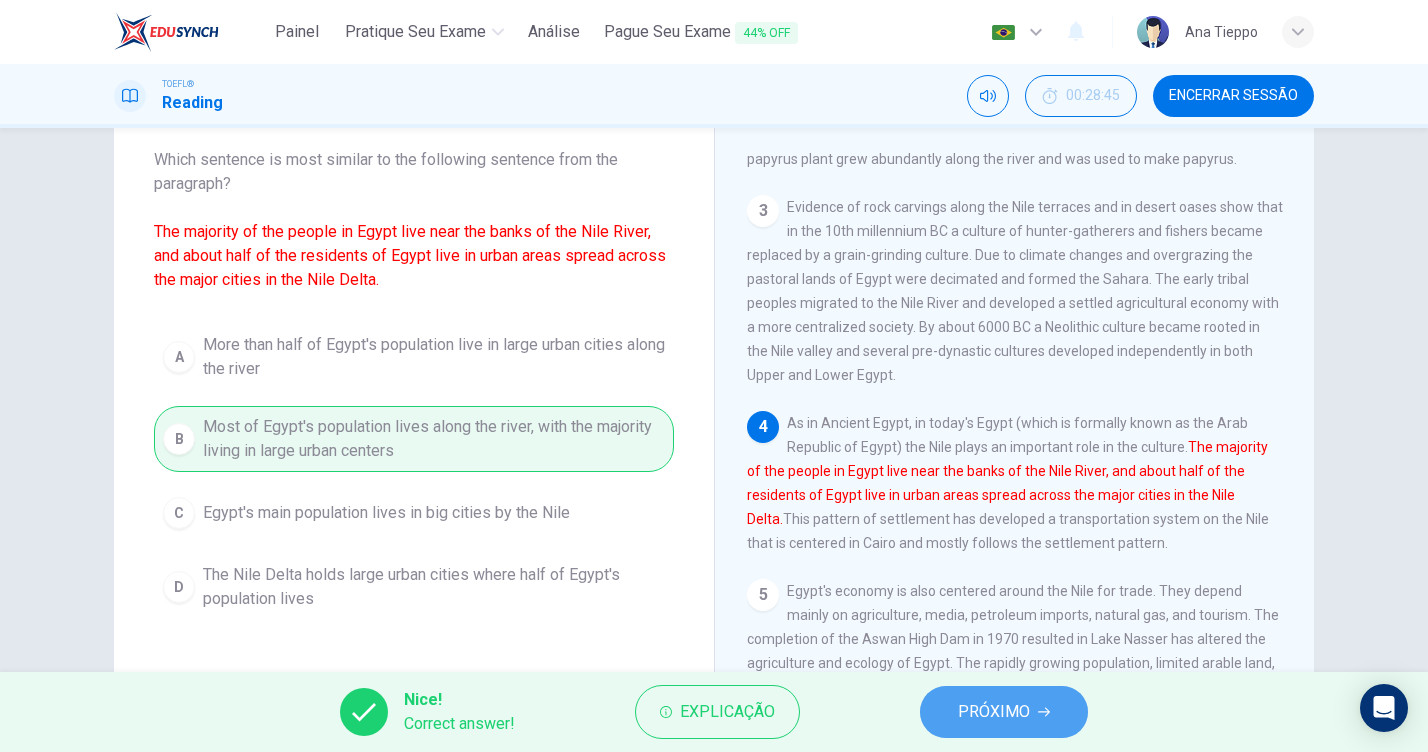click on "PRÓXIMO" at bounding box center [1004, 712] 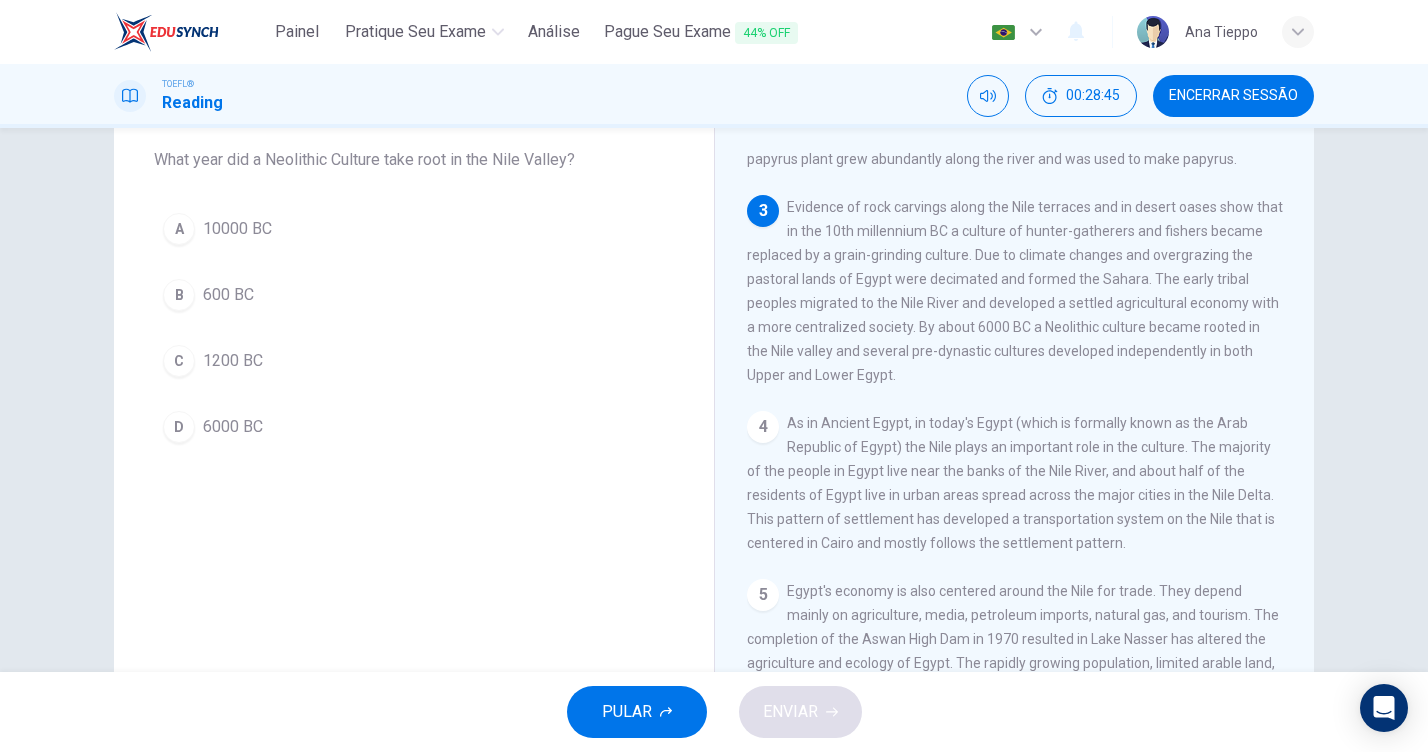 scroll, scrollTop: 265, scrollLeft: 0, axis: vertical 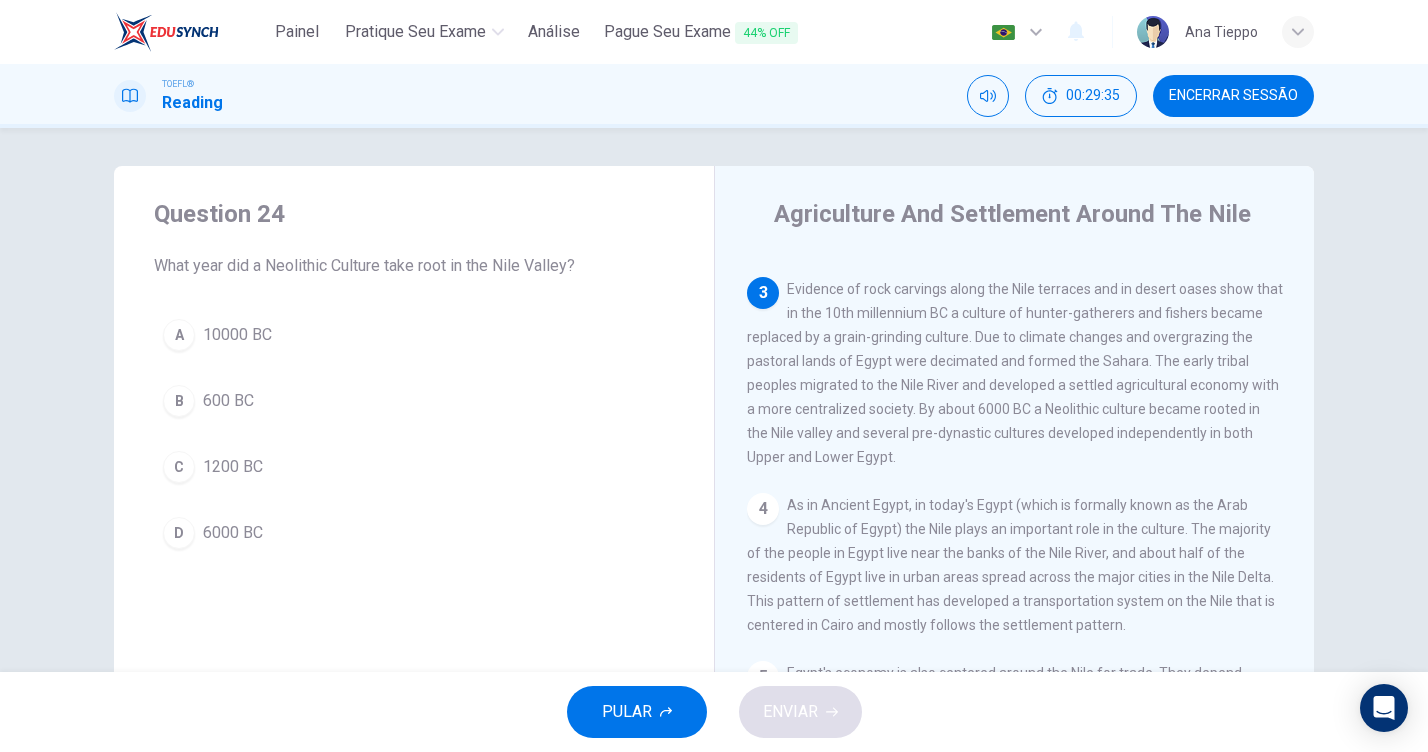 click on "6000 BC" at bounding box center [237, 335] 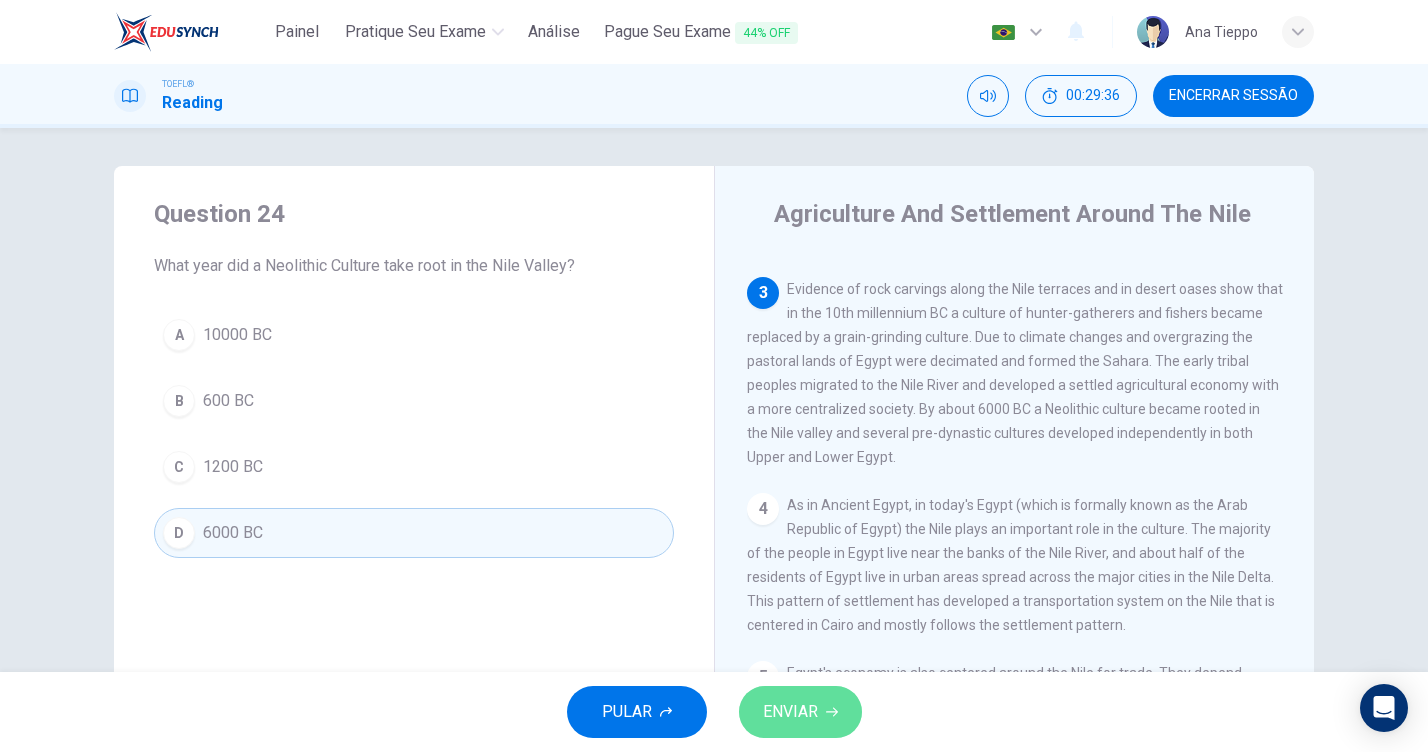 click on "ENVIAR" at bounding box center [800, 712] 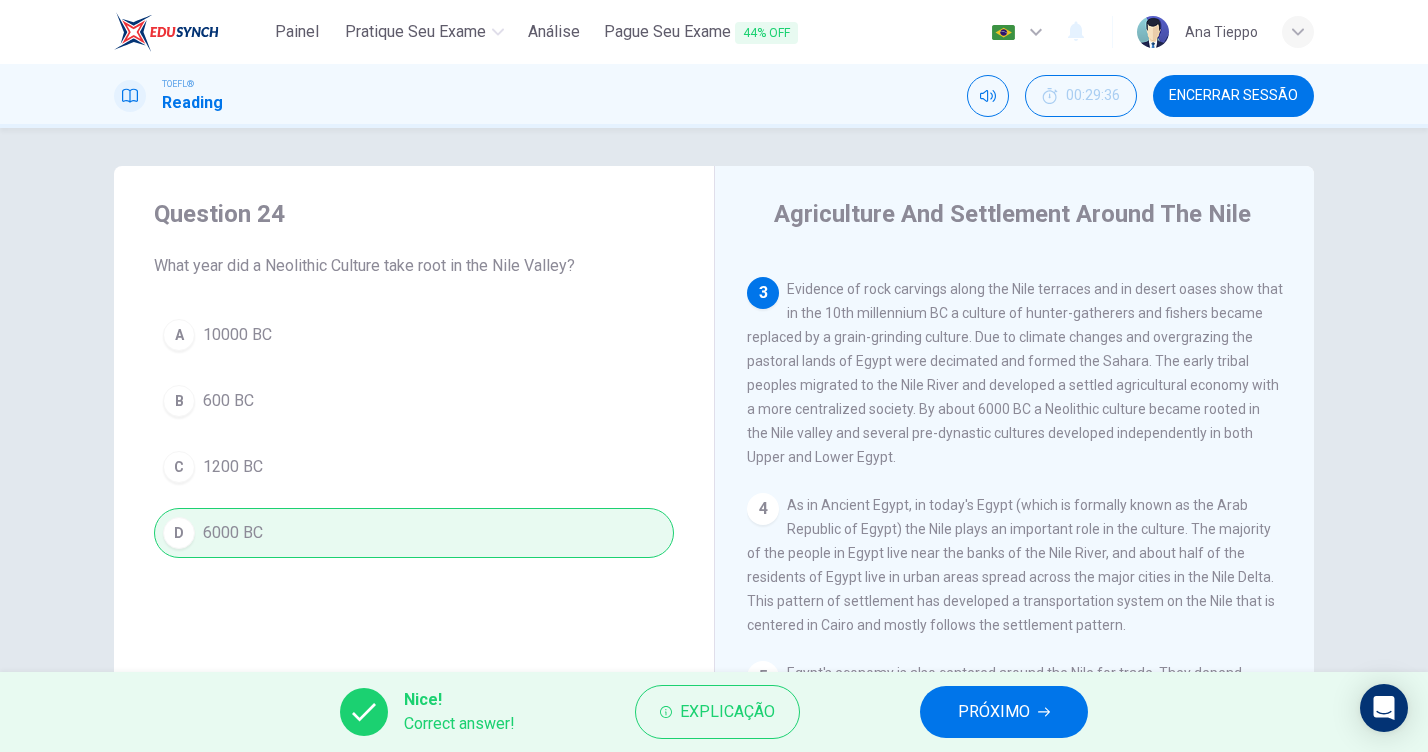 click on "PRÓXIMO" at bounding box center [1004, 712] 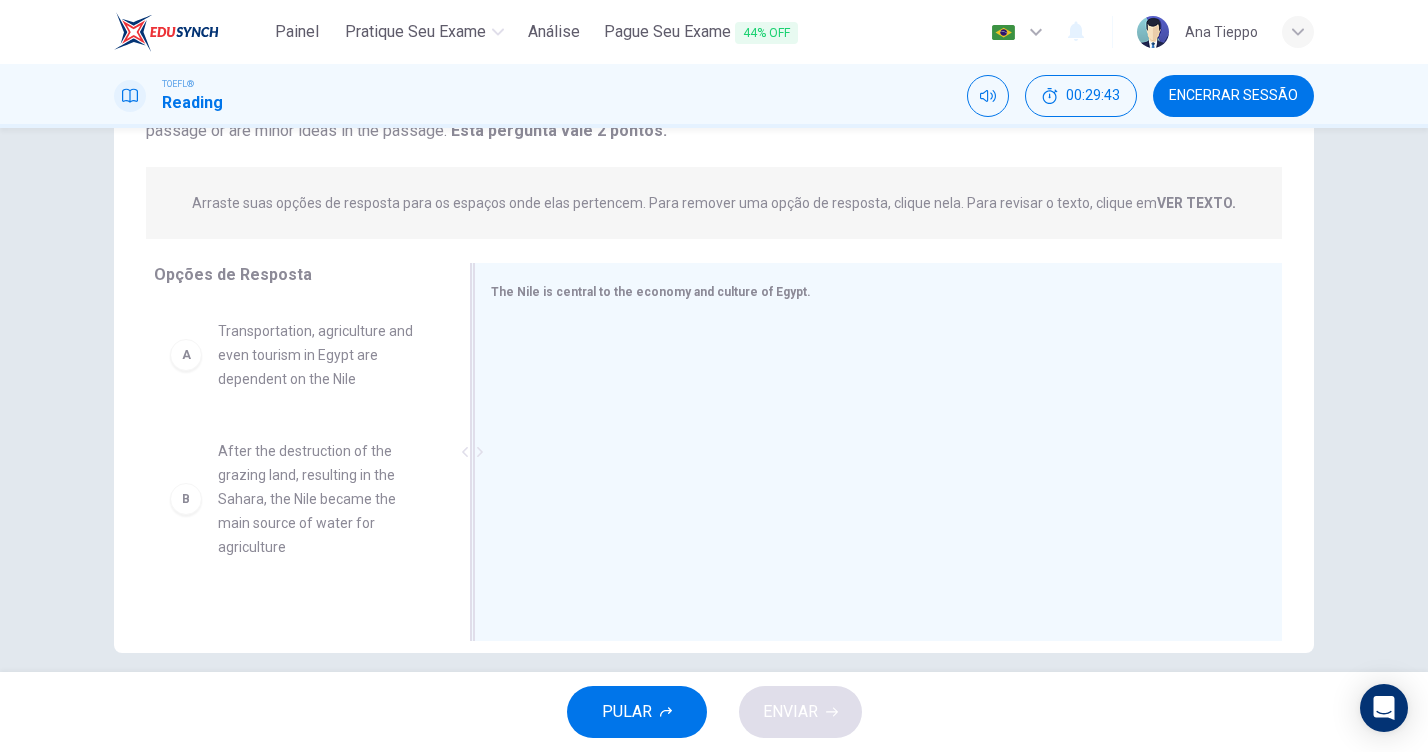 scroll, scrollTop: 212, scrollLeft: 0, axis: vertical 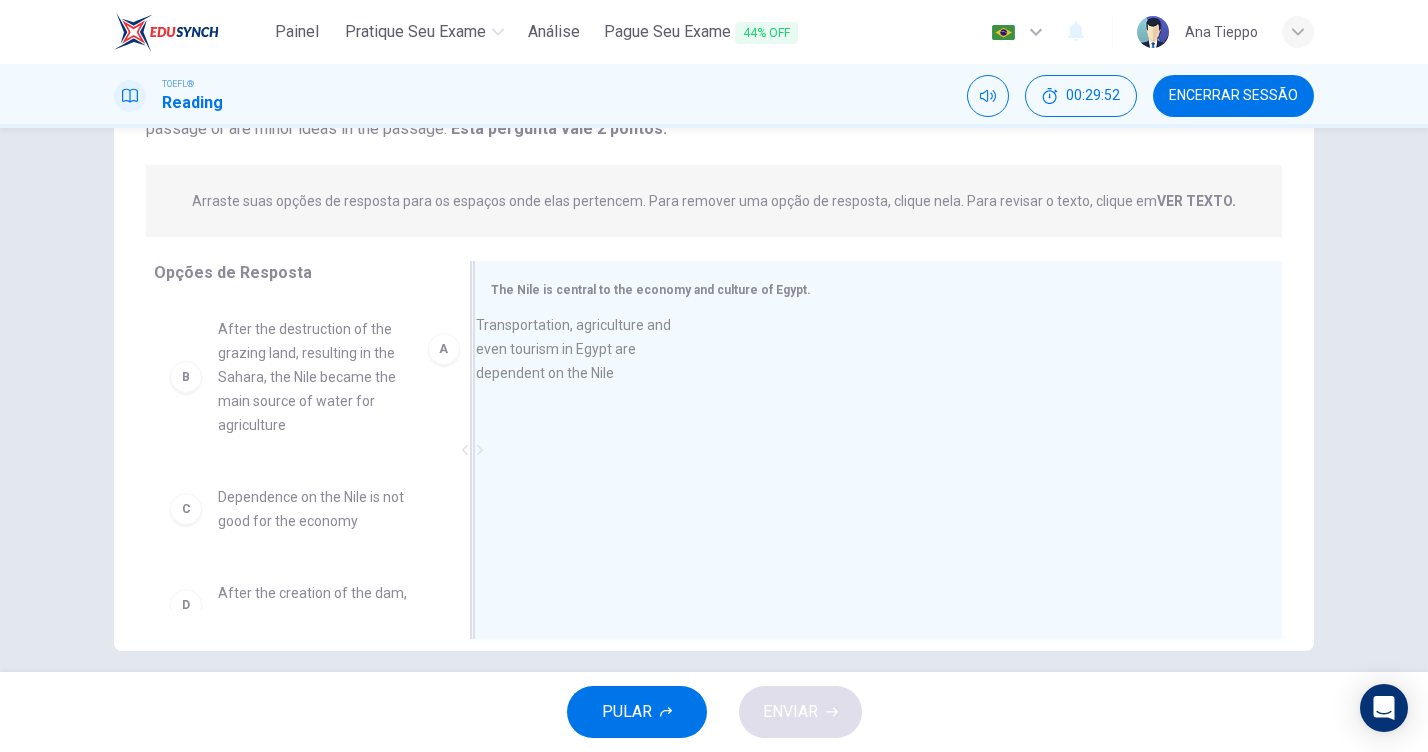 drag, startPoint x: 356, startPoint y: 373, endPoint x: 670, endPoint y: 372, distance: 314.0016 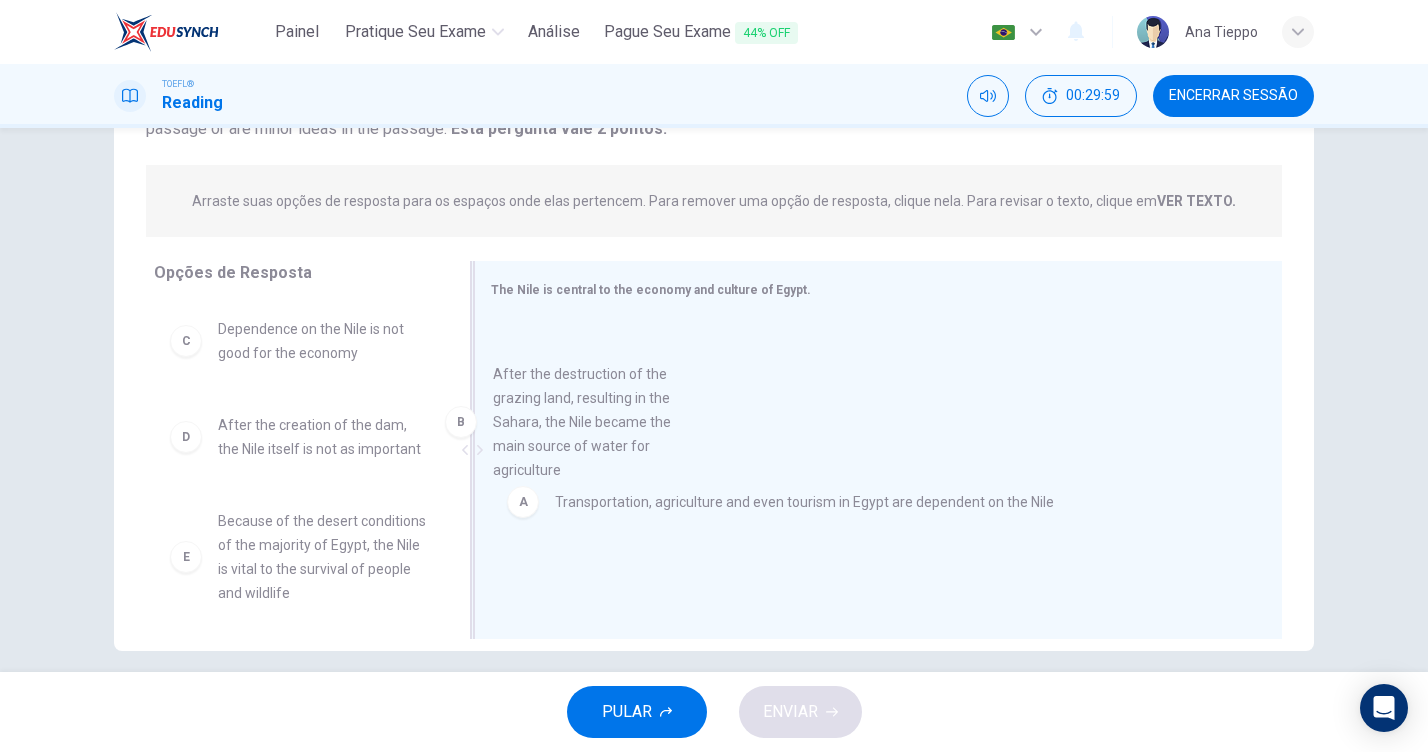 drag, startPoint x: 345, startPoint y: 399, endPoint x: 635, endPoint y: 447, distance: 293.9456 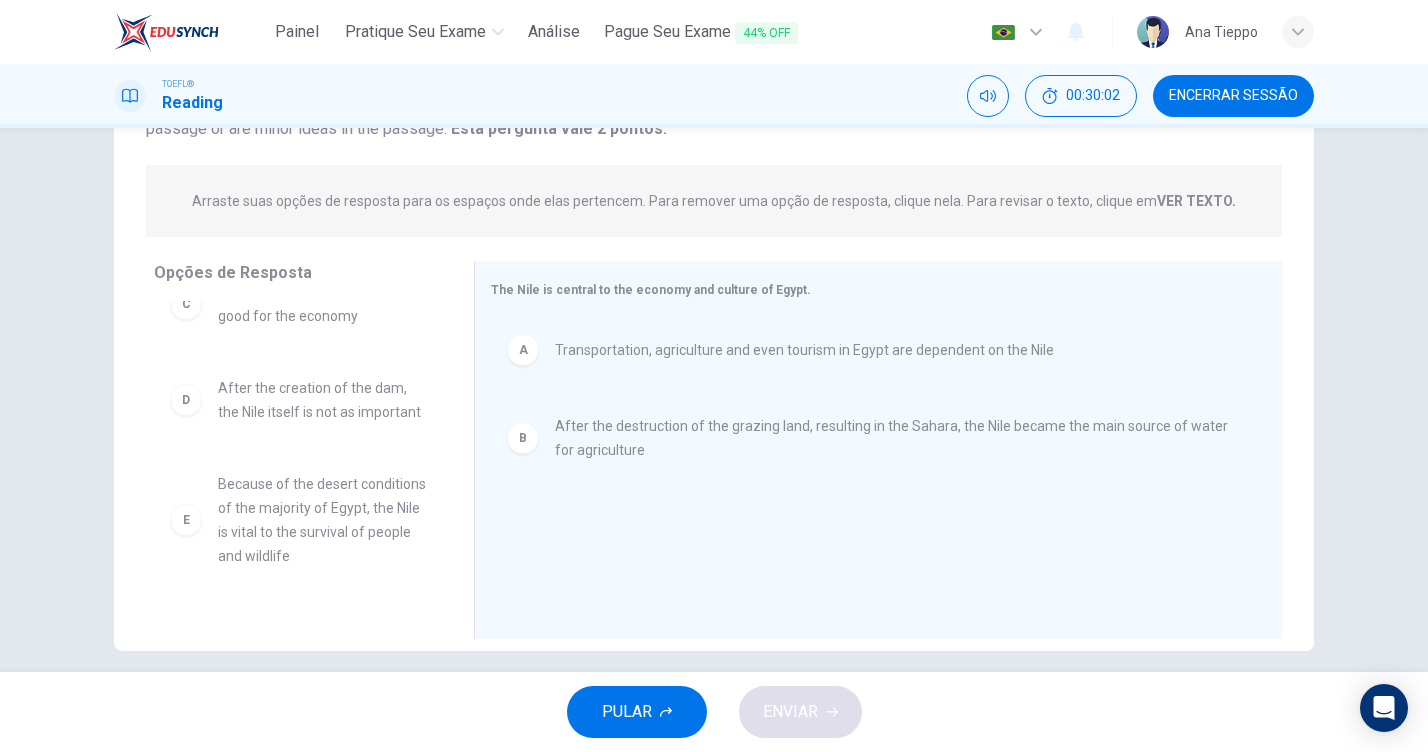 scroll, scrollTop: 46, scrollLeft: 0, axis: vertical 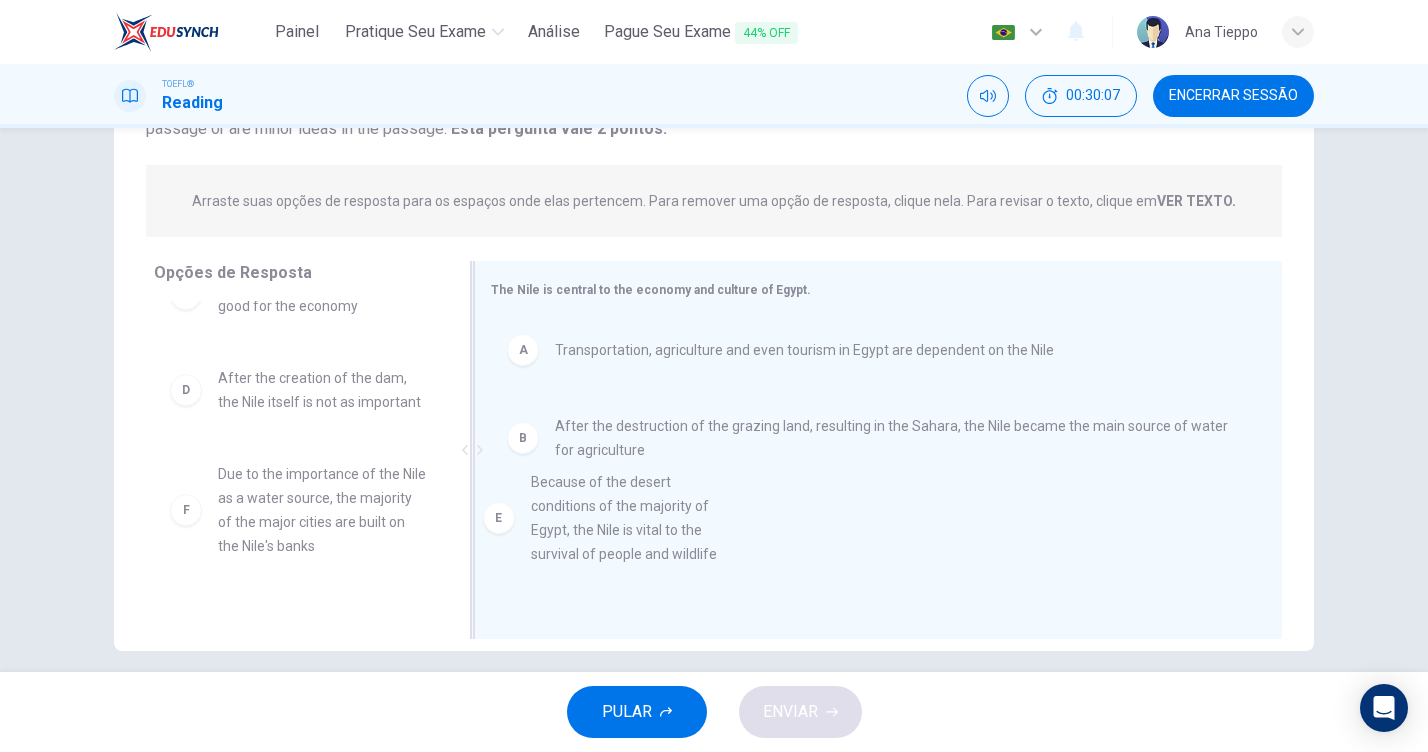 drag, startPoint x: 359, startPoint y: 531, endPoint x: 732, endPoint y: 540, distance: 373.10855 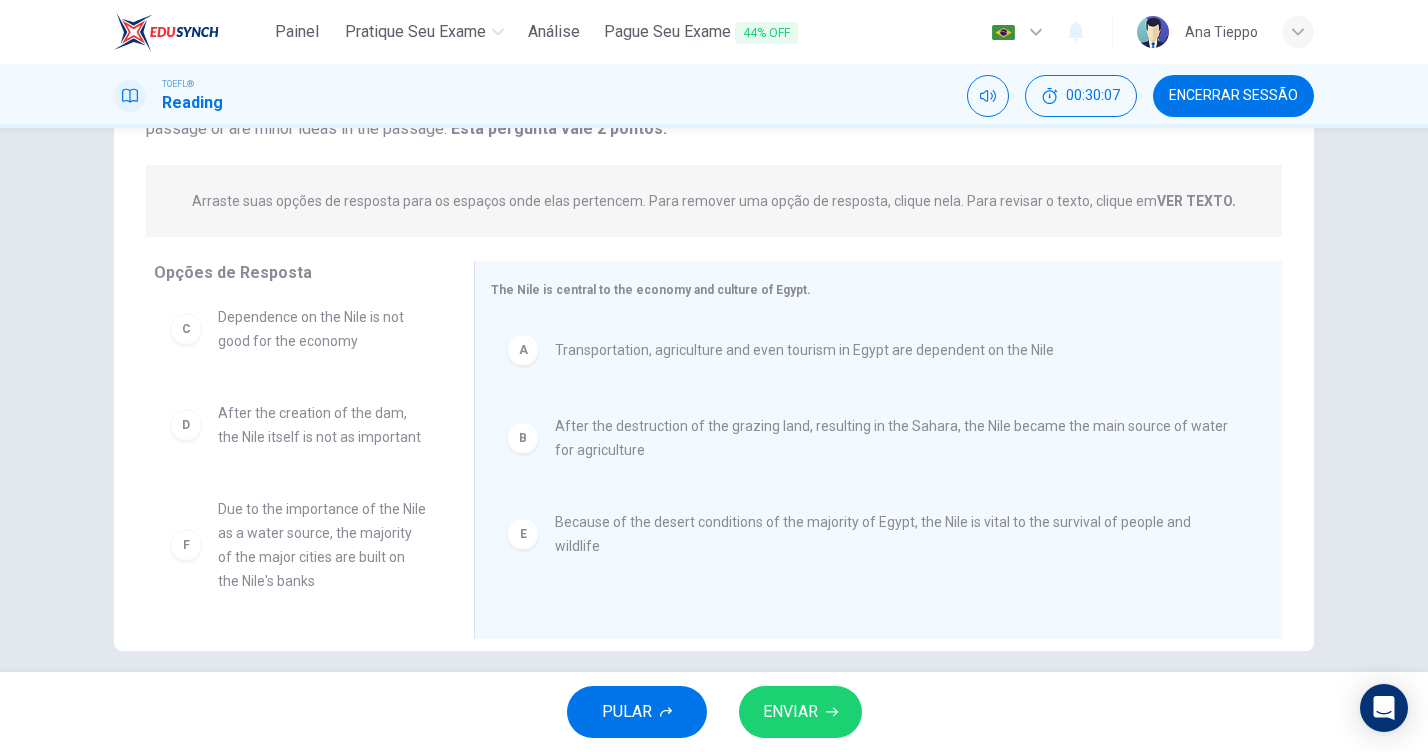 scroll, scrollTop: 0, scrollLeft: 0, axis: both 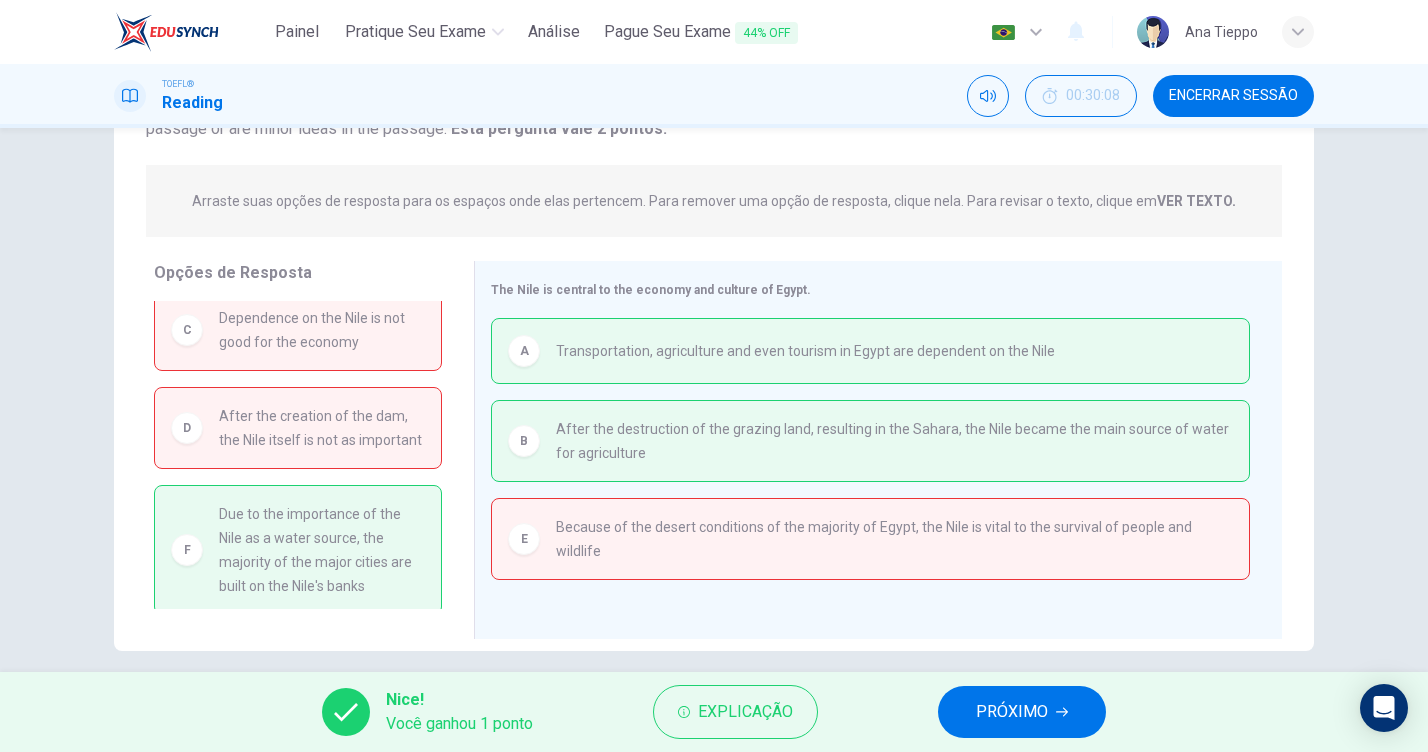 click on "PRÓXIMO" at bounding box center (1012, 712) 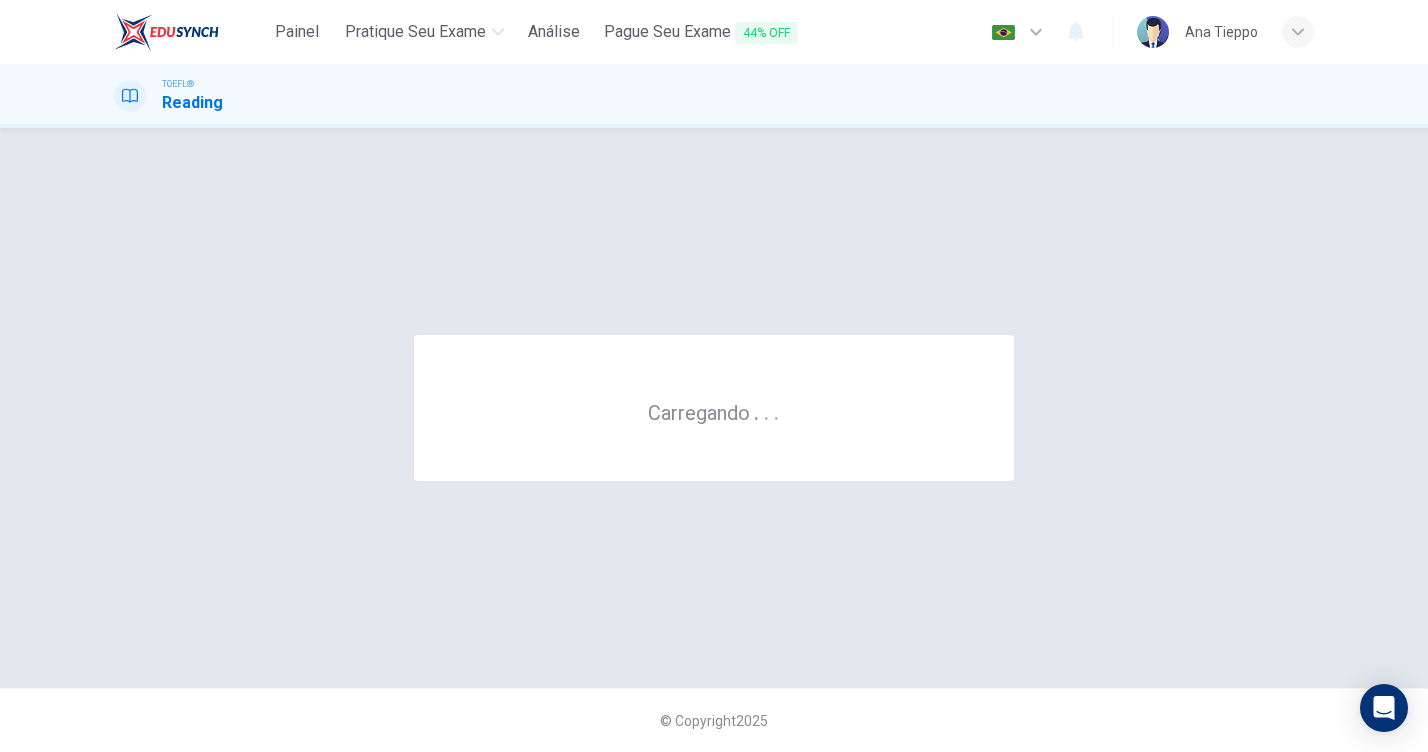 scroll, scrollTop: 0, scrollLeft: 0, axis: both 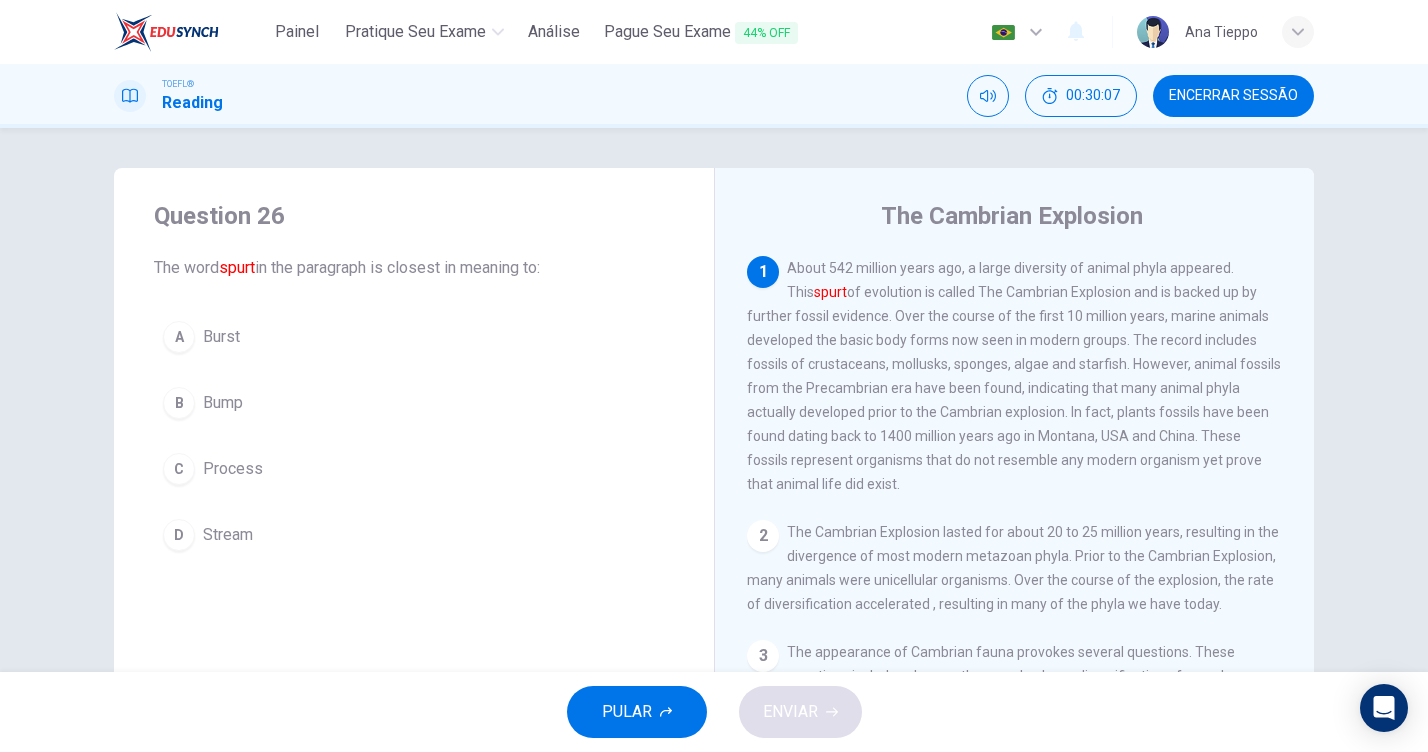 click on "Encerrar Sessão" at bounding box center (1233, 96) 